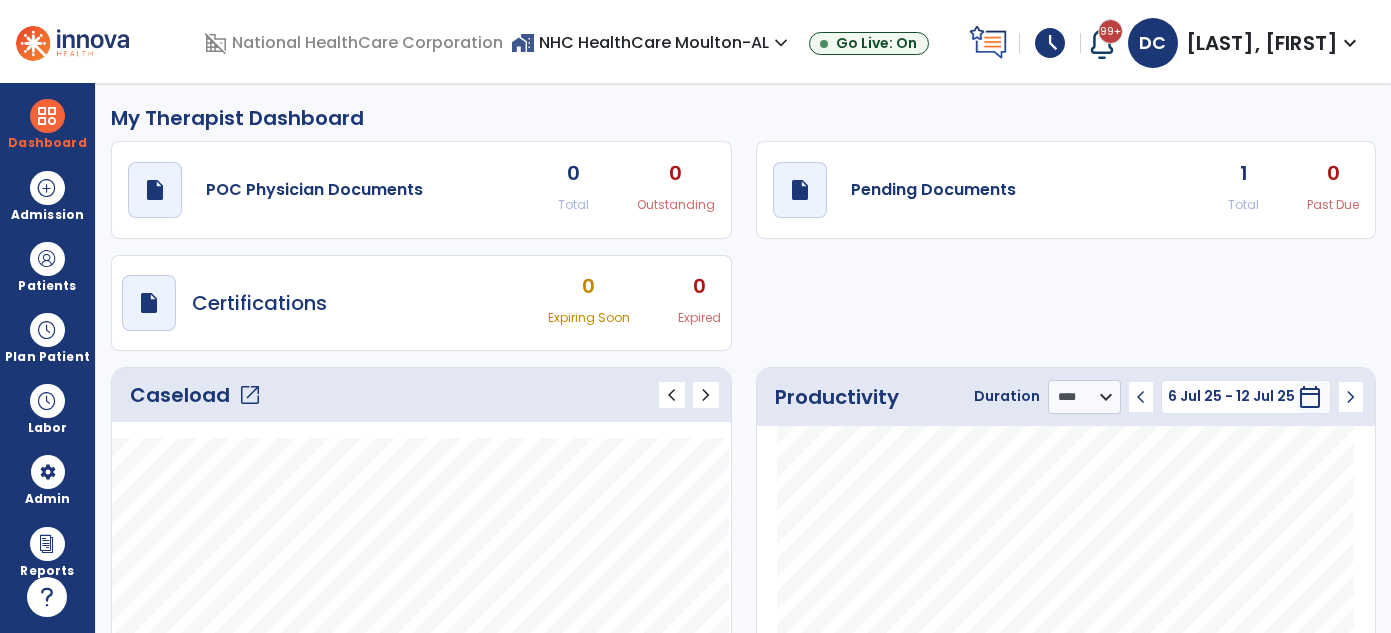 select on "****" 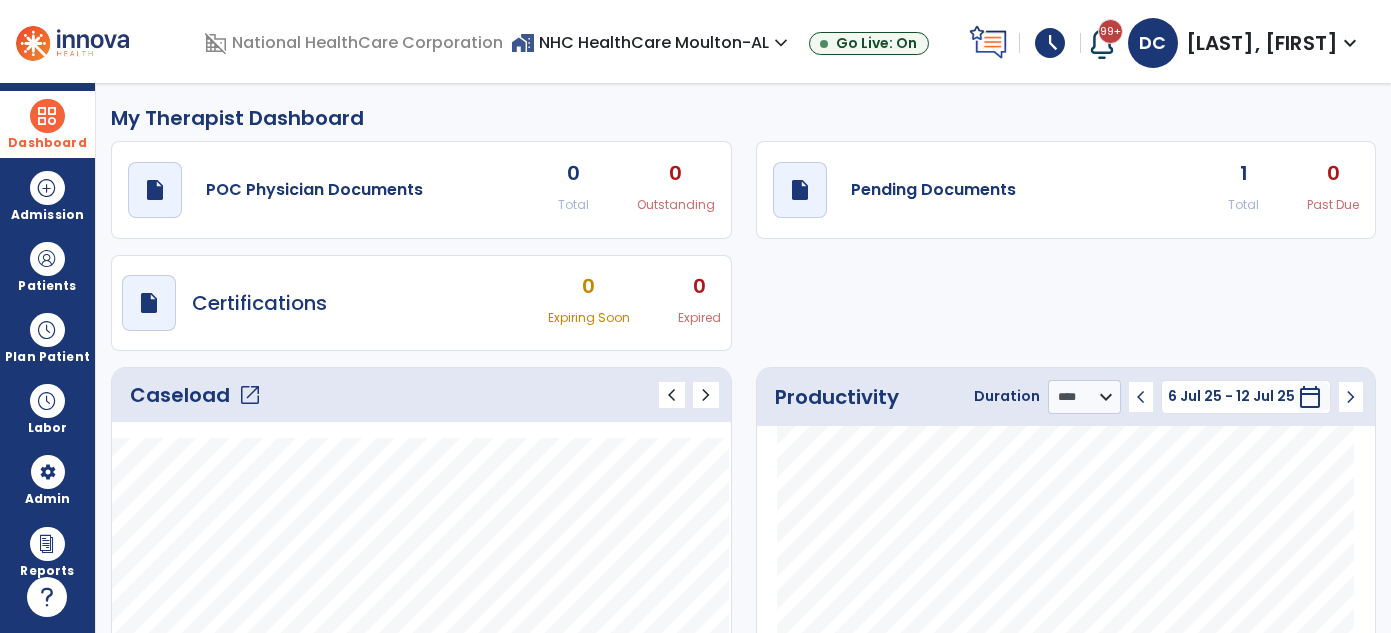 scroll, scrollTop: 0, scrollLeft: 0, axis: both 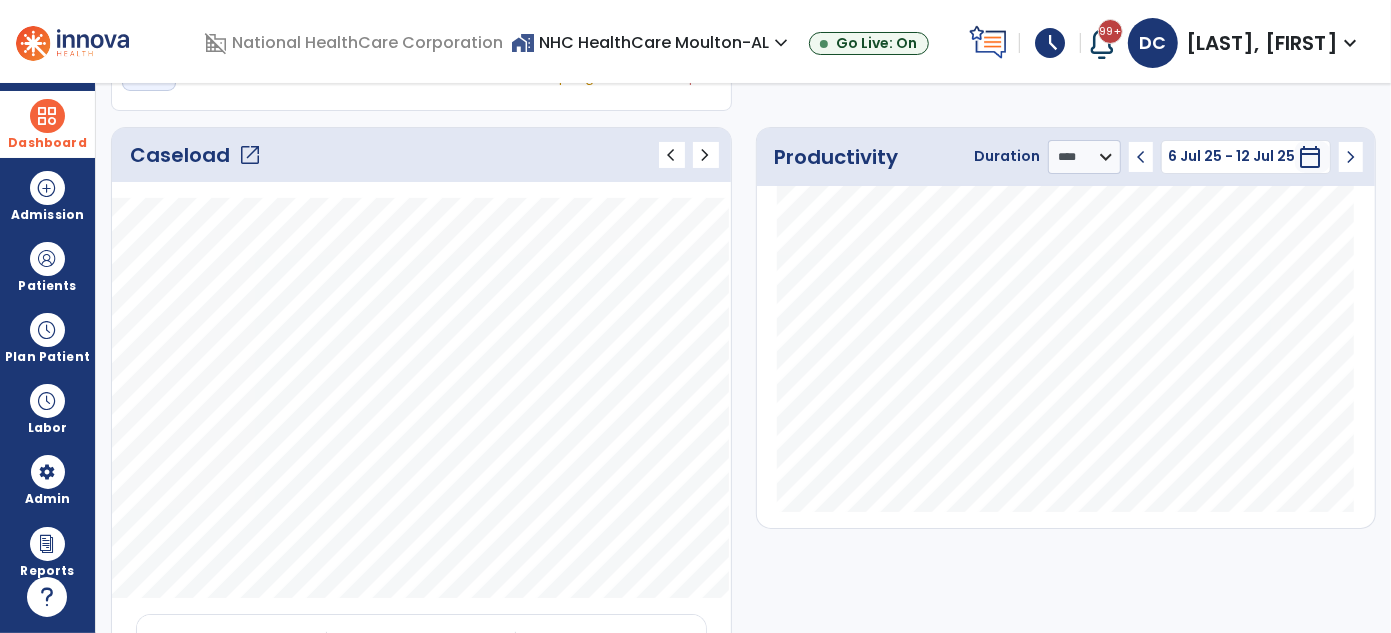 click on "Dashboard" at bounding box center [47, 143] 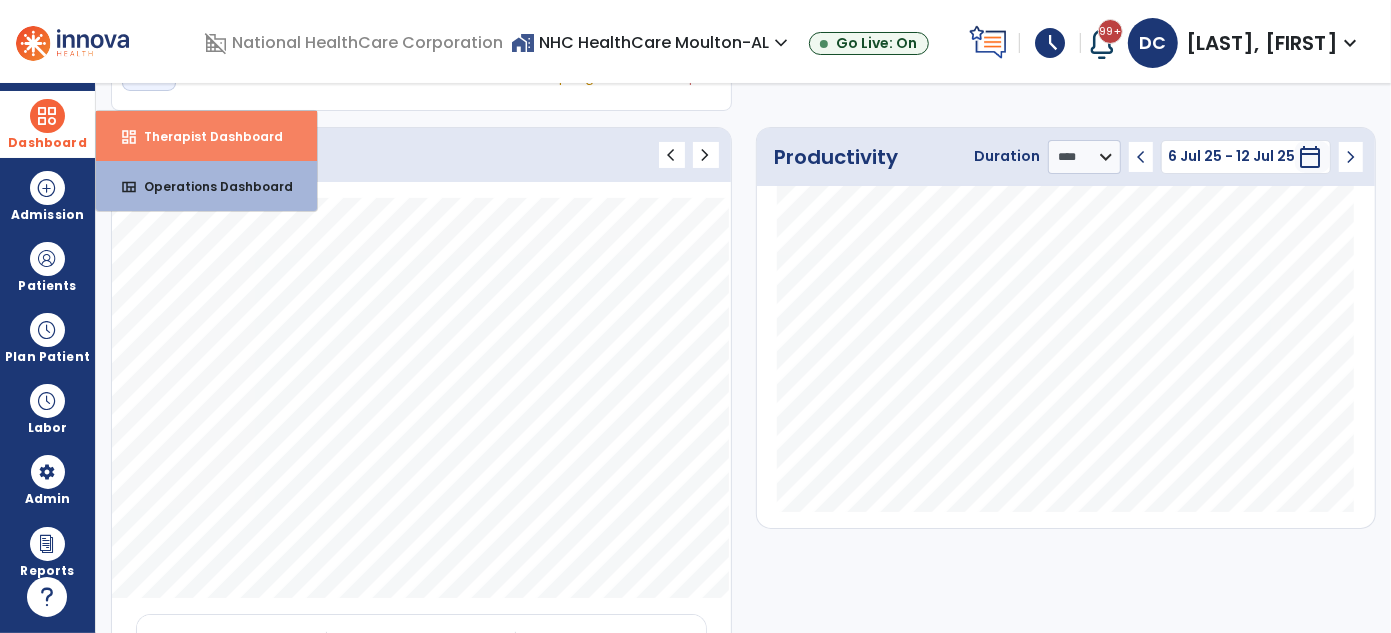 click on "Therapist Dashboard" at bounding box center [205, 136] 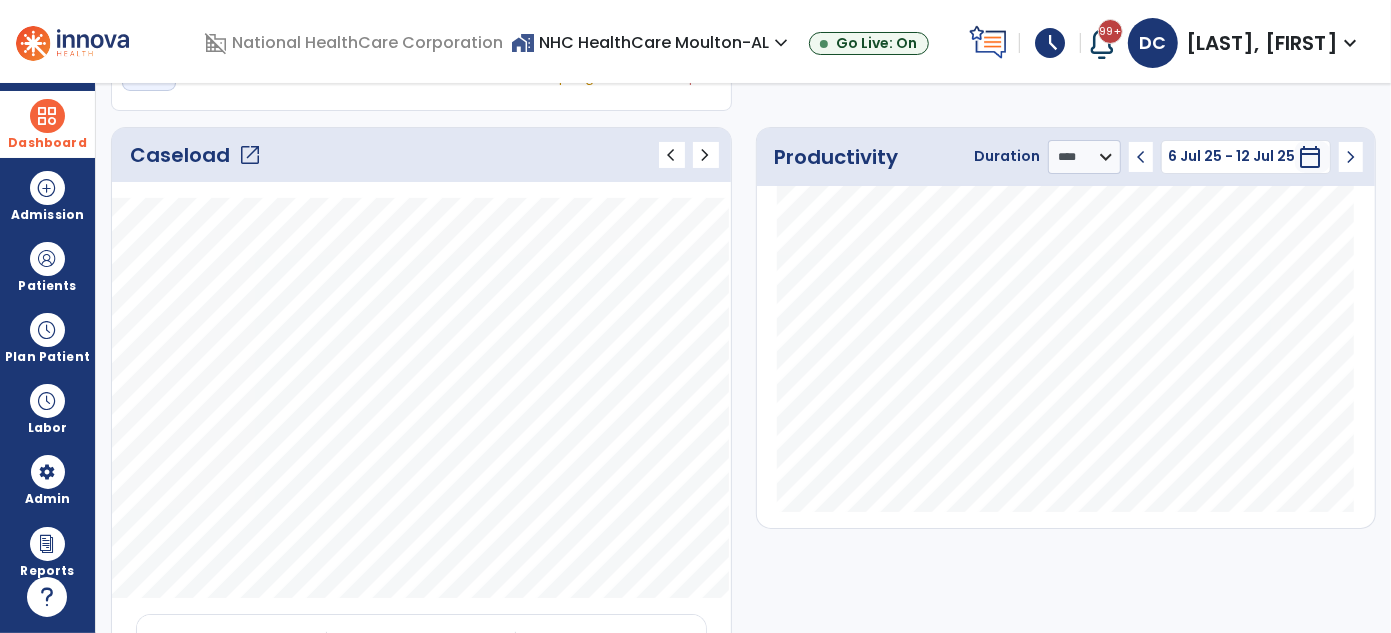 click on "open_in_new" 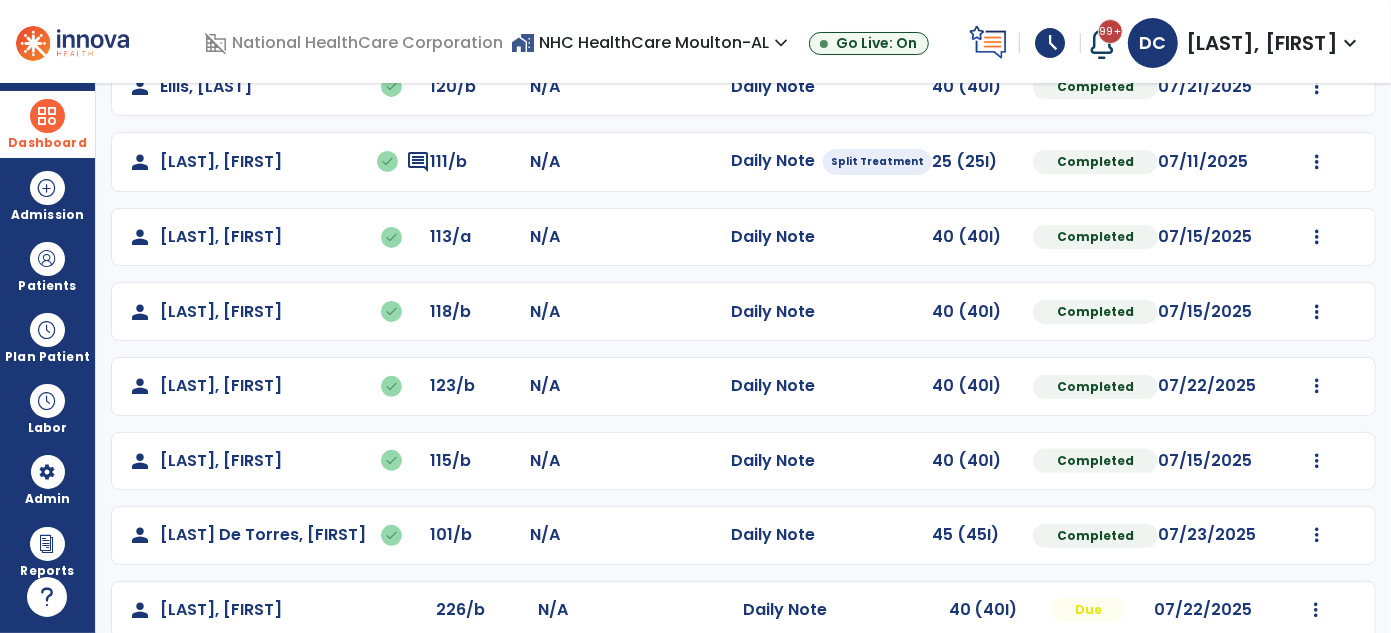 scroll, scrollTop: 399, scrollLeft: 0, axis: vertical 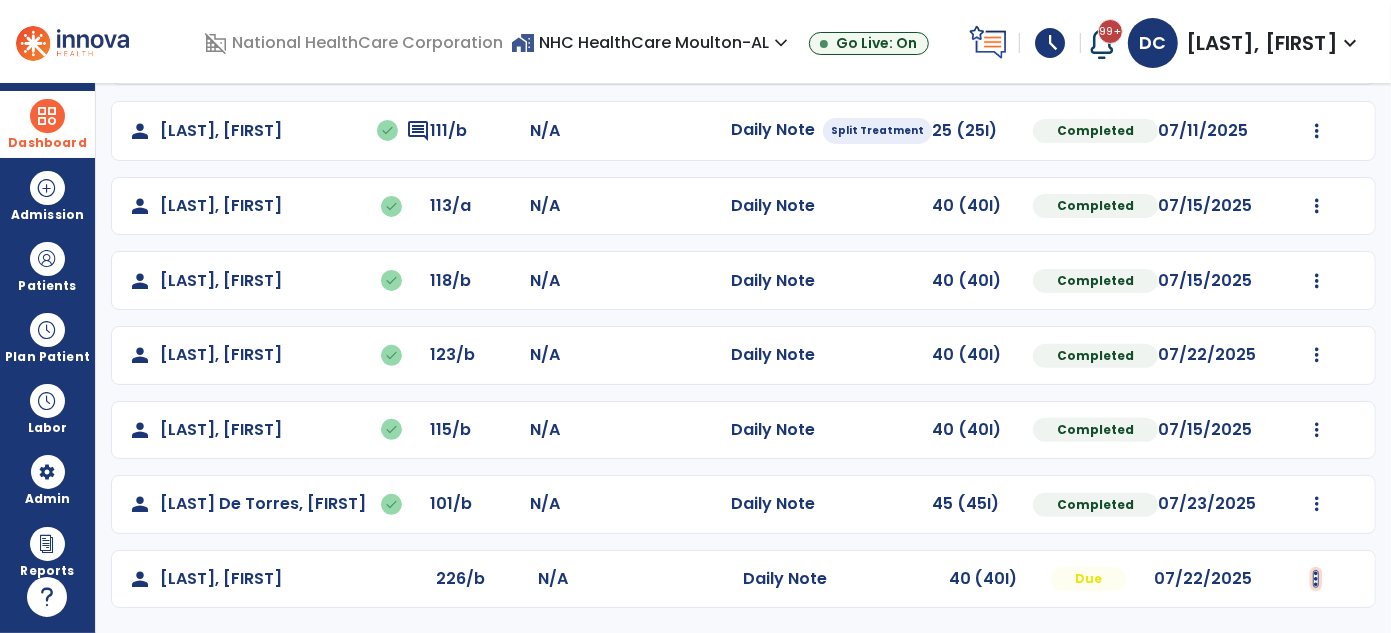 click at bounding box center [1317, -19] 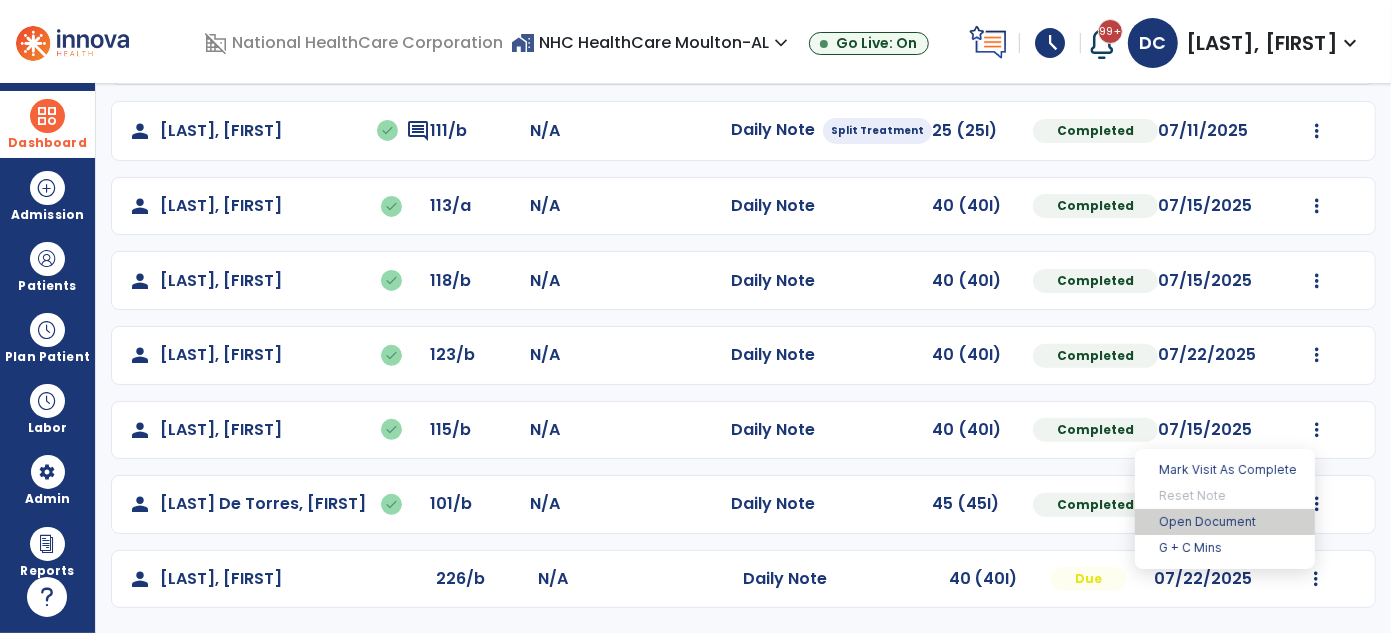 click on "Open Document" at bounding box center [1225, 522] 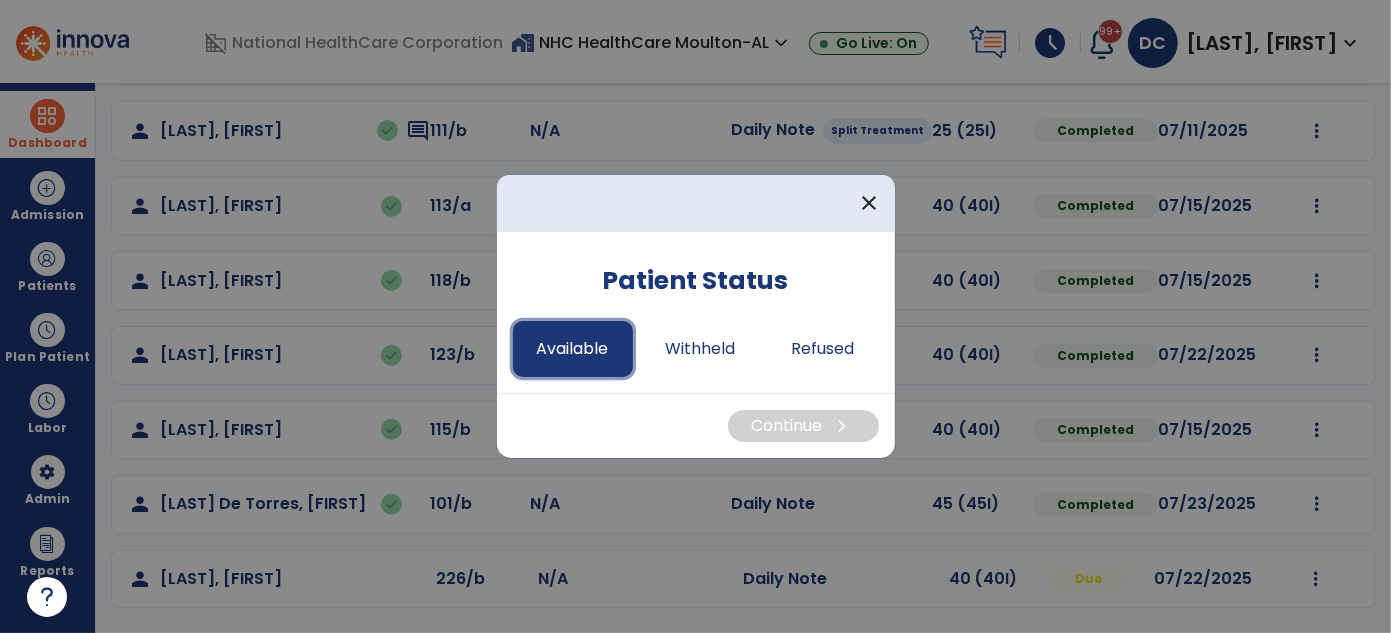 click on "Available" at bounding box center (573, 349) 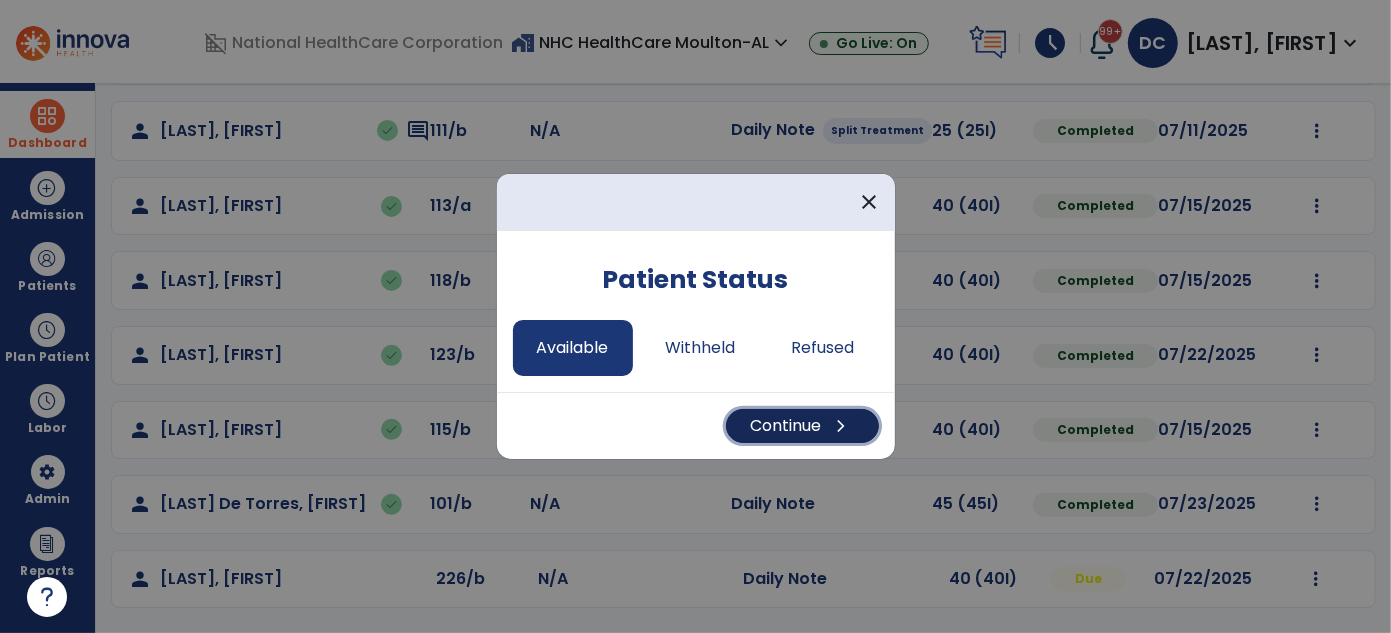 click on "Continue   chevron_right" at bounding box center (802, 426) 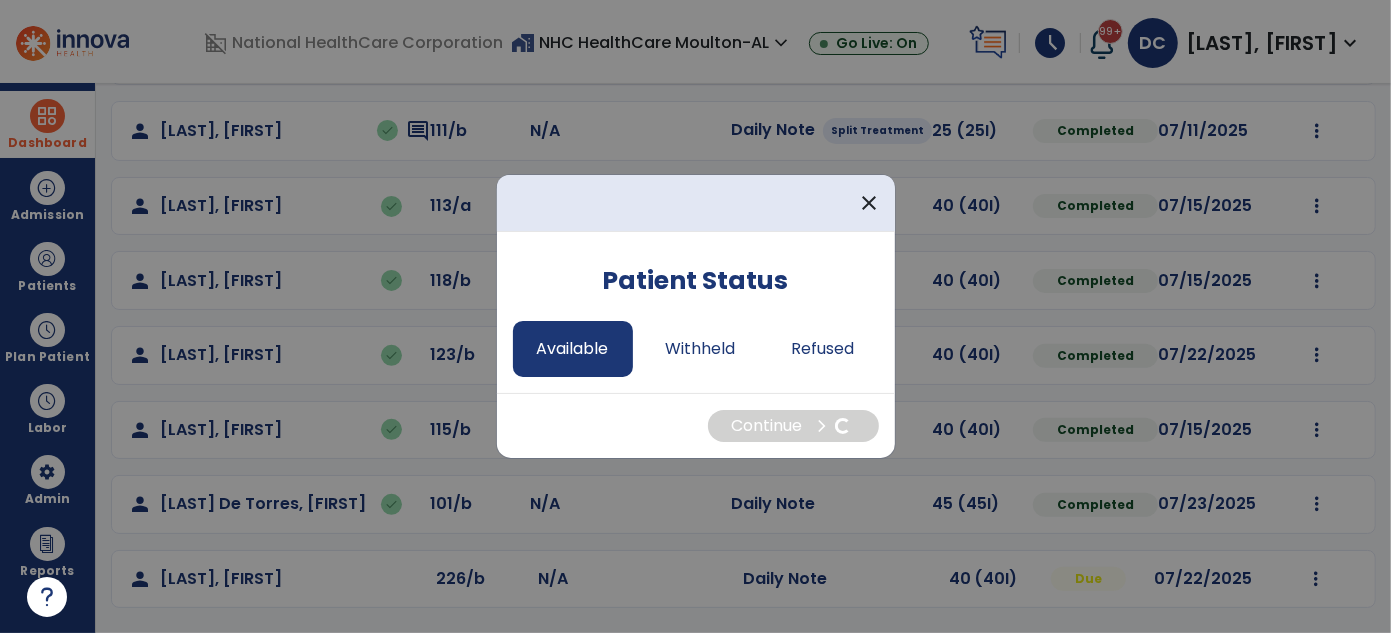 select on "*" 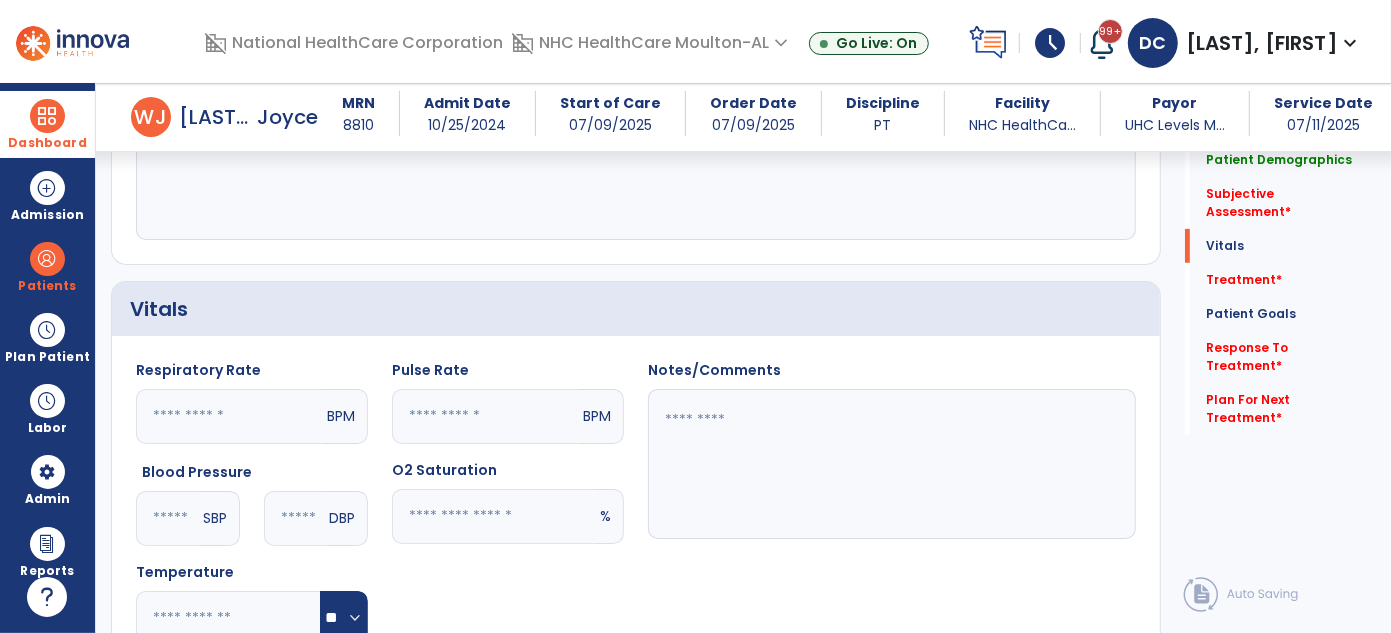 scroll, scrollTop: 549, scrollLeft: 0, axis: vertical 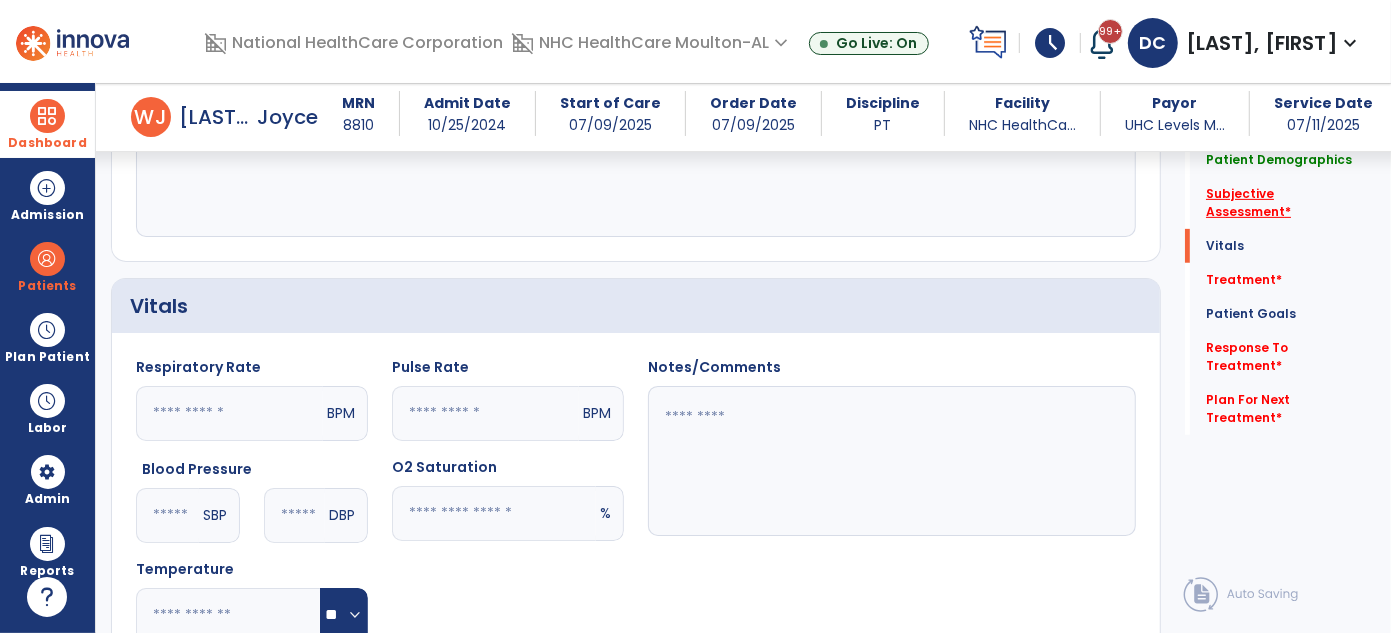 click on "Subjective Assessment   *" 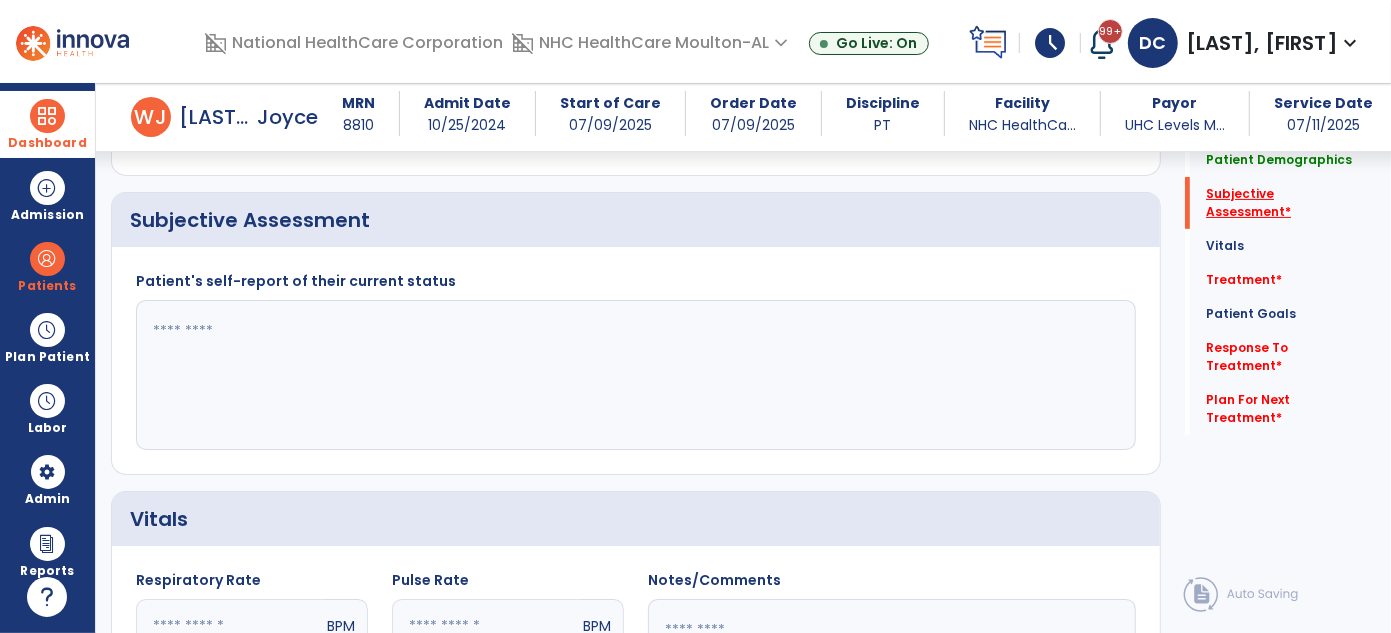 scroll, scrollTop: 309, scrollLeft: 0, axis: vertical 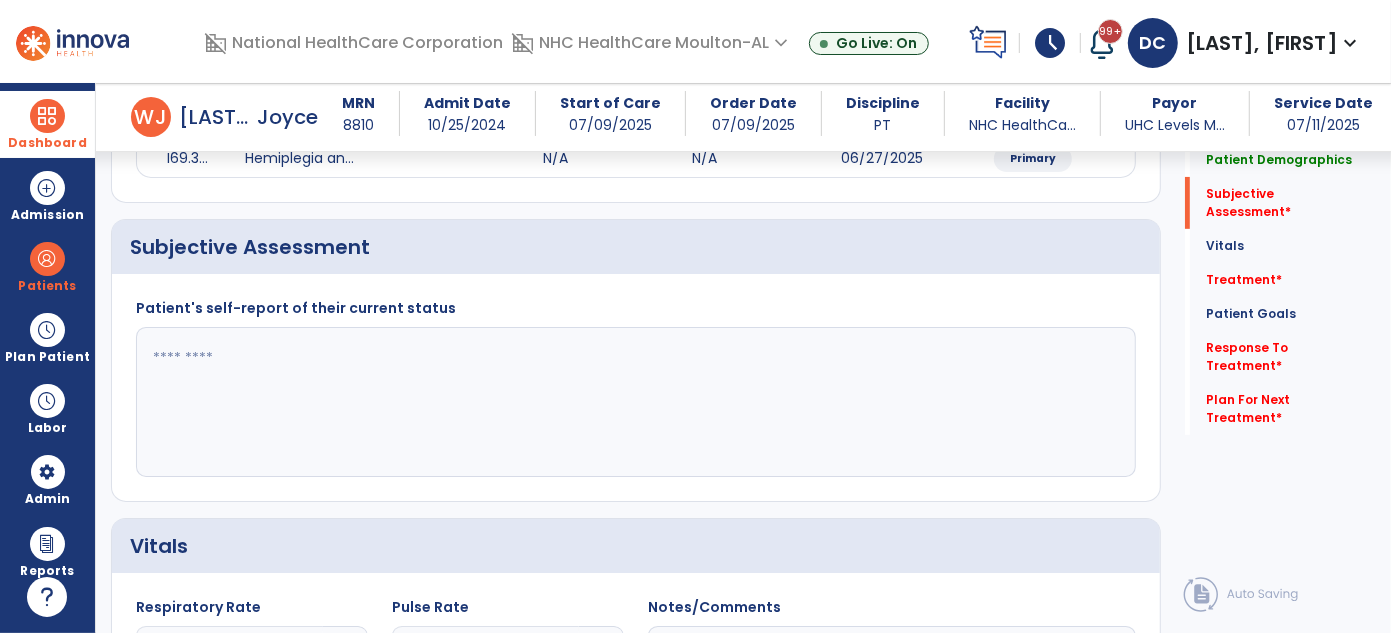 click 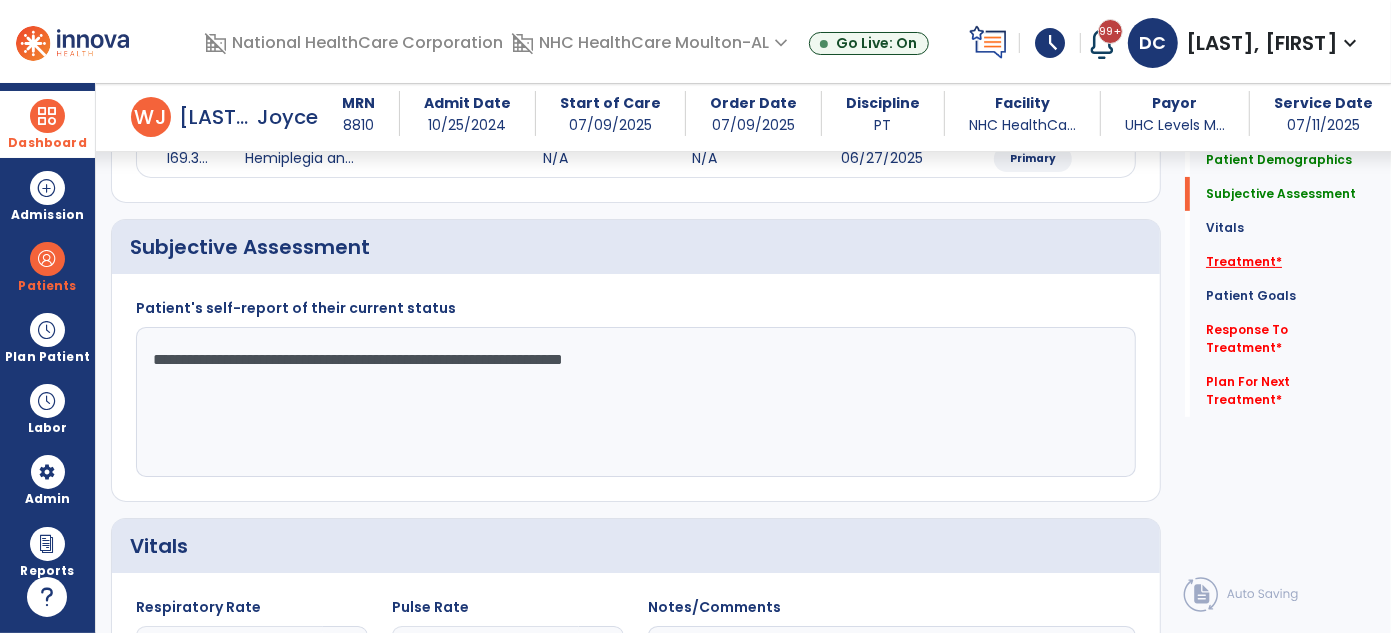 type on "**********" 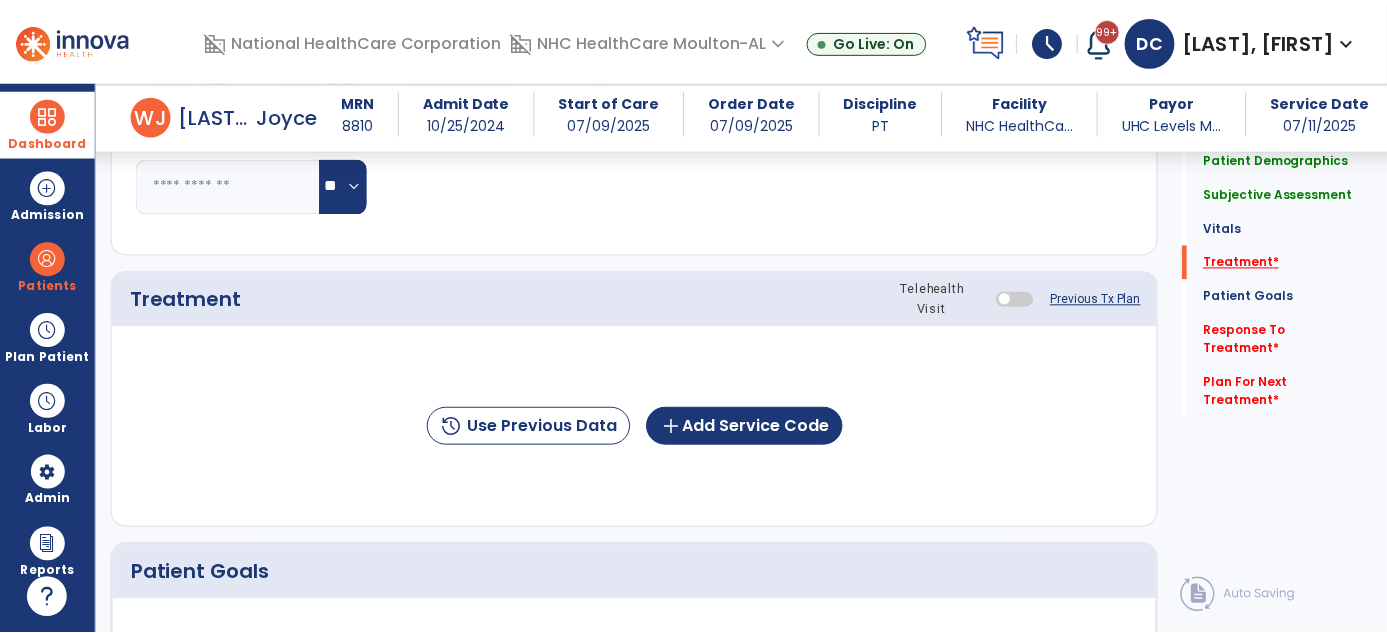 scroll, scrollTop: 1017, scrollLeft: 0, axis: vertical 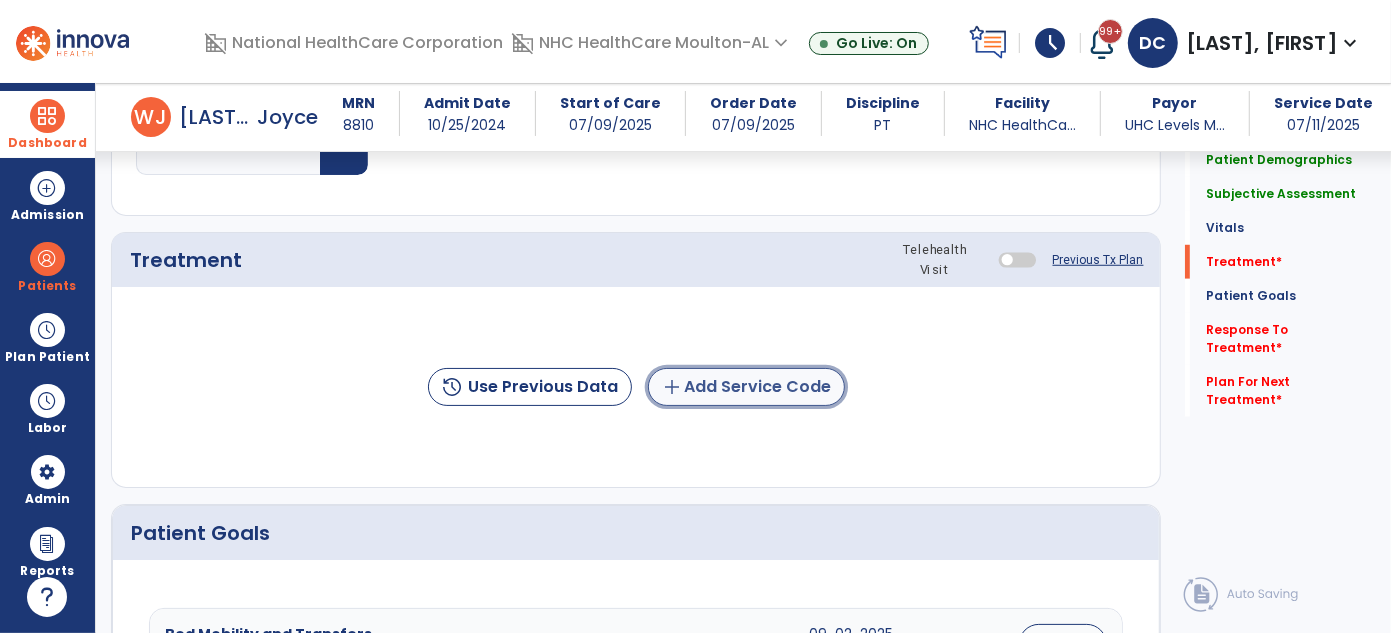 click on "add  Add Service Code" 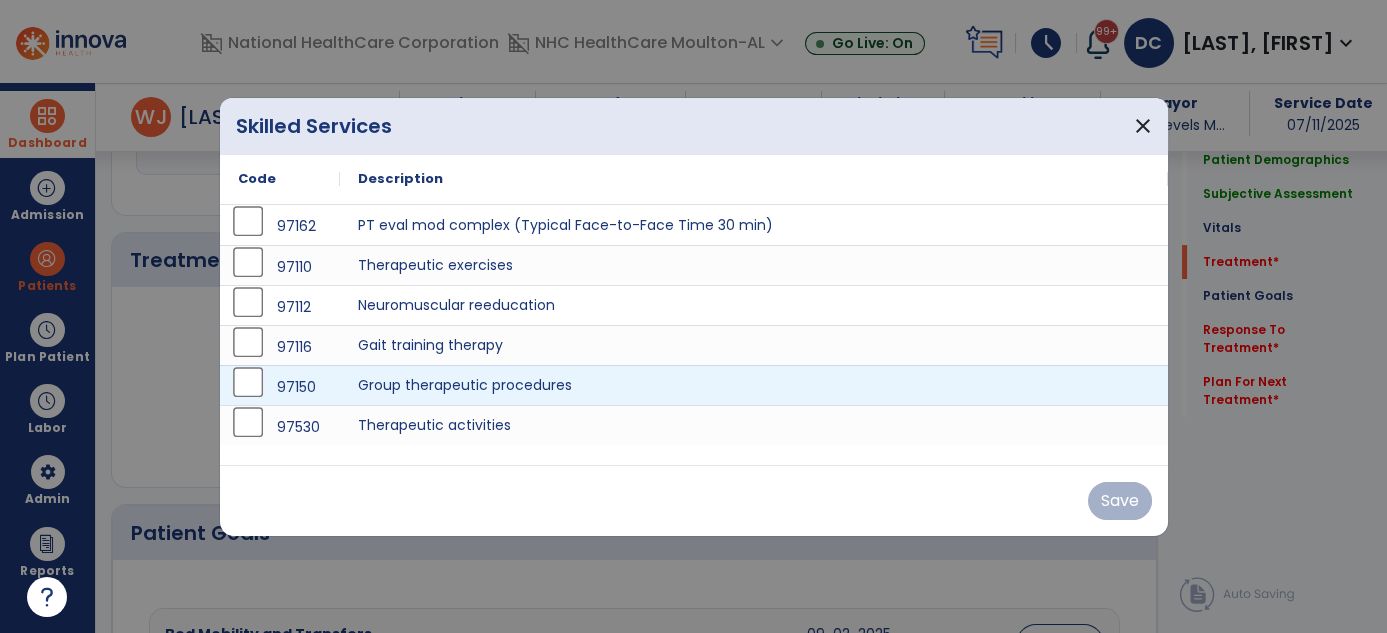 scroll, scrollTop: 1017, scrollLeft: 0, axis: vertical 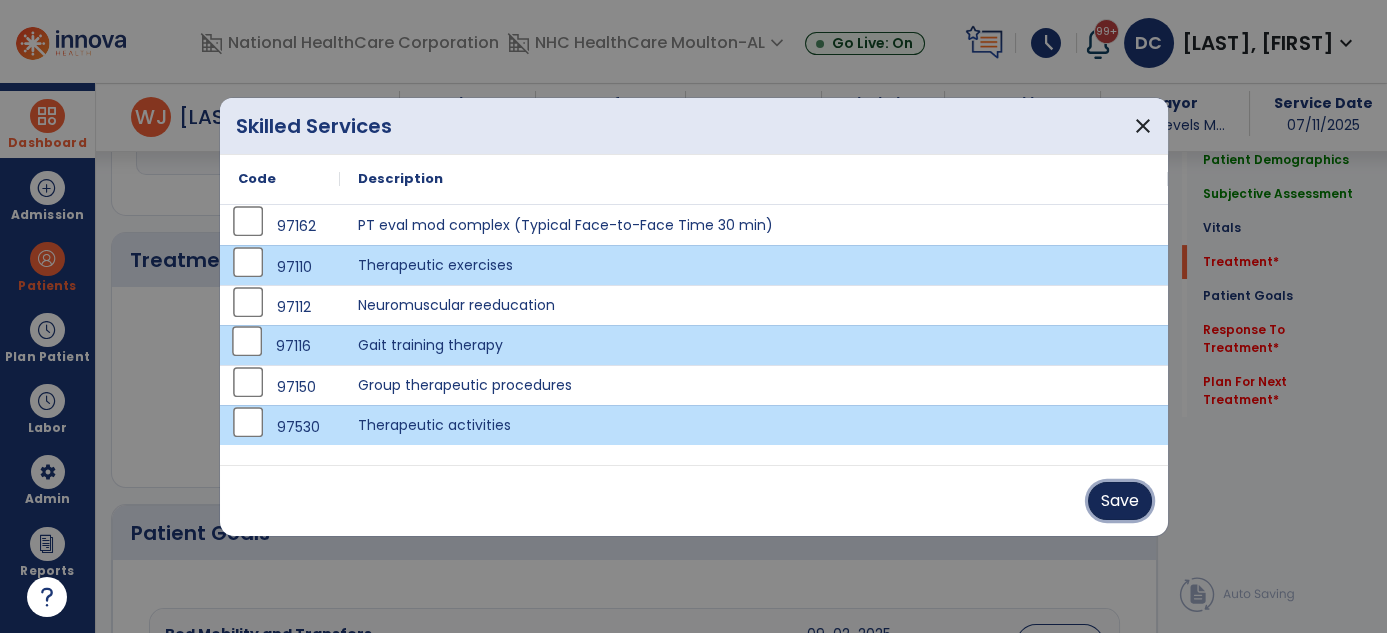 click on "Save" at bounding box center [1120, 501] 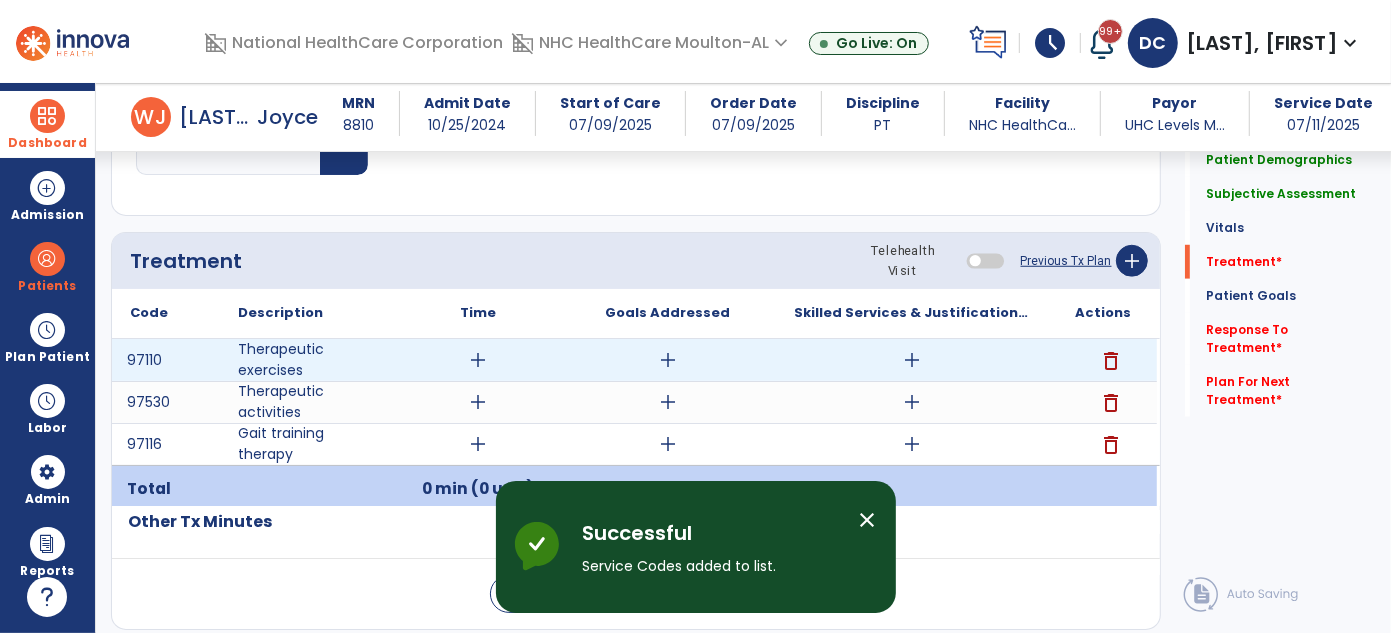 click on "add" at bounding box center [478, 360] 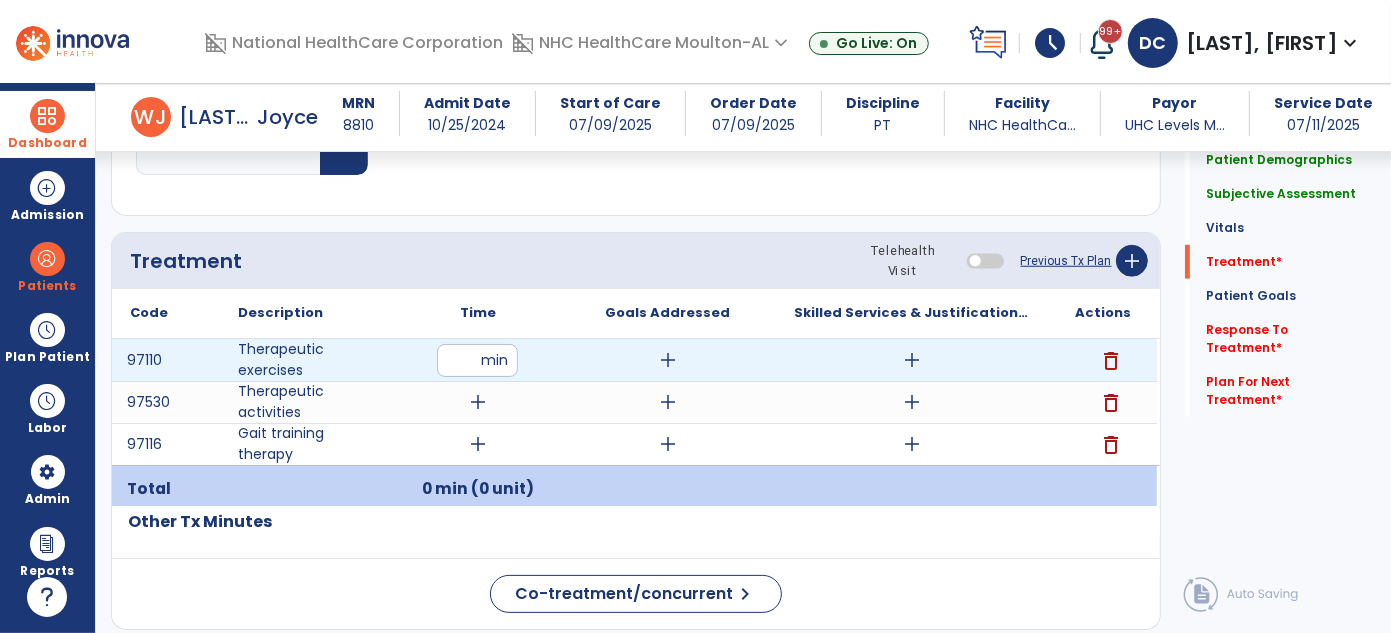click at bounding box center (477, 360) 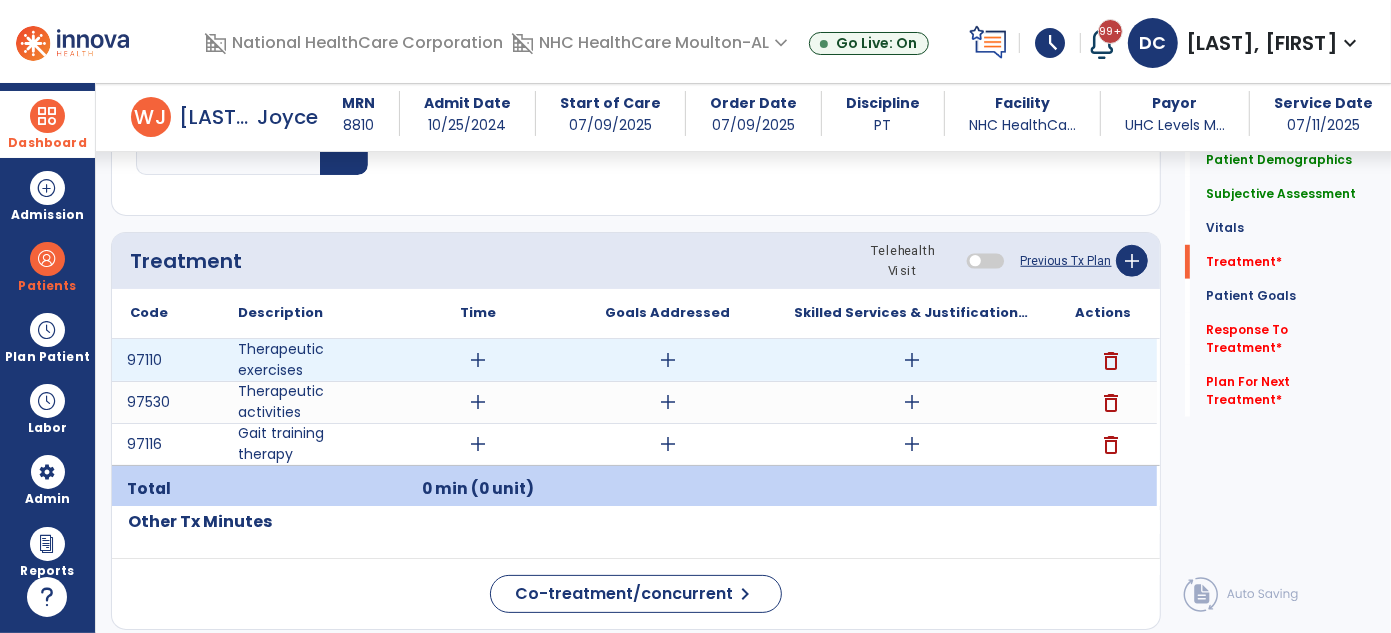 click on "add" at bounding box center [912, 360] 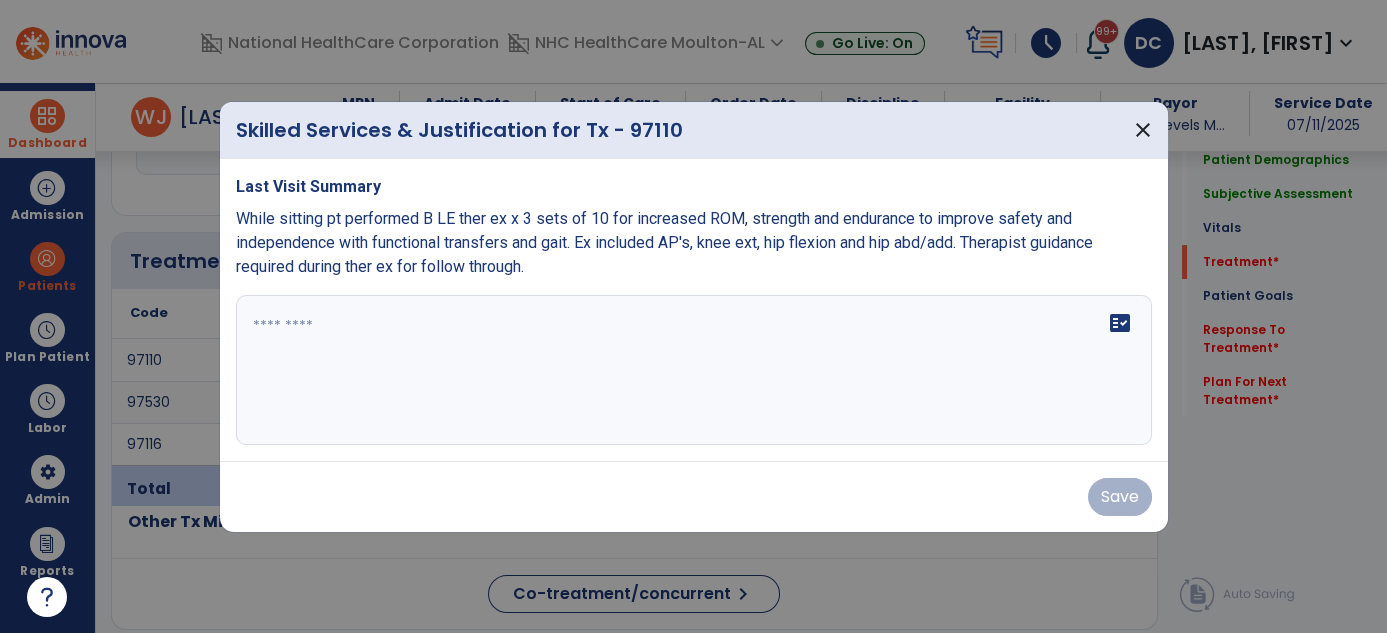 scroll, scrollTop: 1017, scrollLeft: 0, axis: vertical 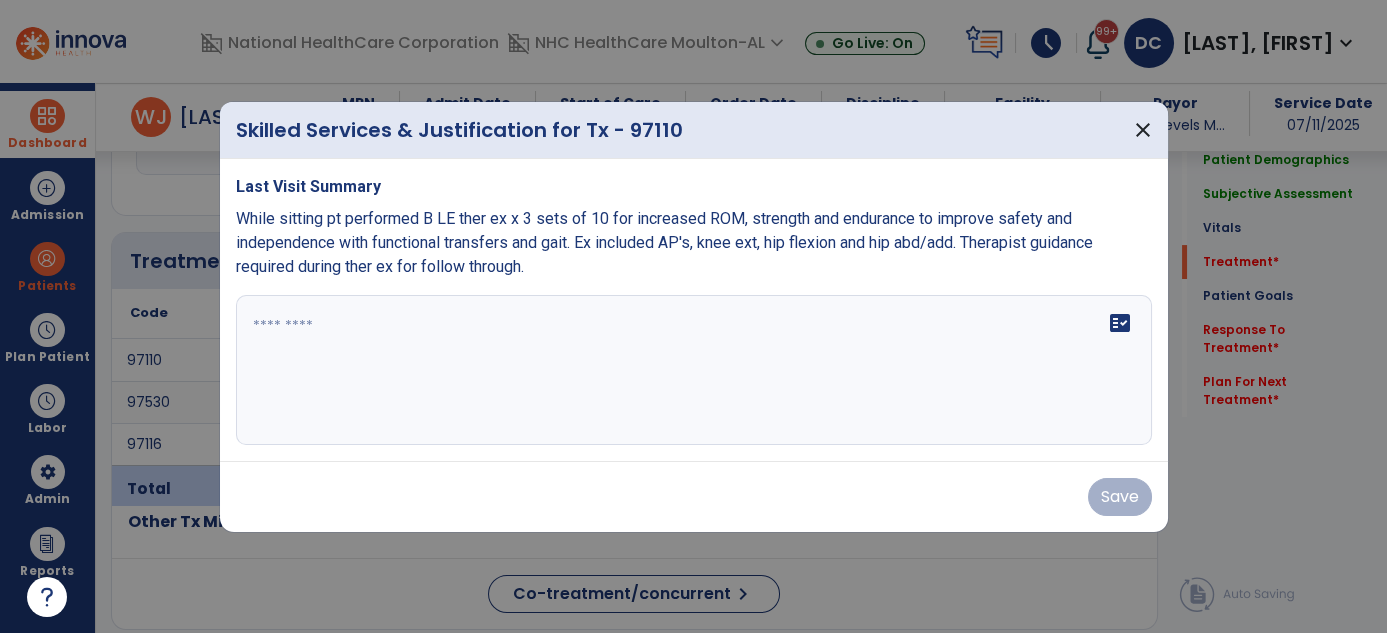 click on "fact_check" at bounding box center [694, 370] 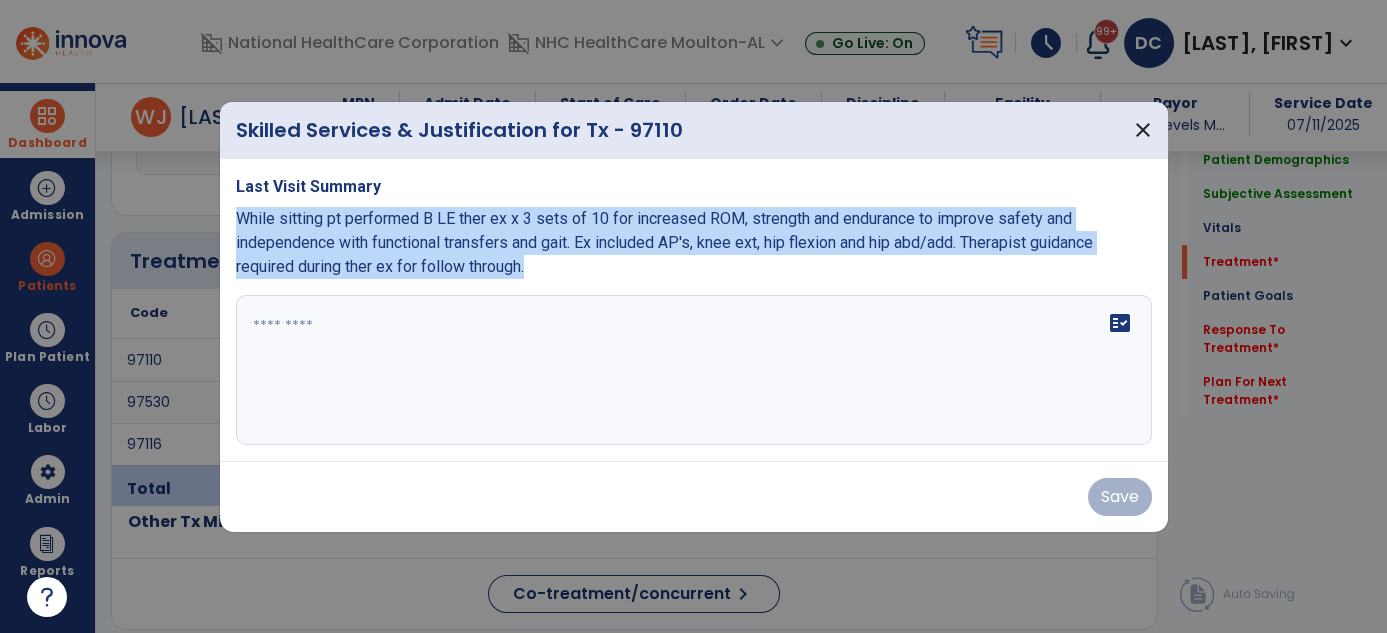 drag, startPoint x: 236, startPoint y: 216, endPoint x: 617, endPoint y: 306, distance: 391.48563 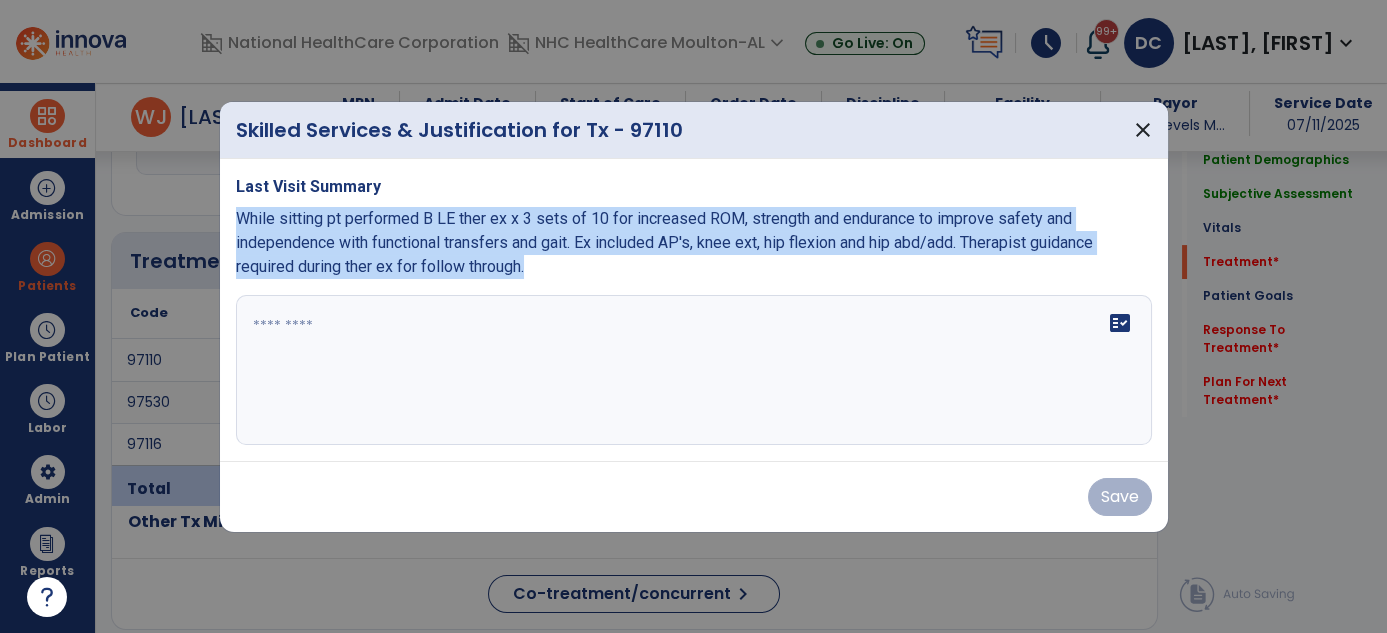 click on "Last Visit Summary While sitting pt performed B LE ther ex x 3 sets of 10 for increased ROM, strength and endurance to improve safety and independence with functional transfers and gait. Ex included AP's, knee ext, hip flexion and hip abd/add. Therapist guidance required during ther ex for follow through.    fact_check" at bounding box center [694, 310] 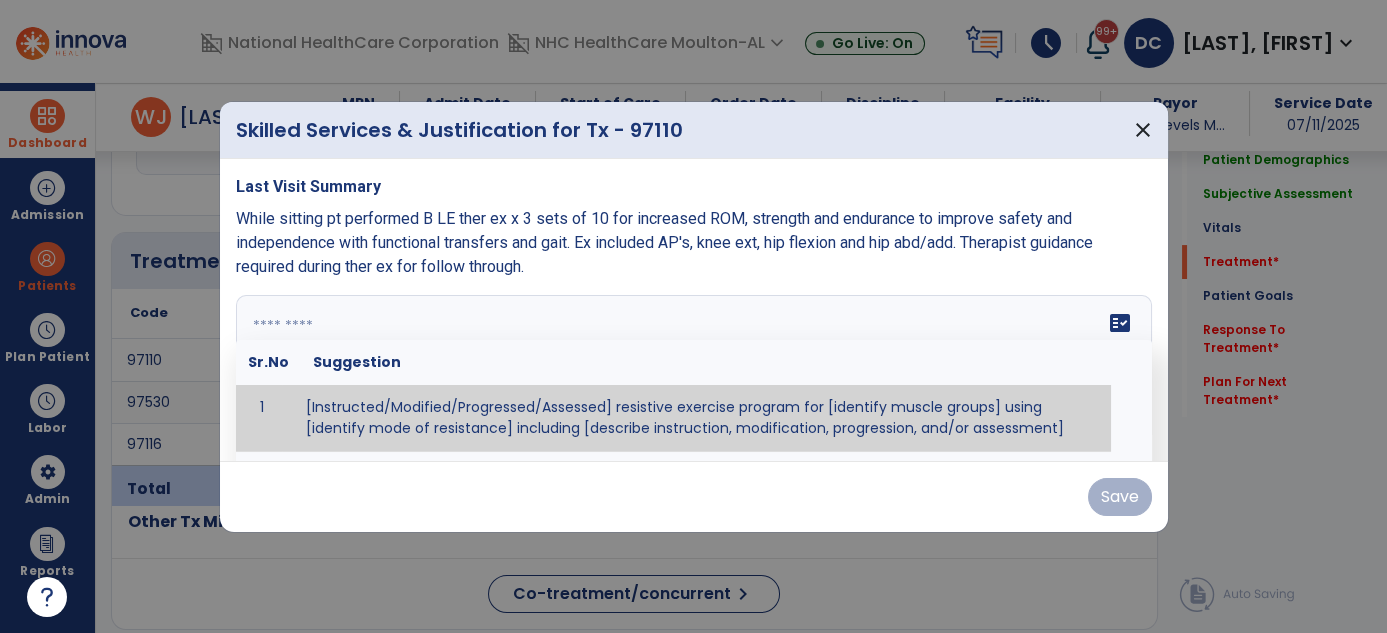 paste on "**********" 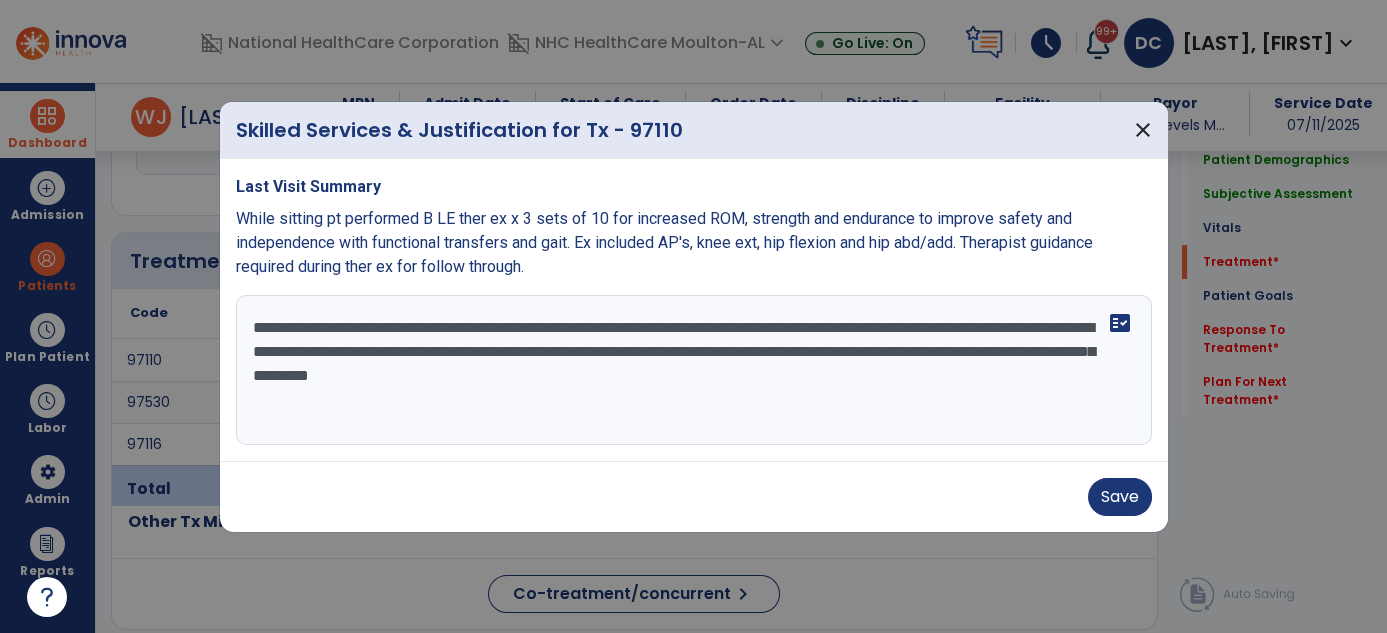 click on "**********" at bounding box center (694, 370) 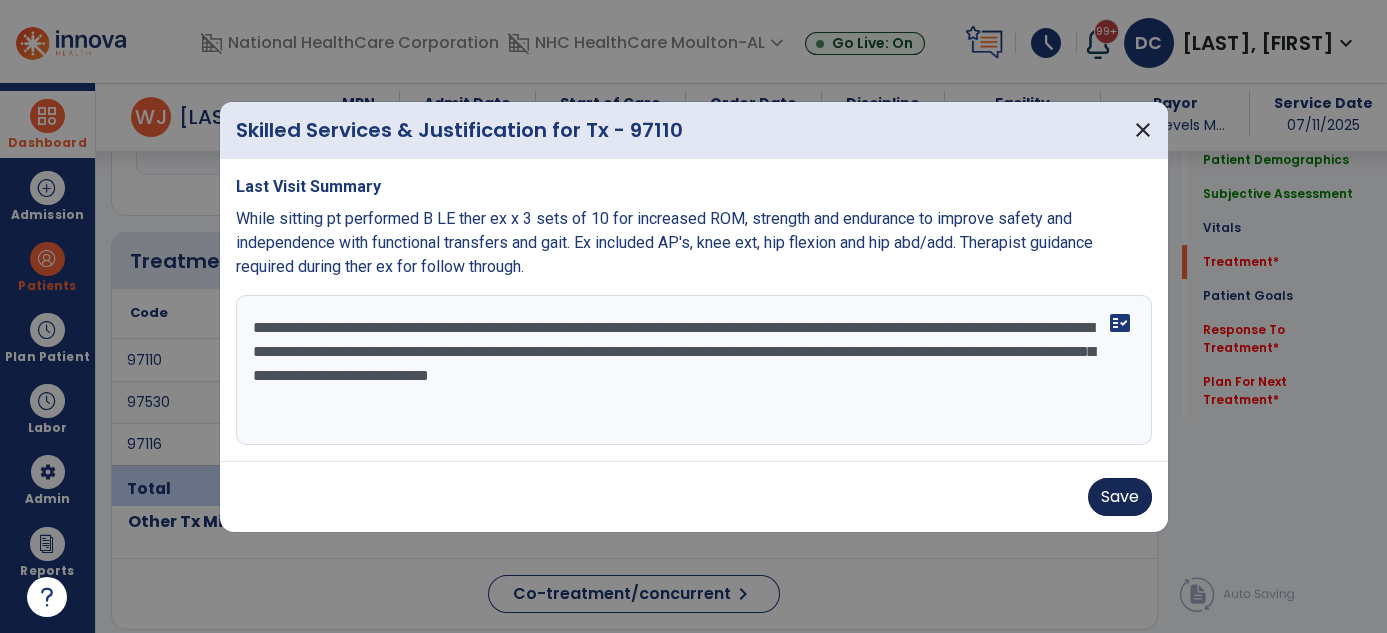 type on "**********" 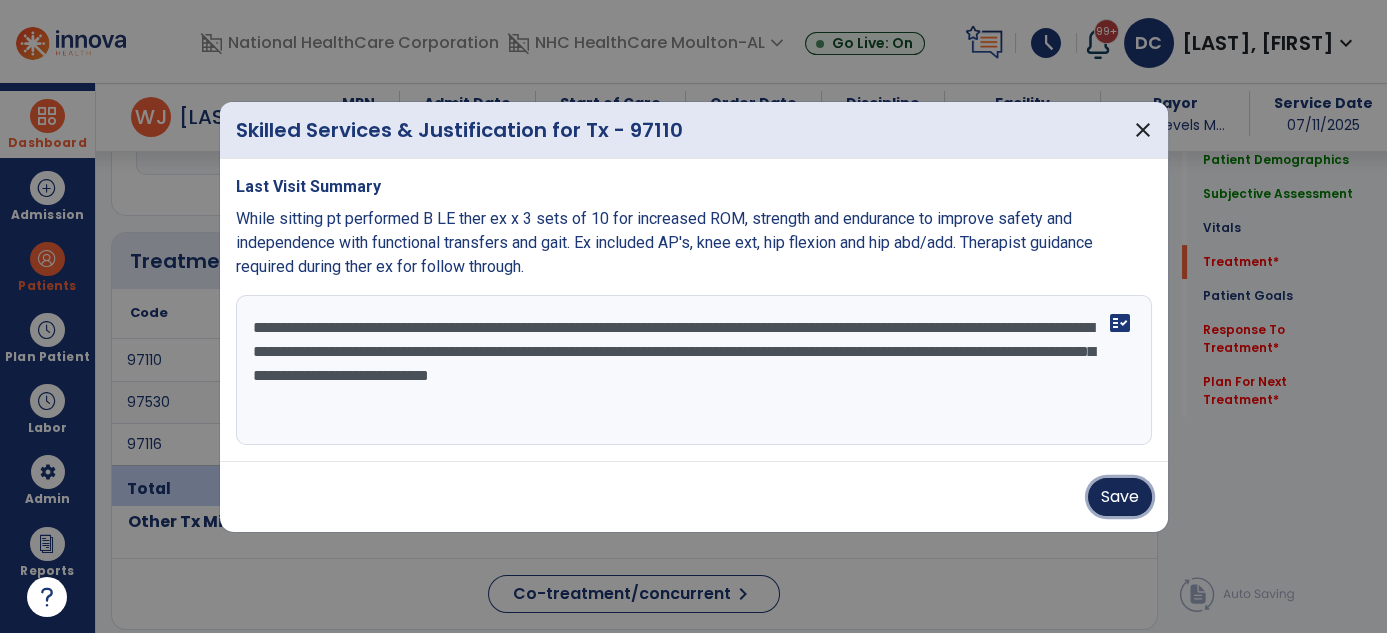 click on "Save" at bounding box center (1120, 497) 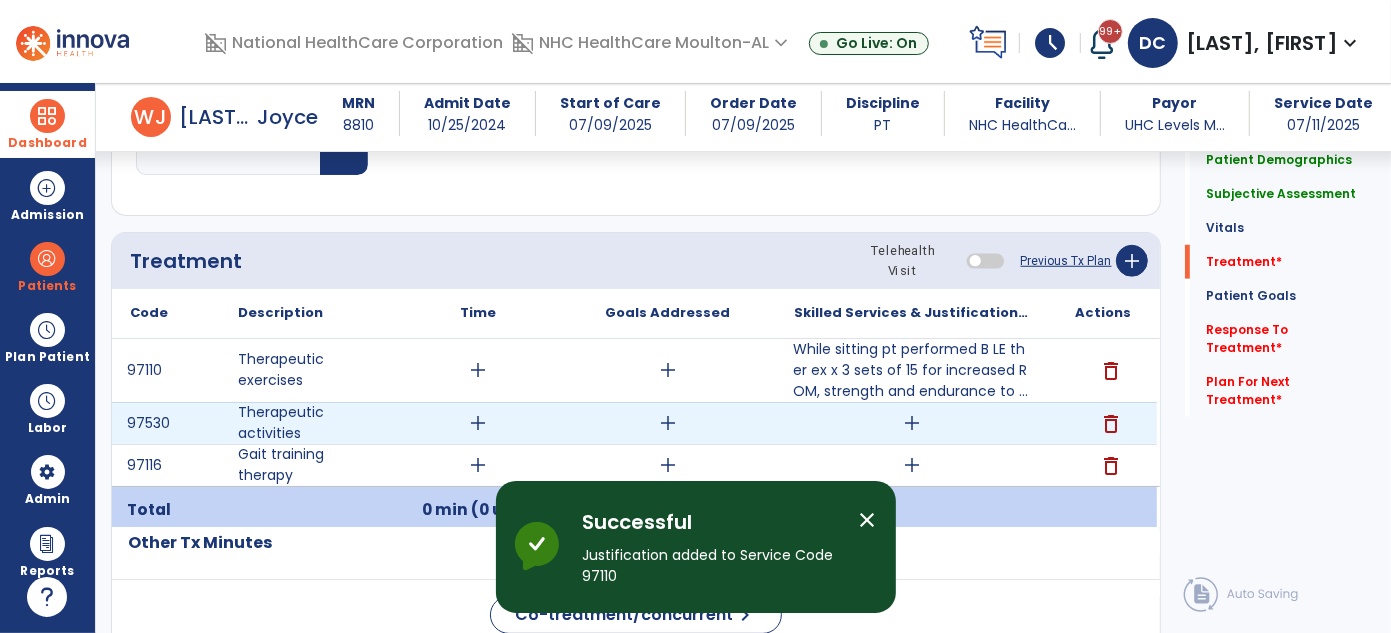 click on "add" at bounding box center [912, 423] 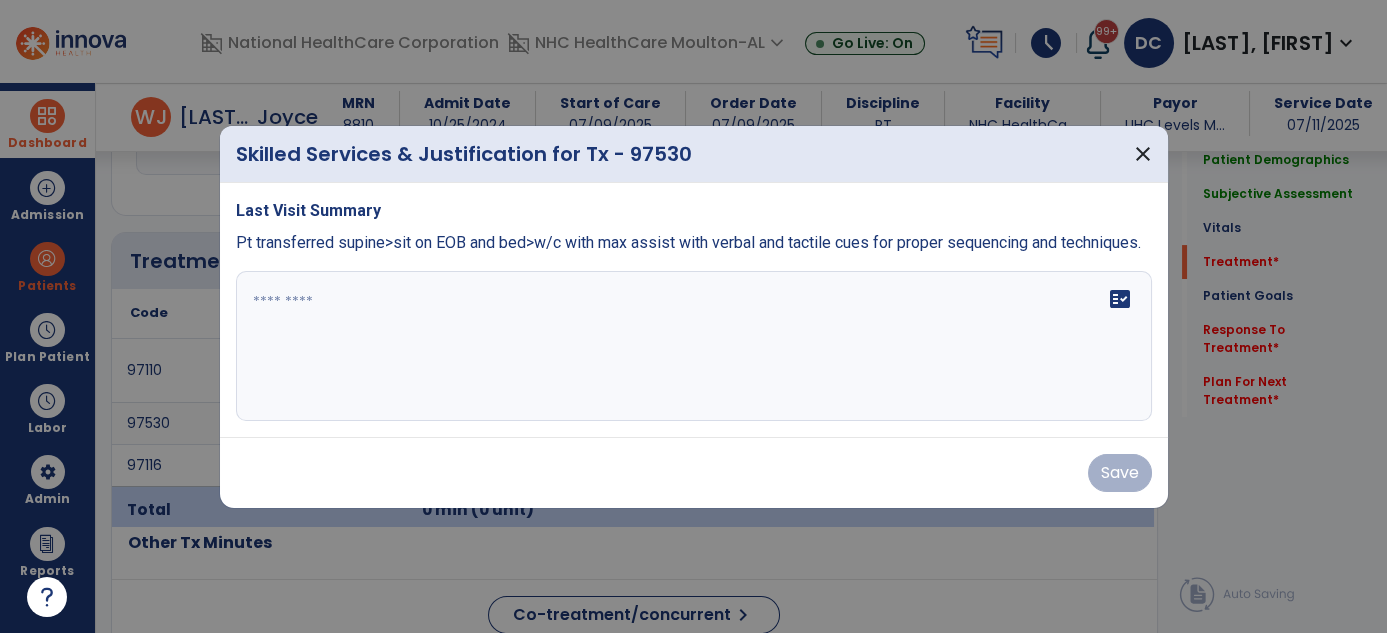 scroll, scrollTop: 1017, scrollLeft: 0, axis: vertical 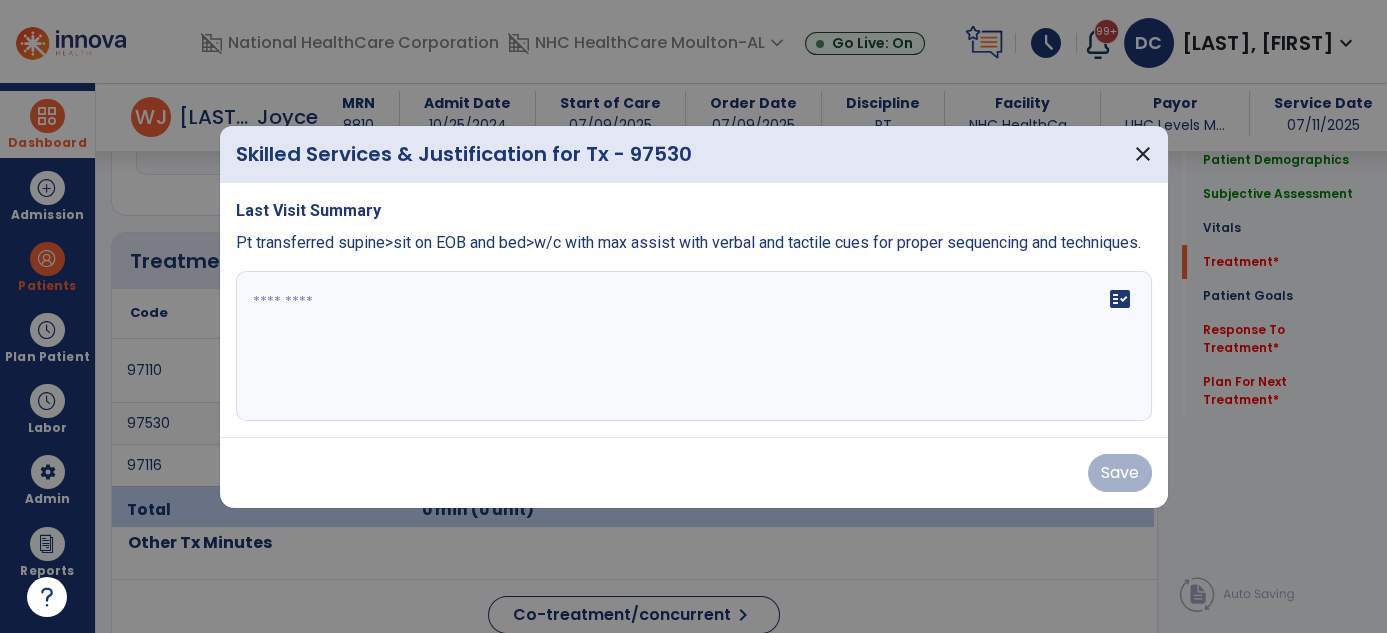 click on "fact_check" at bounding box center [694, 346] 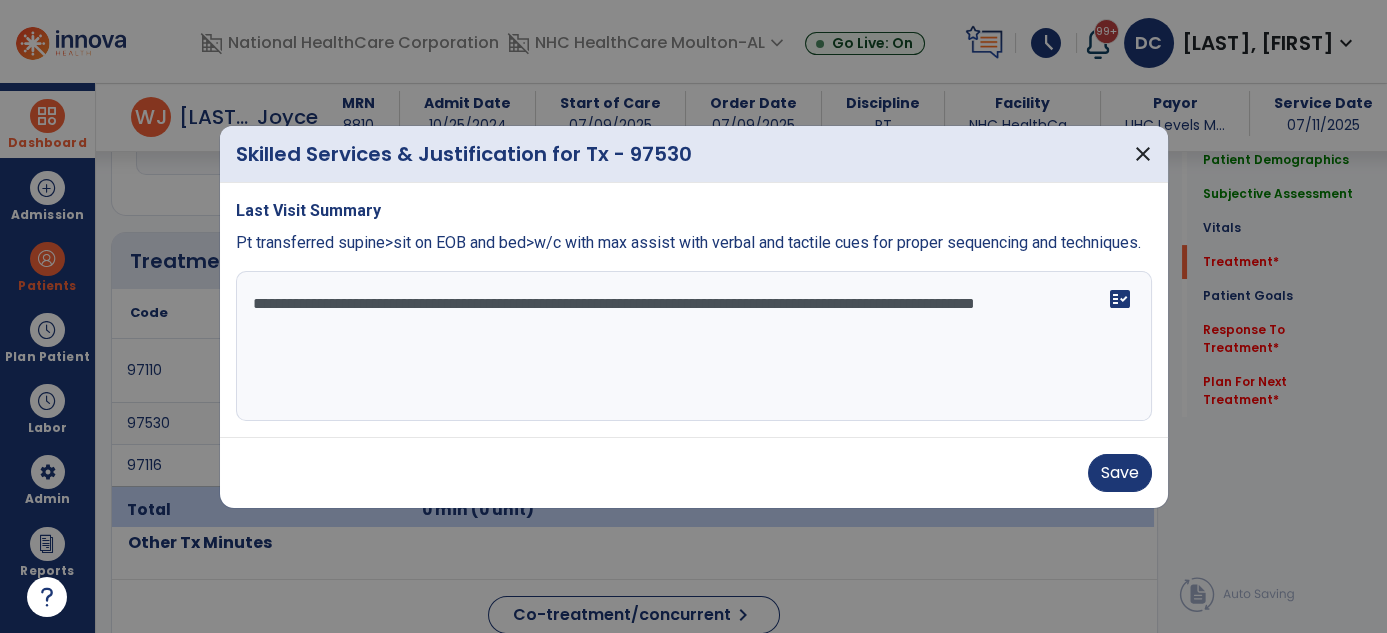 click on "**********" at bounding box center (694, 346) 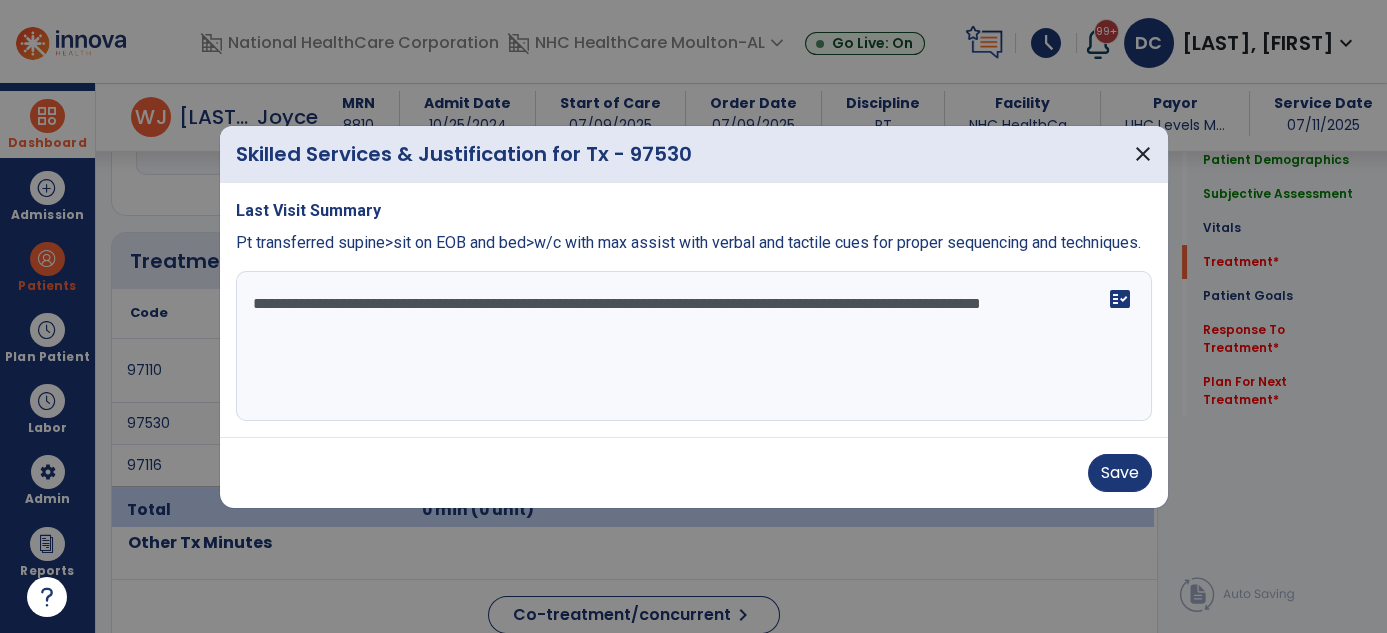 click on "**********" at bounding box center (694, 346) 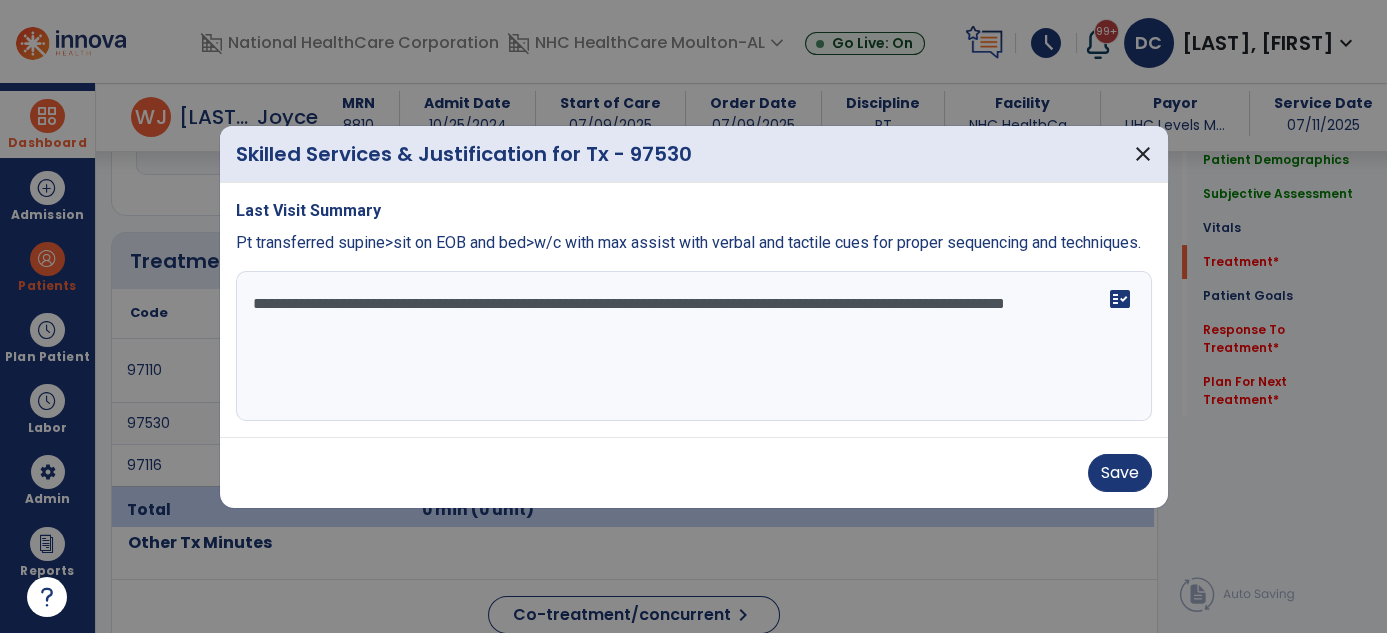 click on "**********" at bounding box center (694, 346) 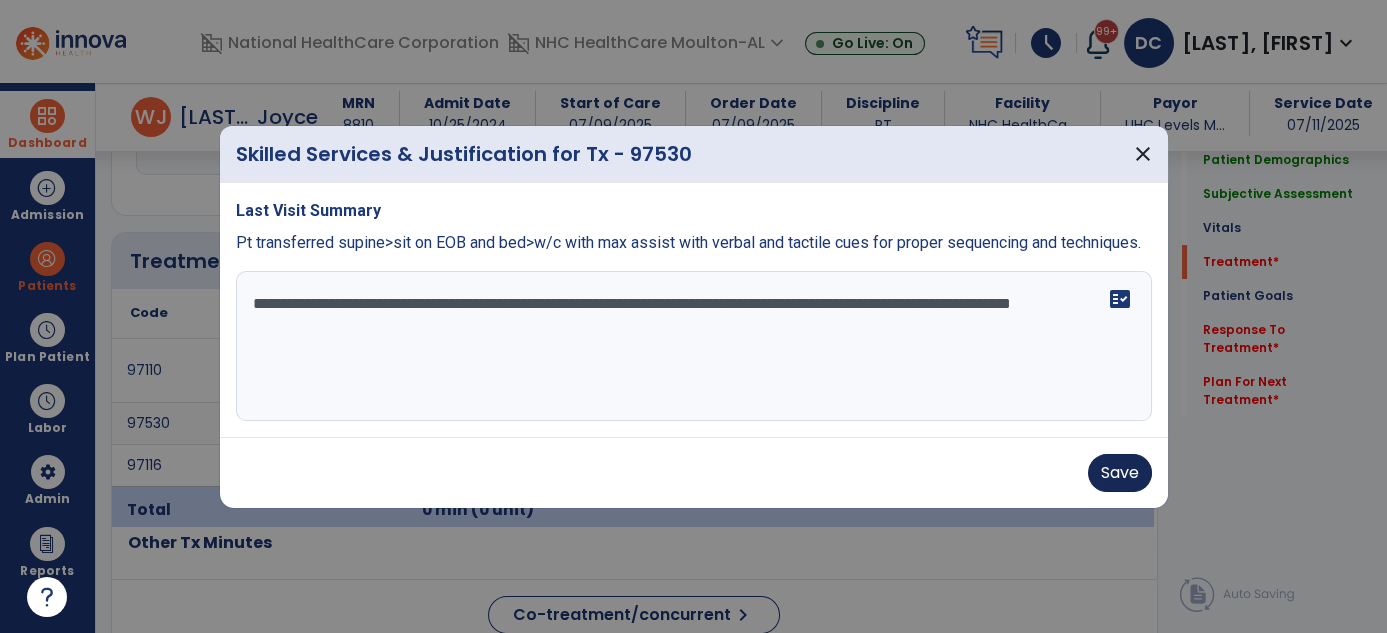 type on "**********" 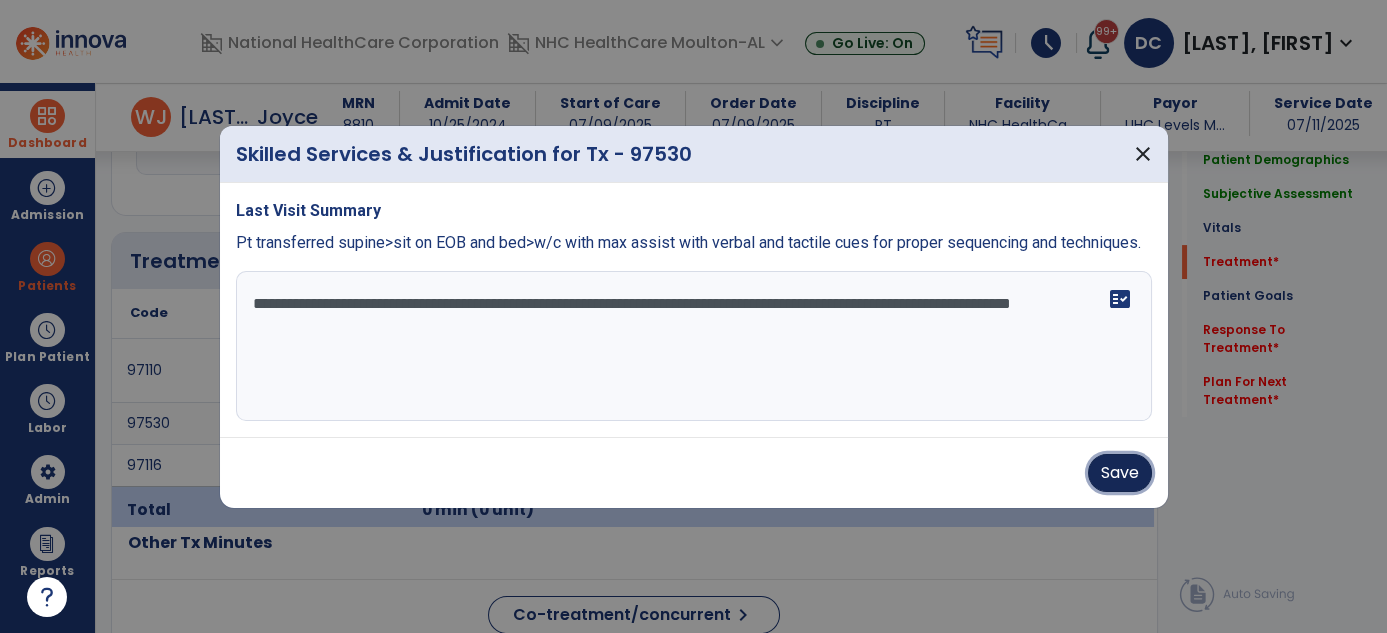 click on "Save" at bounding box center (1120, 473) 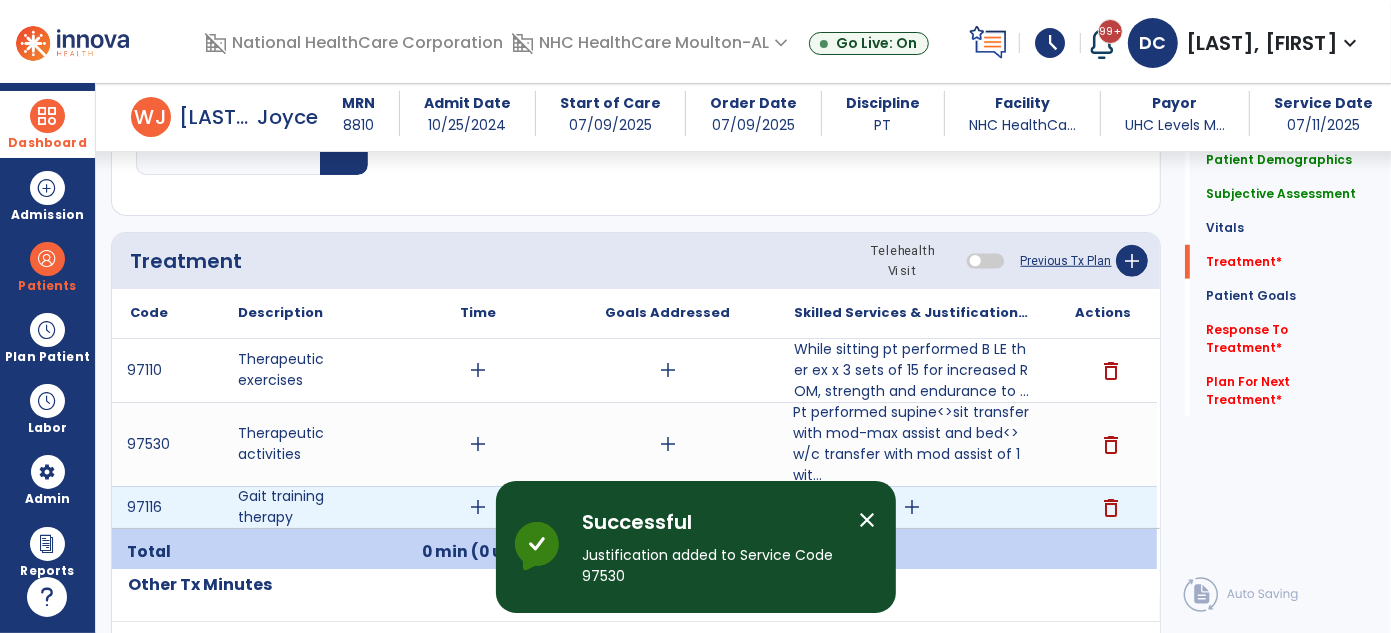 click on "add" at bounding box center (912, 507) 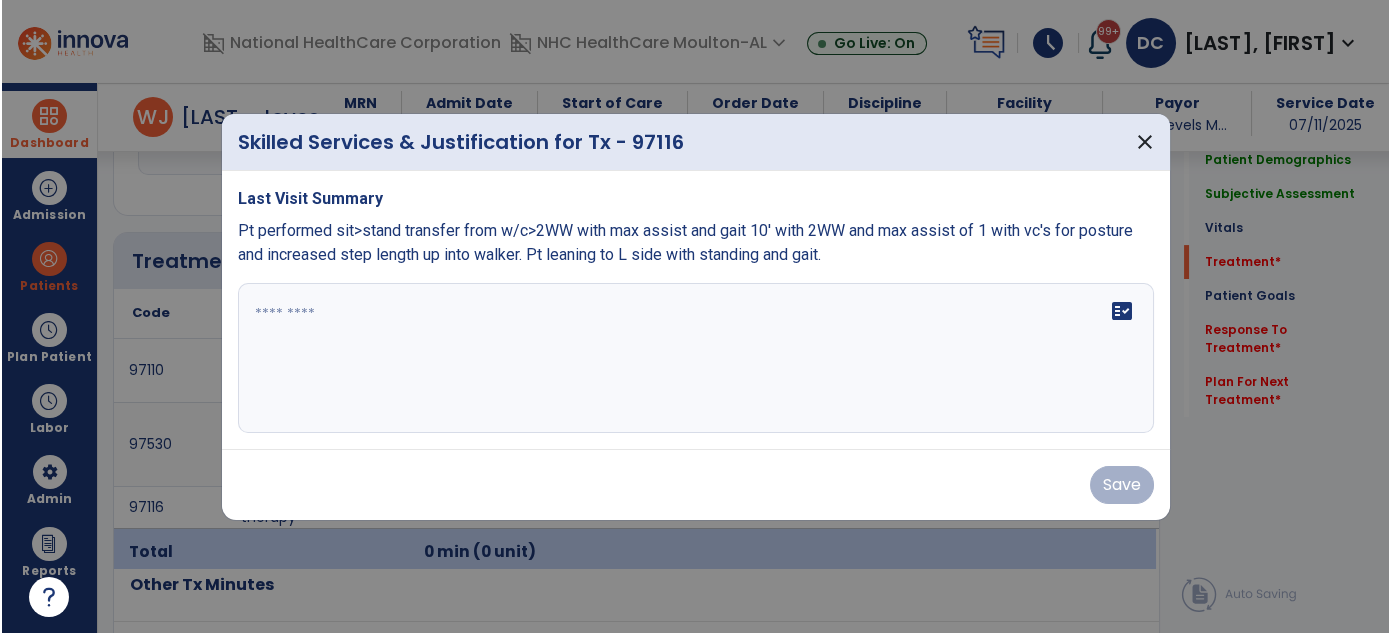 scroll, scrollTop: 1017, scrollLeft: 0, axis: vertical 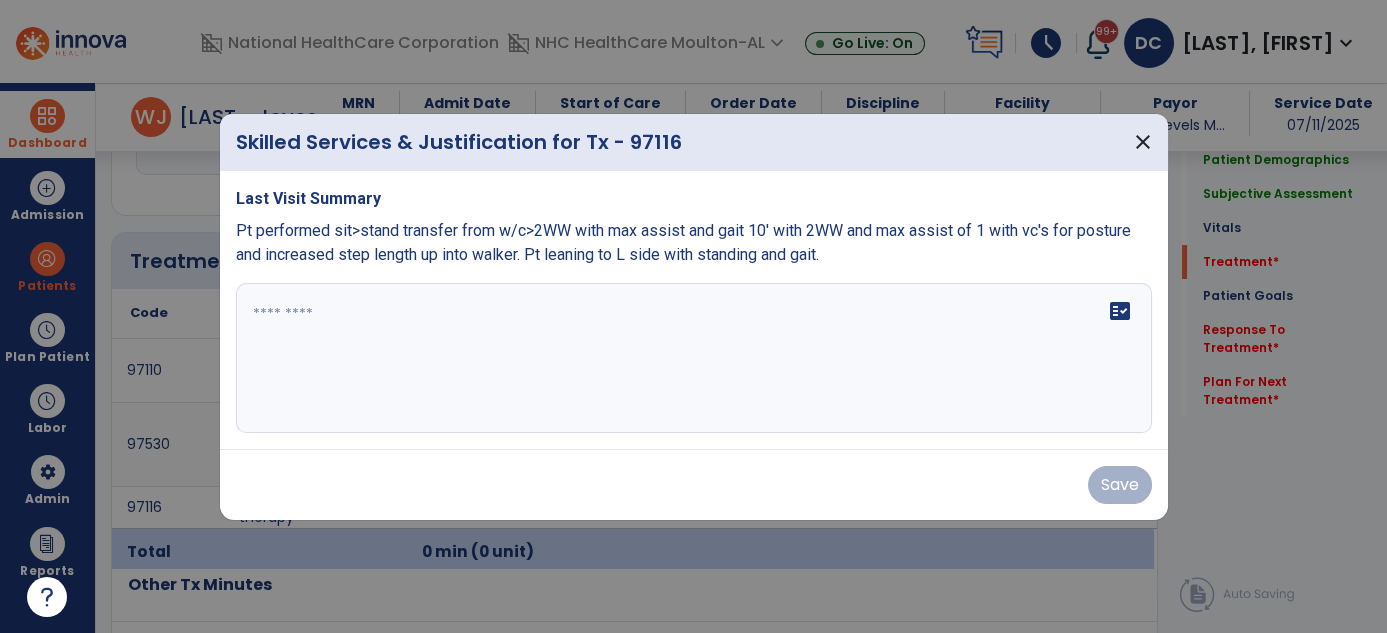 click on "fact_check" at bounding box center [694, 358] 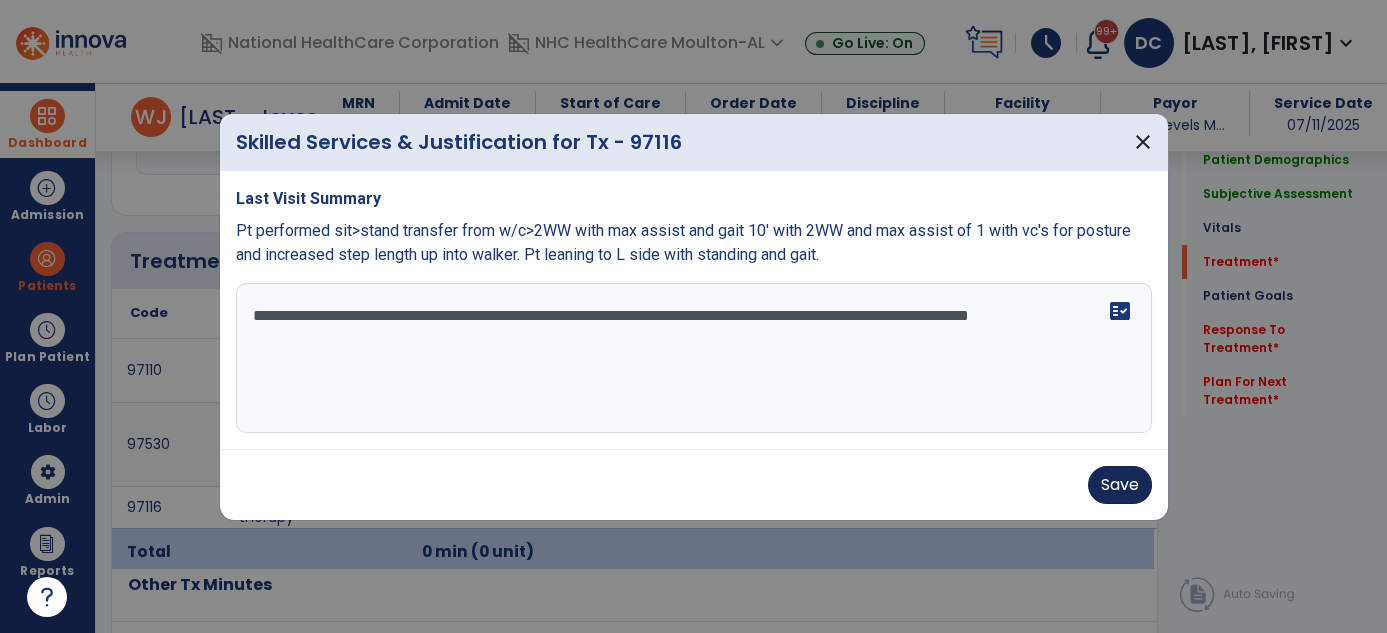 type on "**********" 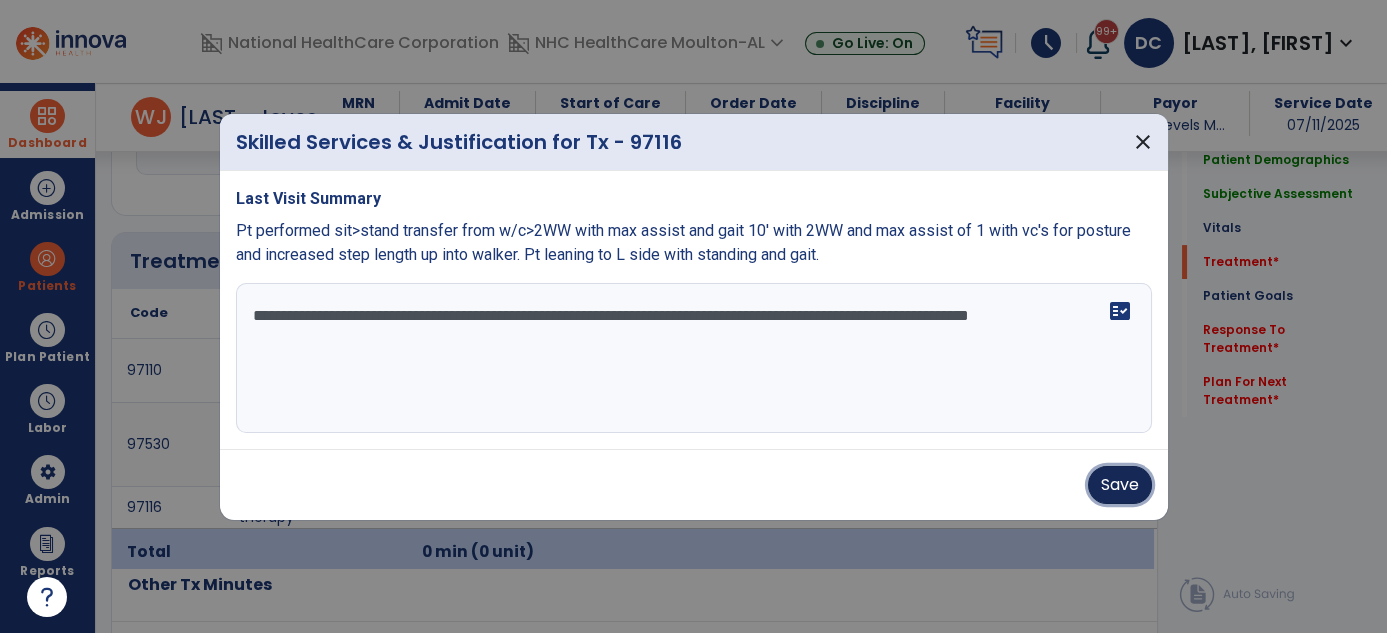 click on "Save" at bounding box center (1120, 485) 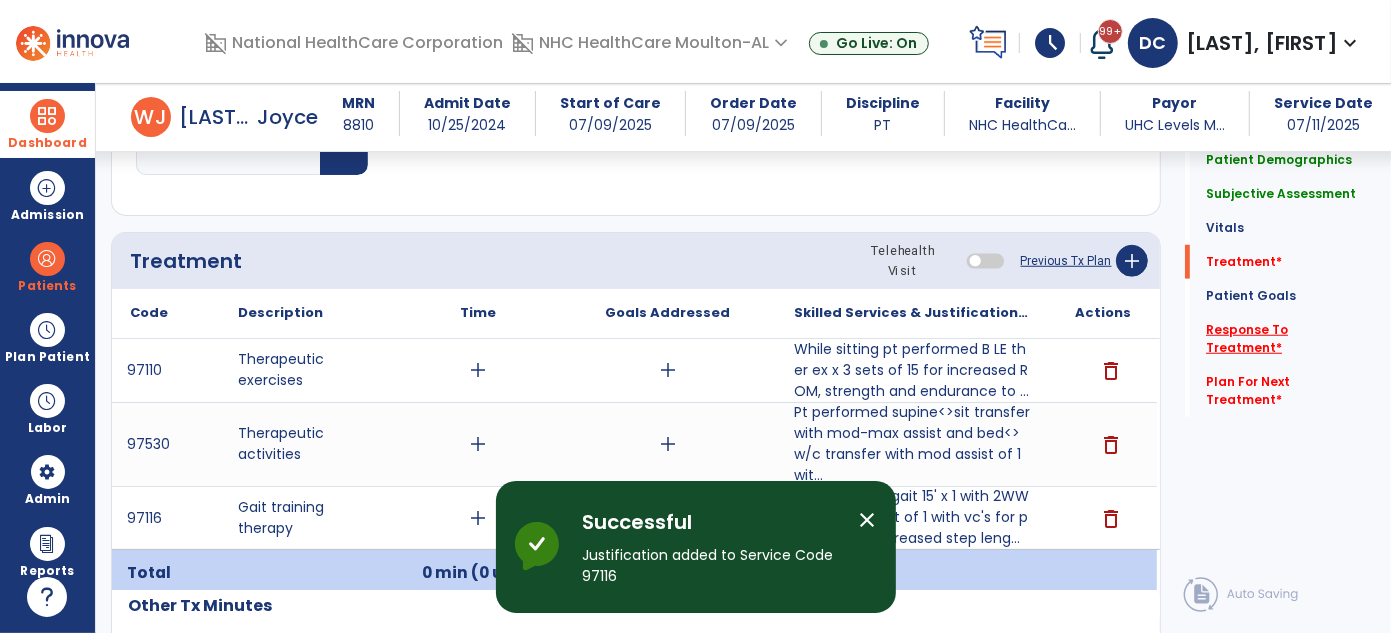 click on "Response To Treatment   *" 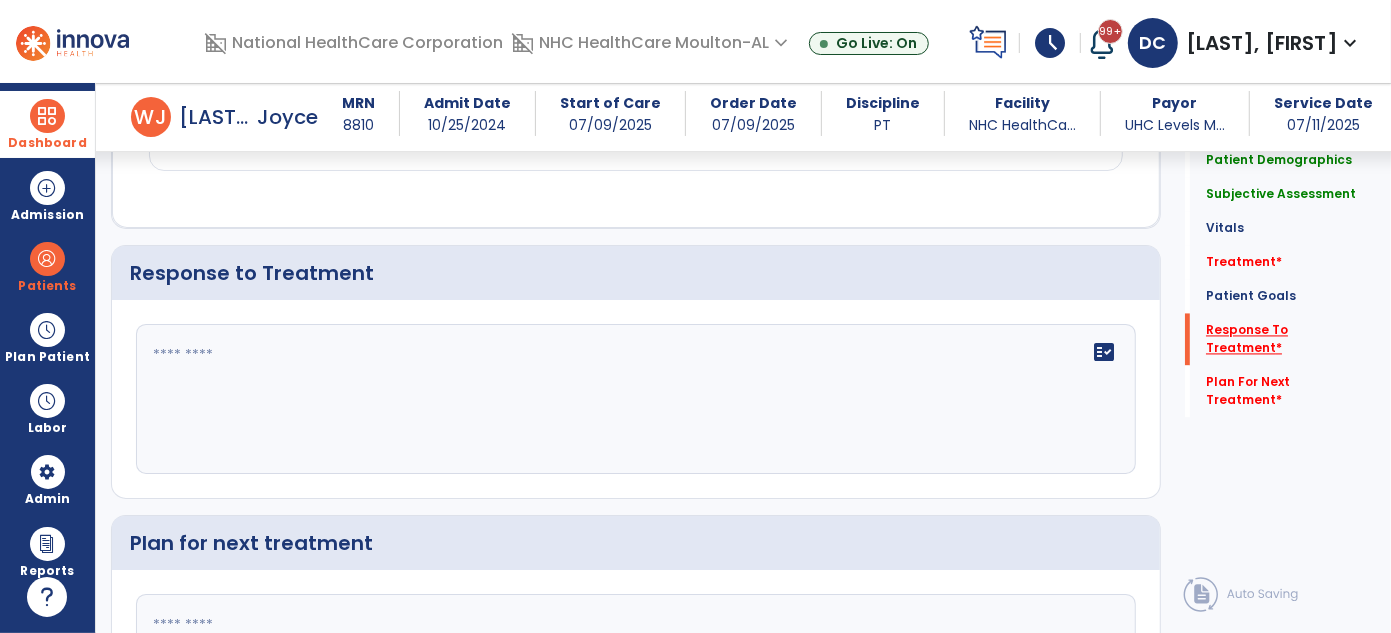scroll, scrollTop: 2680, scrollLeft: 0, axis: vertical 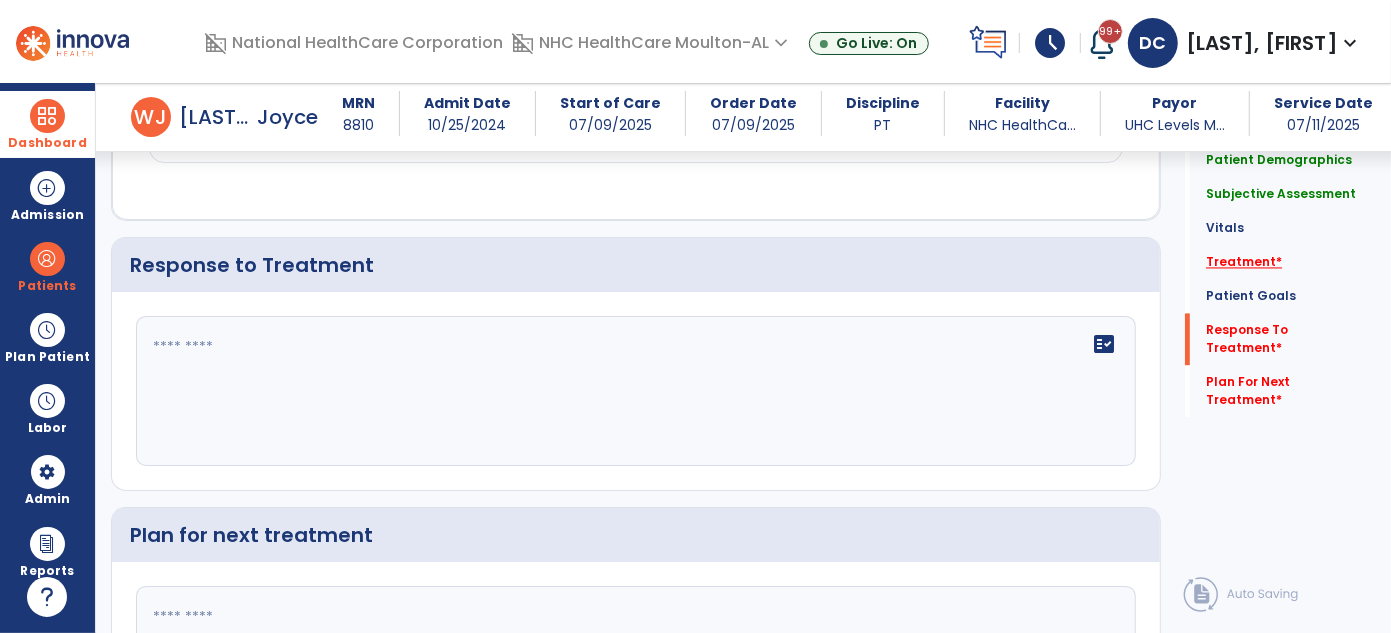 click on "Treatment   *" 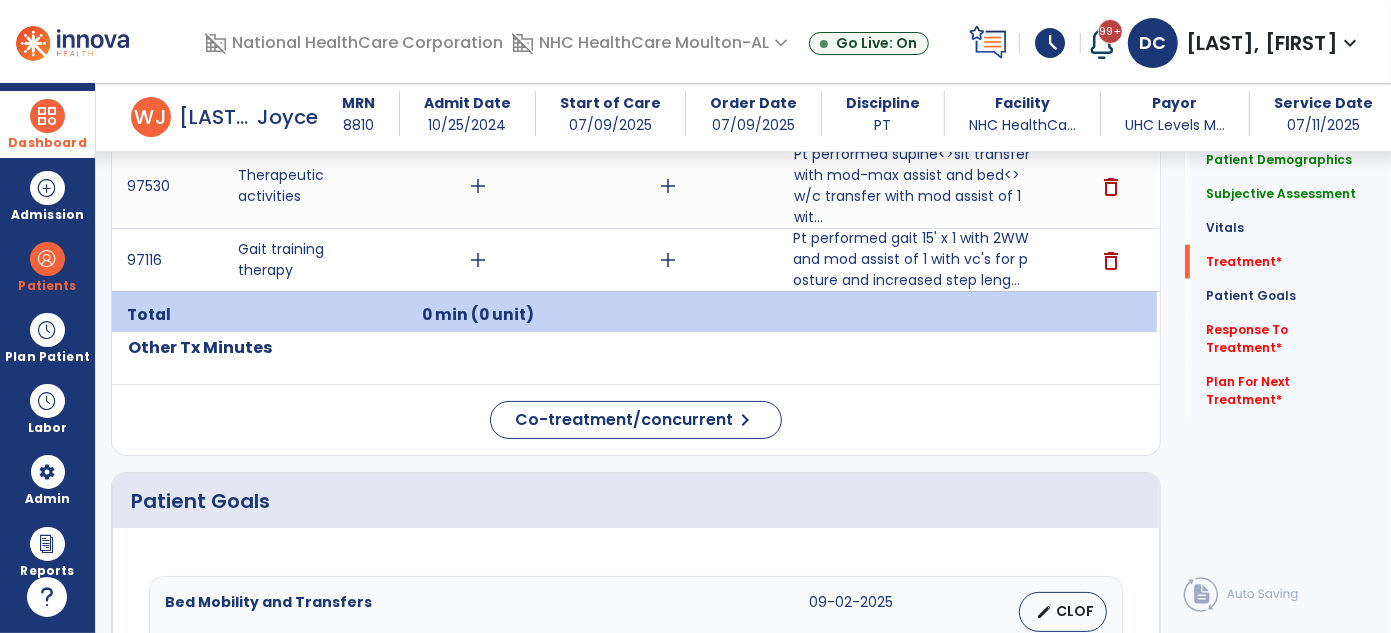 scroll, scrollTop: 1130, scrollLeft: 0, axis: vertical 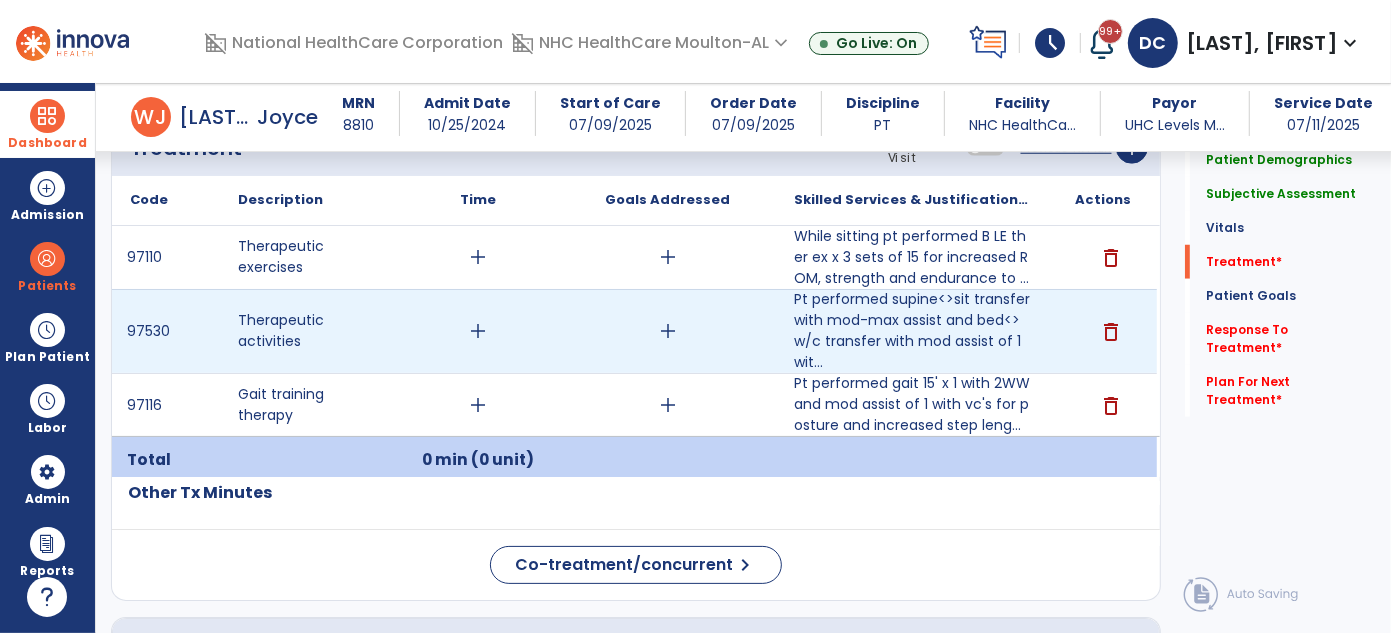 click on "add" at bounding box center (478, 331) 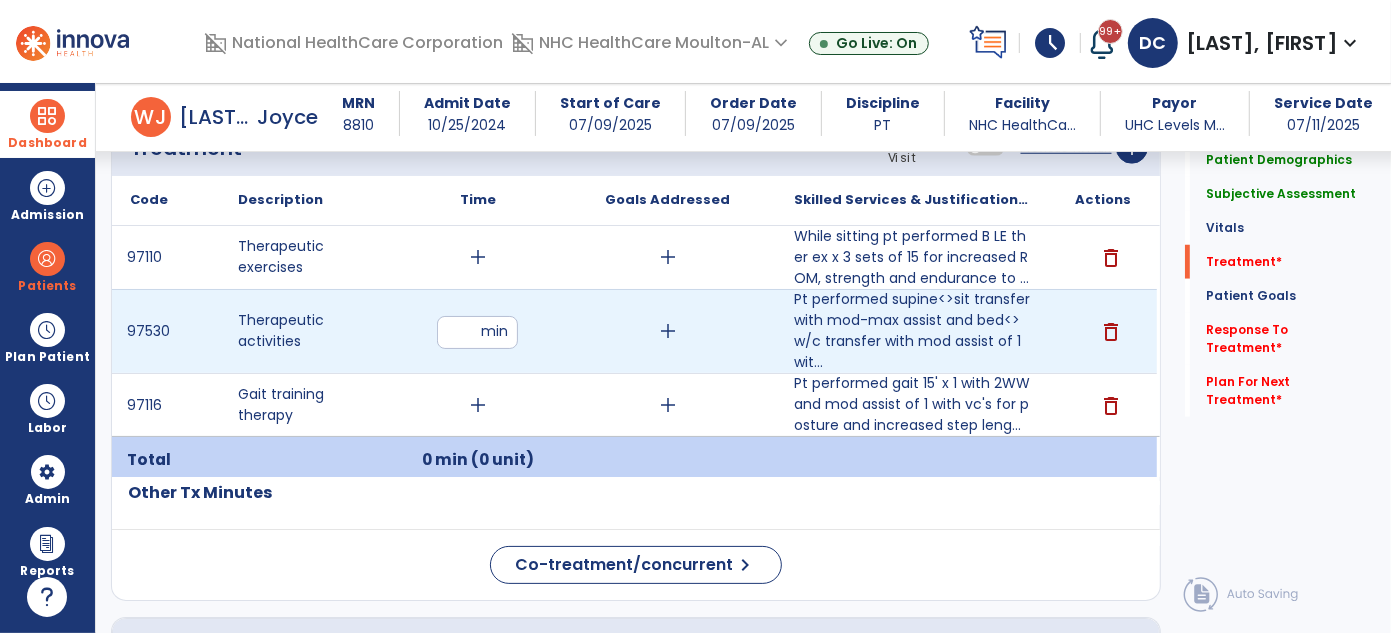type on "*" 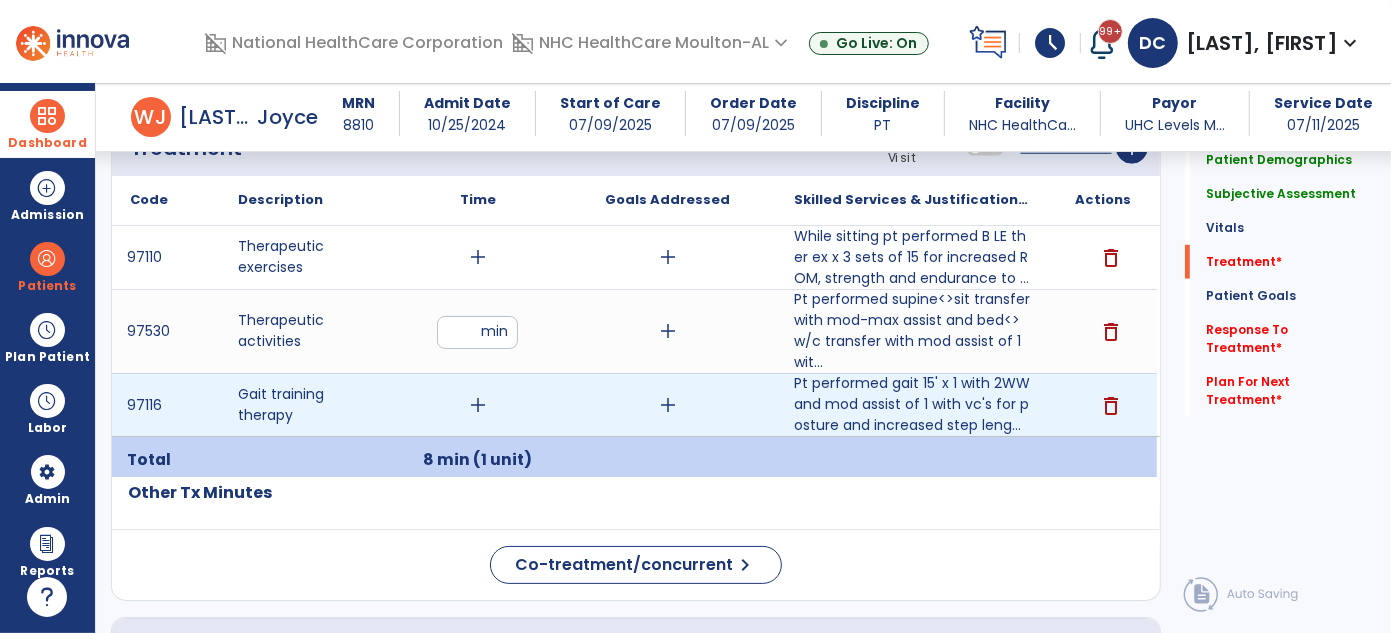 click on "add" at bounding box center [478, 405] 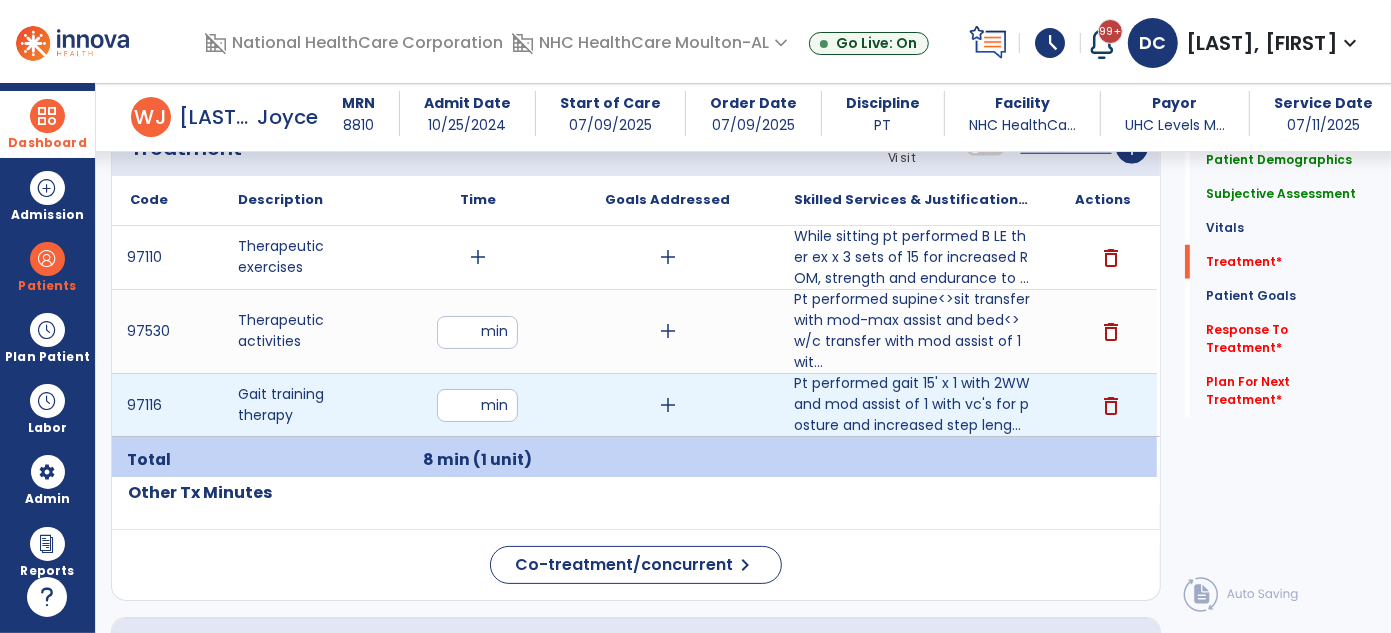 type on "*" 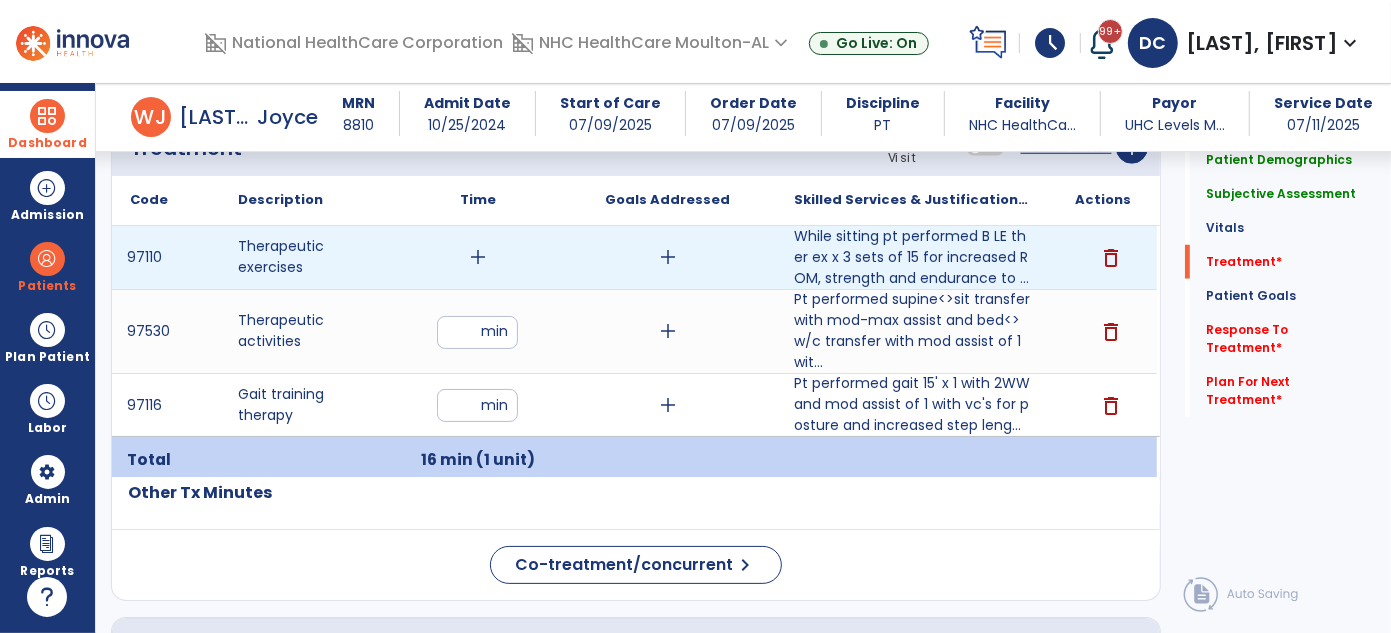 click on "add" at bounding box center (478, 257) 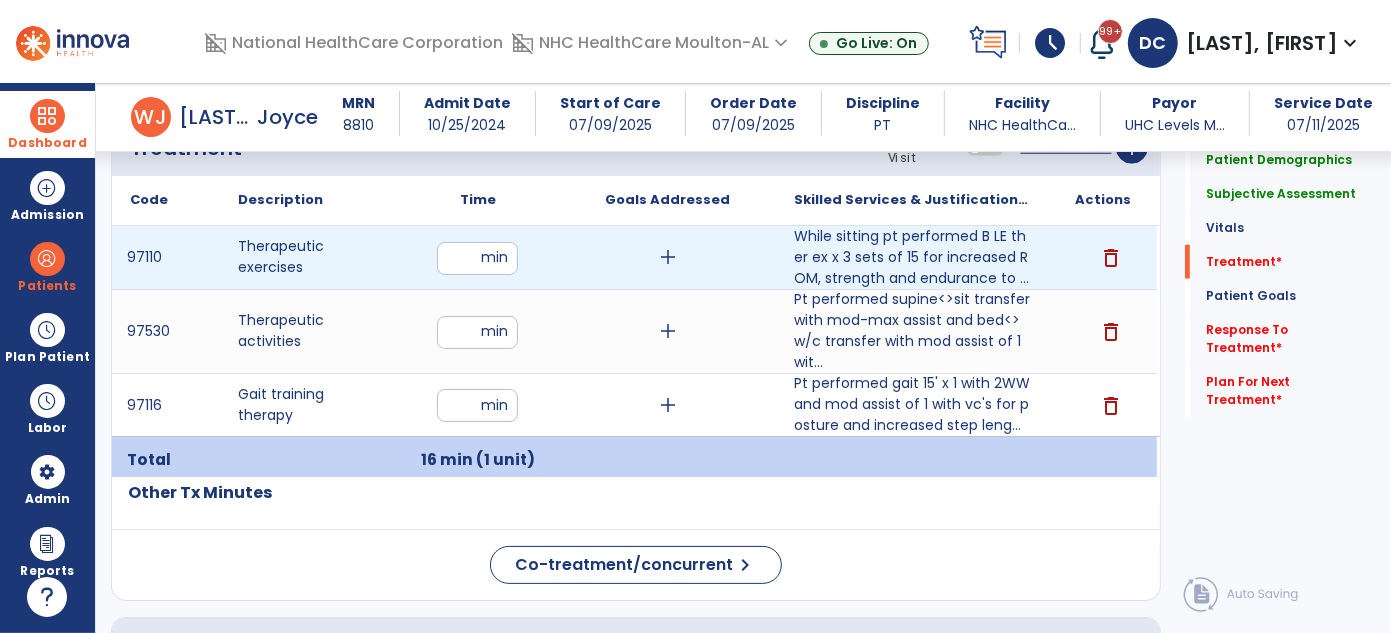 type on "**" 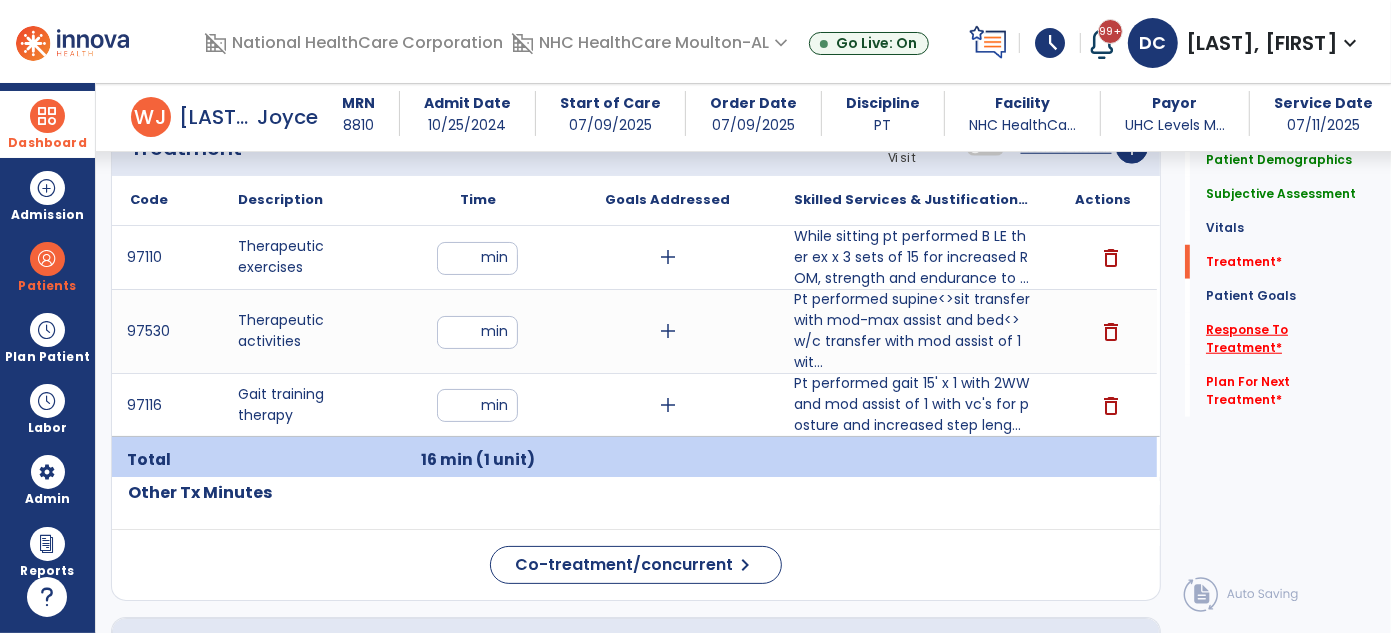 click on "Response To Treatment   *" 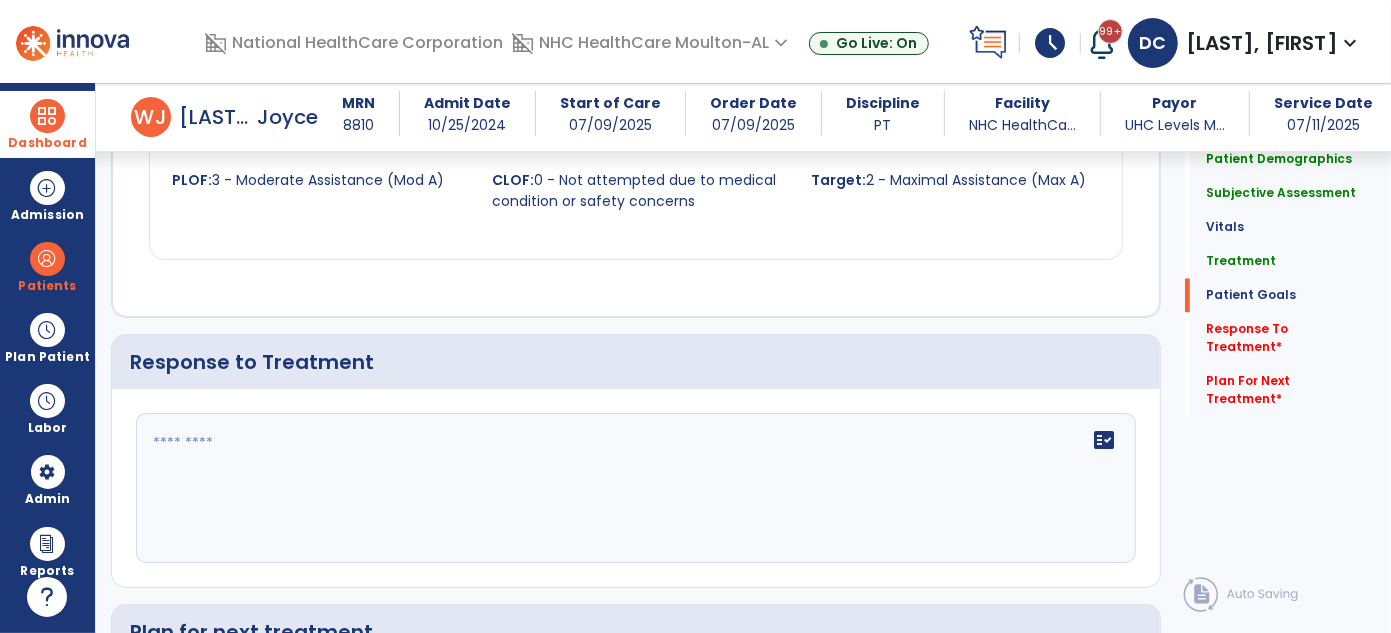 scroll, scrollTop: 2589, scrollLeft: 0, axis: vertical 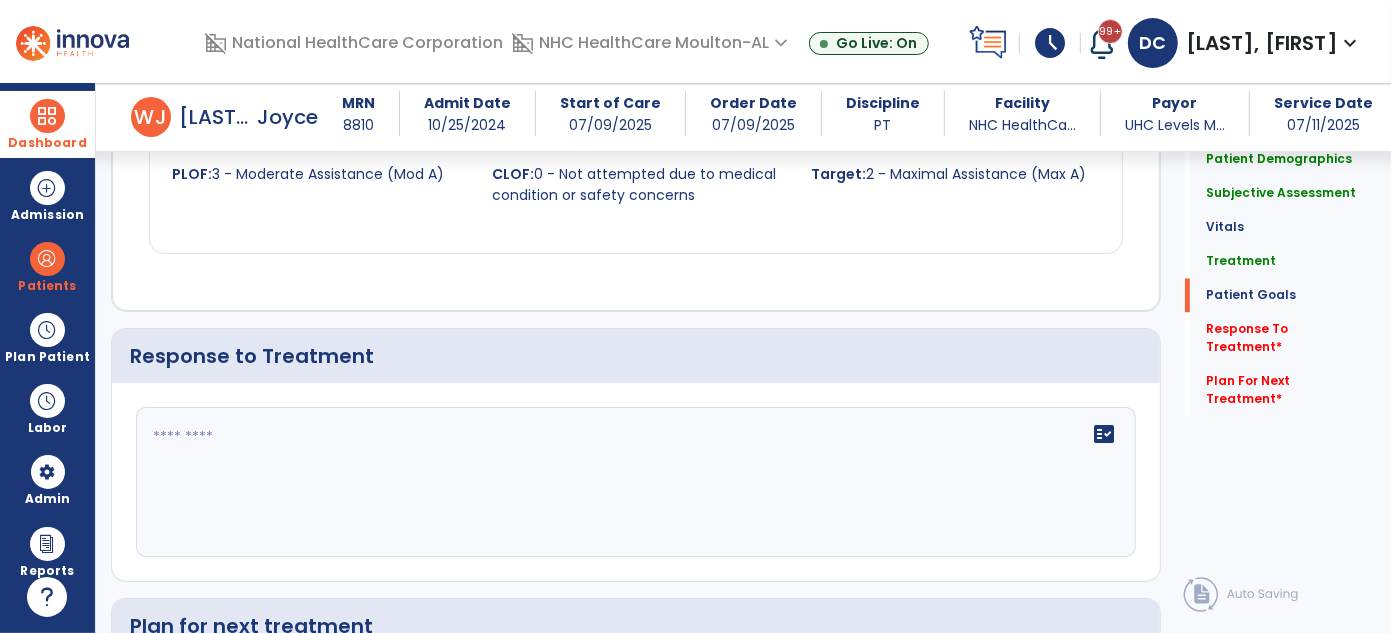click 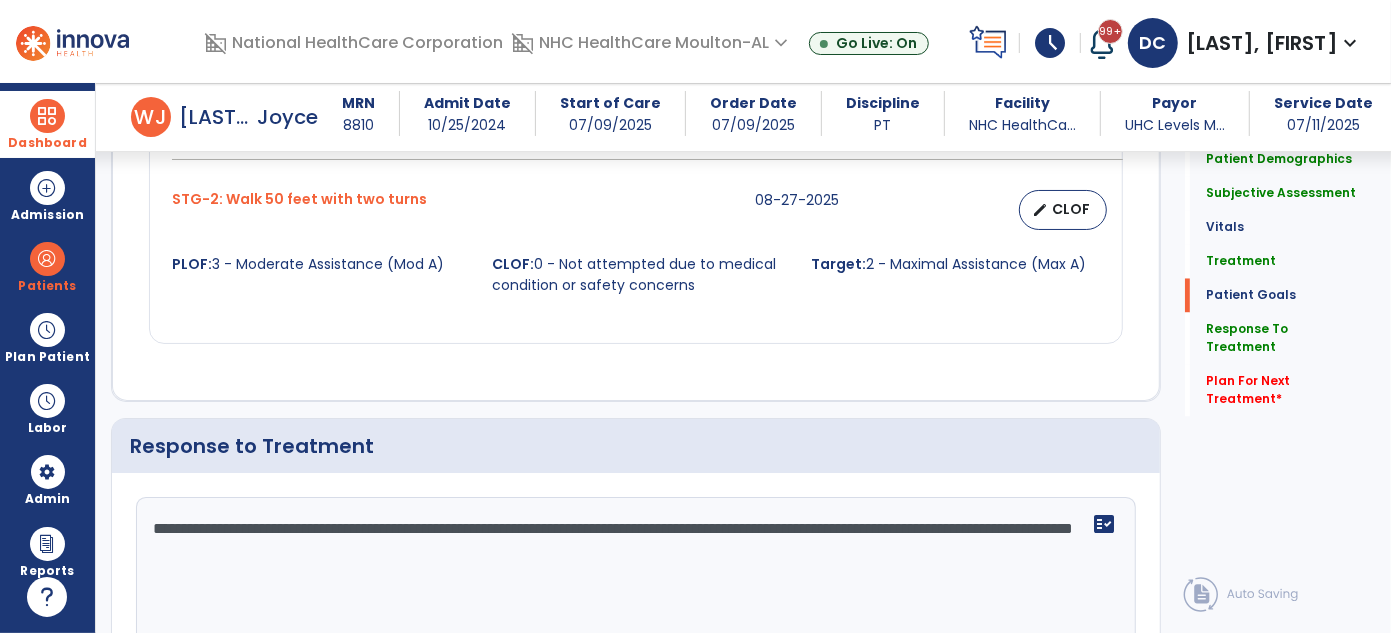scroll, scrollTop: 2589, scrollLeft: 0, axis: vertical 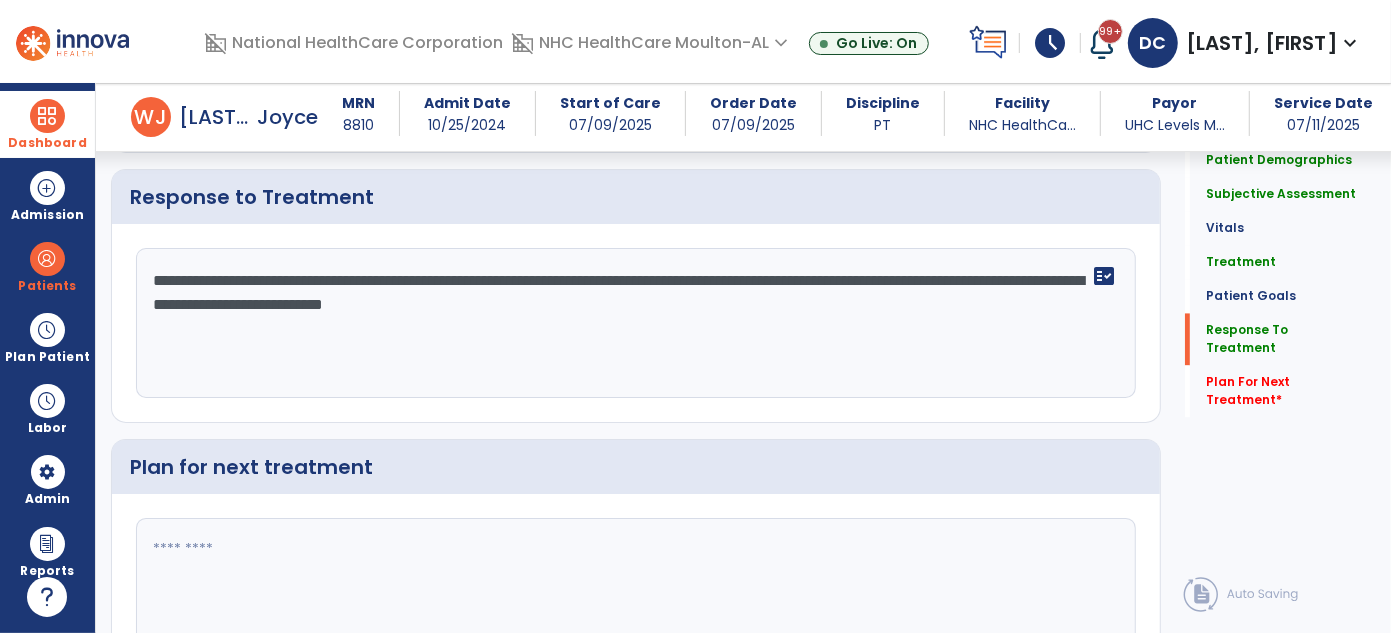 type on "**********" 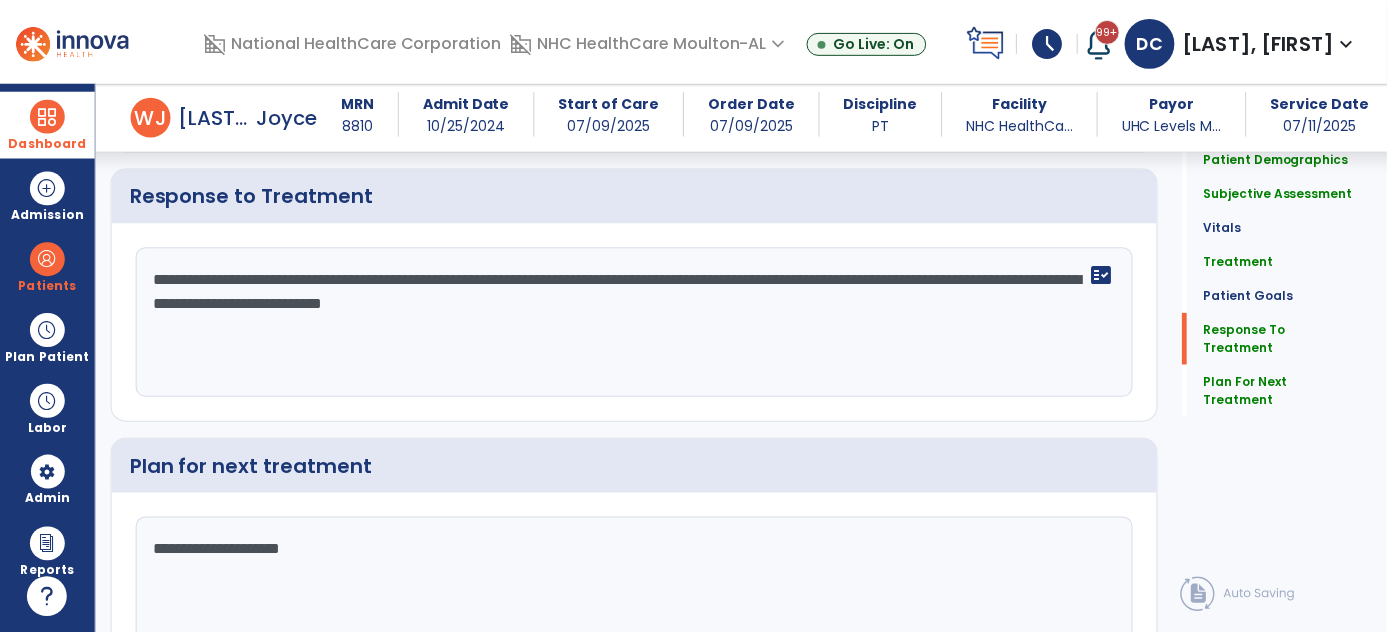scroll, scrollTop: 2866, scrollLeft: 0, axis: vertical 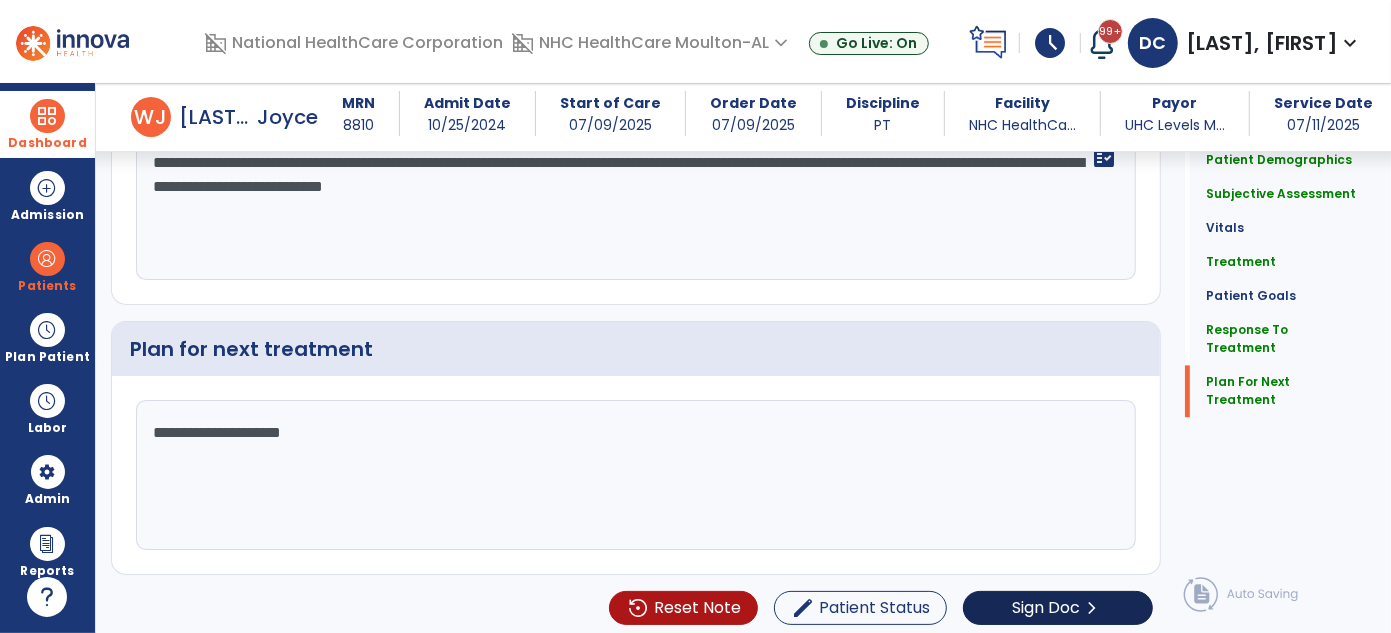 type on "**********" 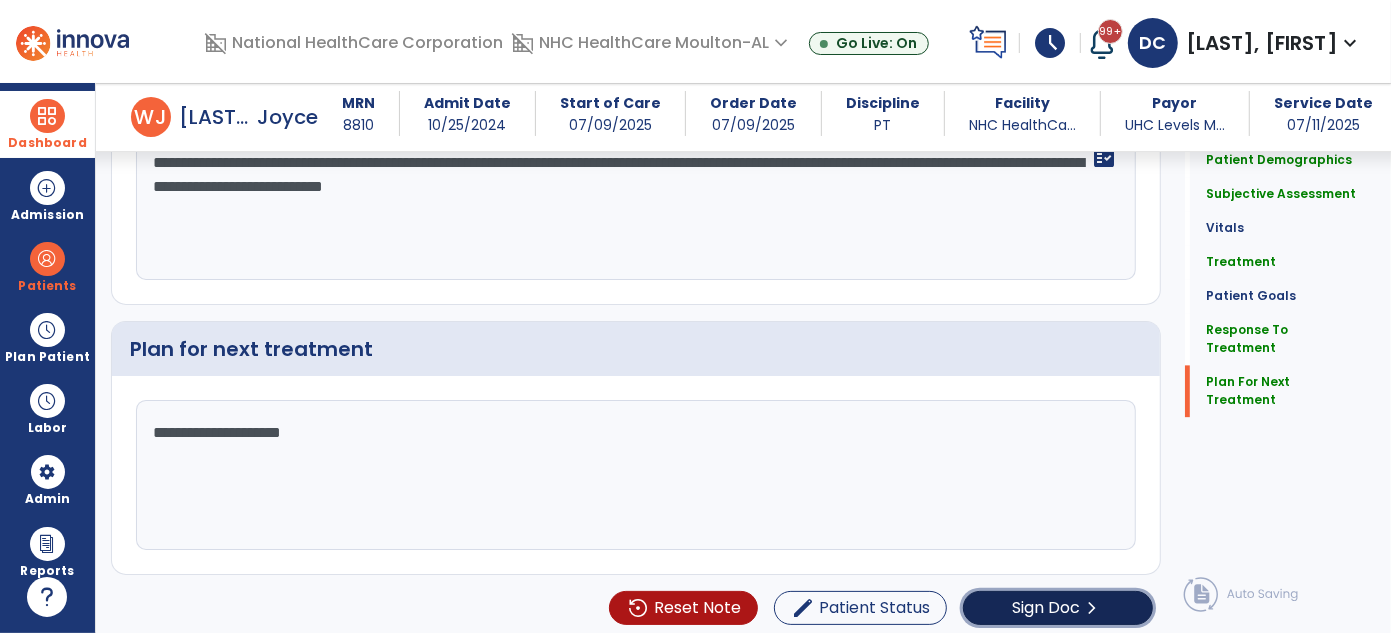 click on "chevron_right" 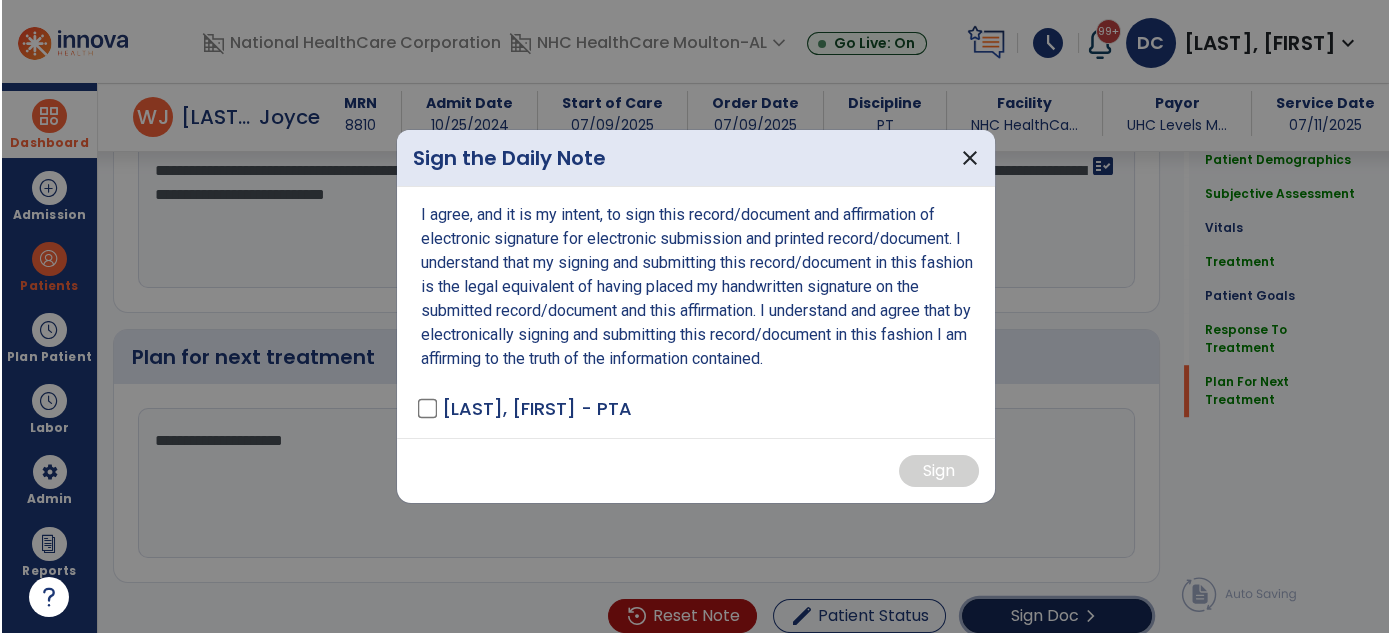 scroll, scrollTop: 2866, scrollLeft: 0, axis: vertical 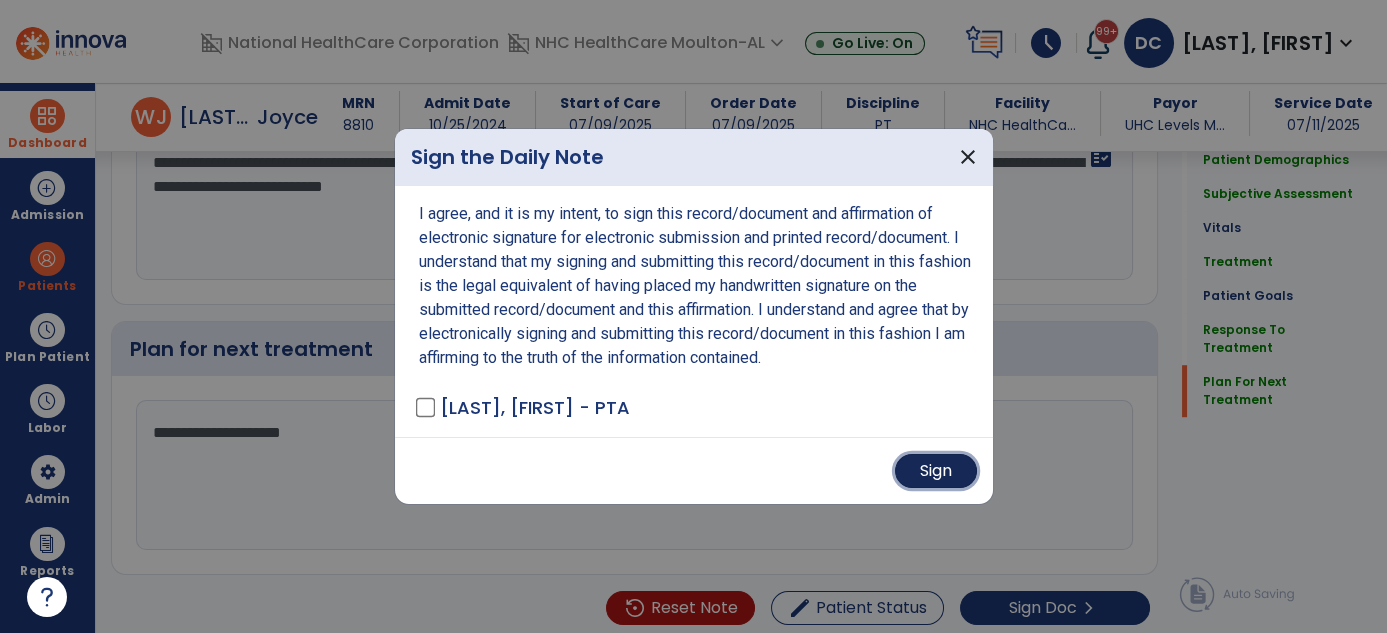 click on "Sign" at bounding box center (936, 471) 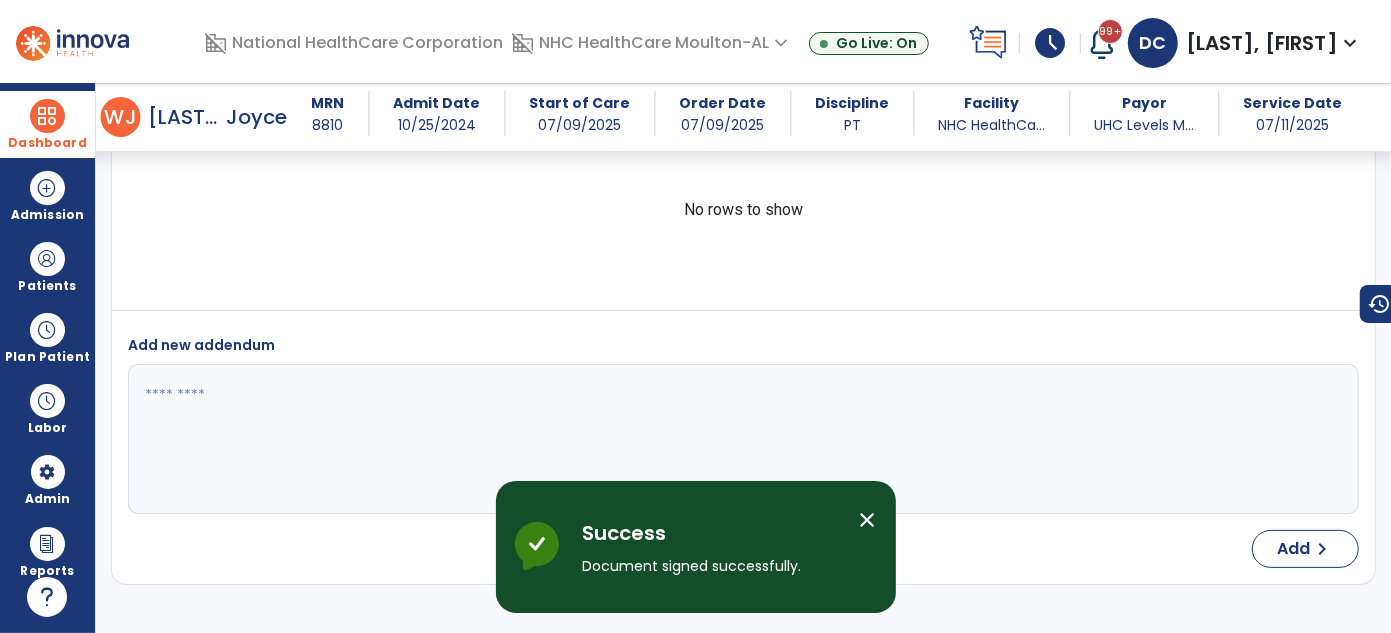 scroll, scrollTop: 4451, scrollLeft: 0, axis: vertical 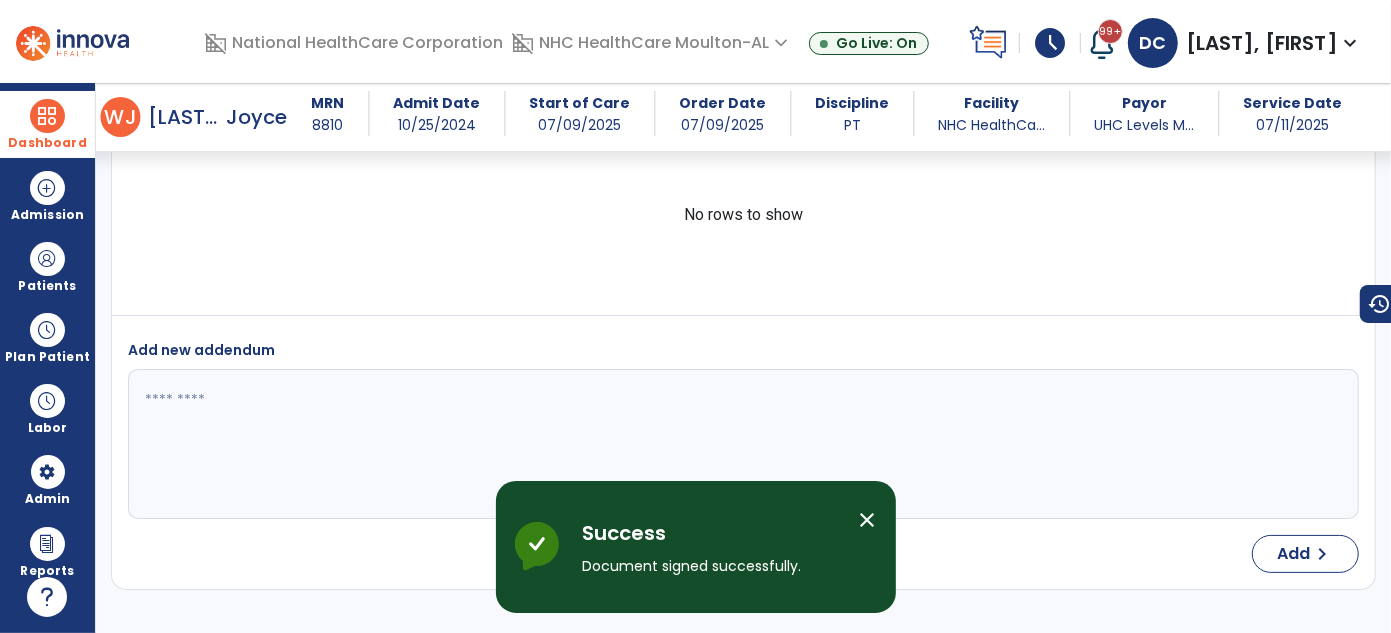click on "close" at bounding box center (868, 520) 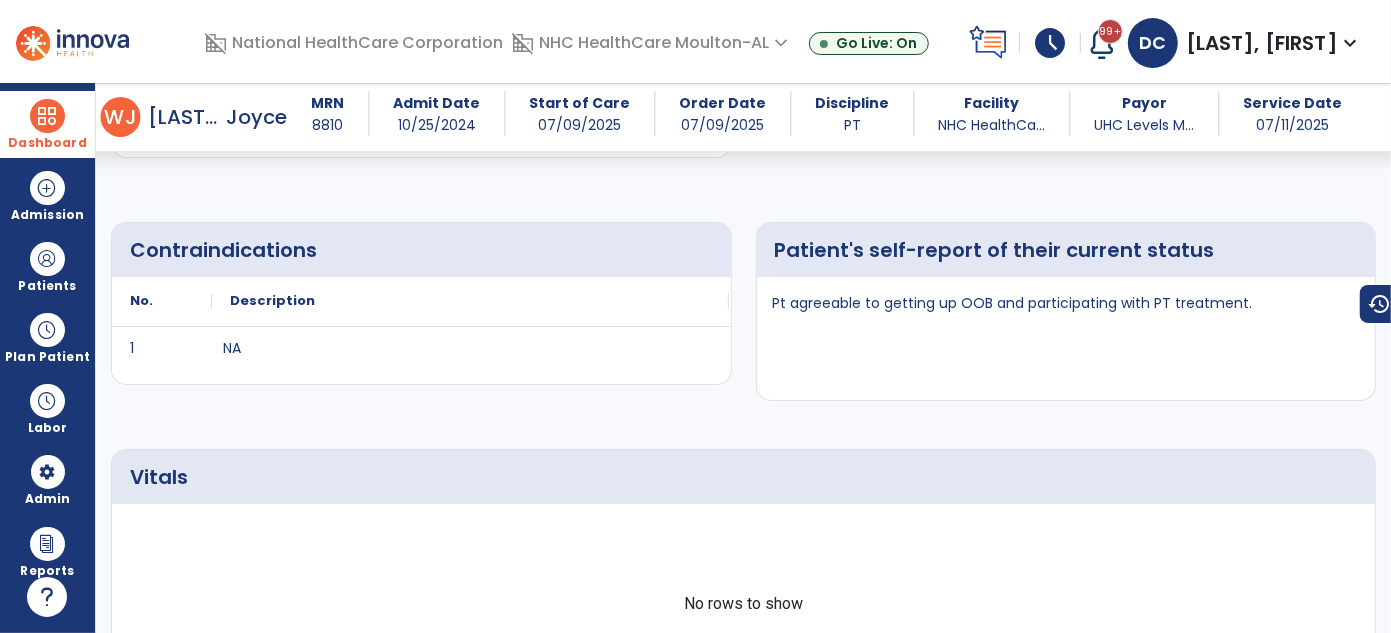 scroll, scrollTop: 121, scrollLeft: 0, axis: vertical 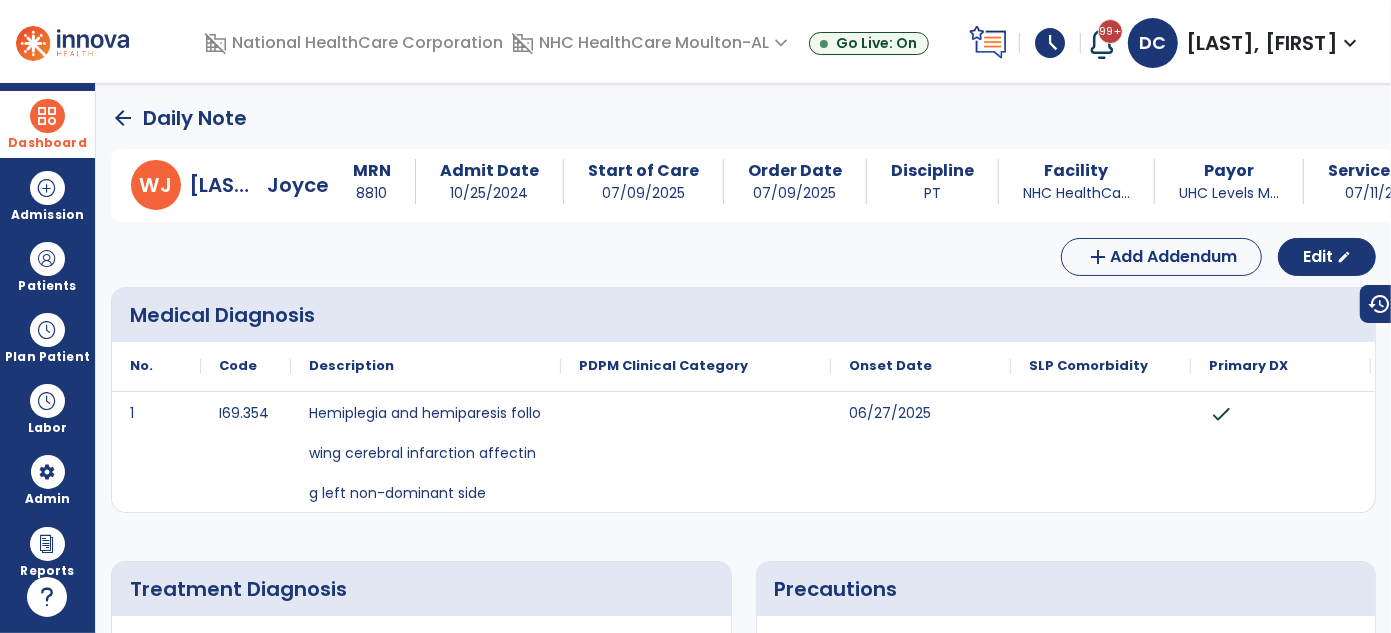 click on "arrow_back" 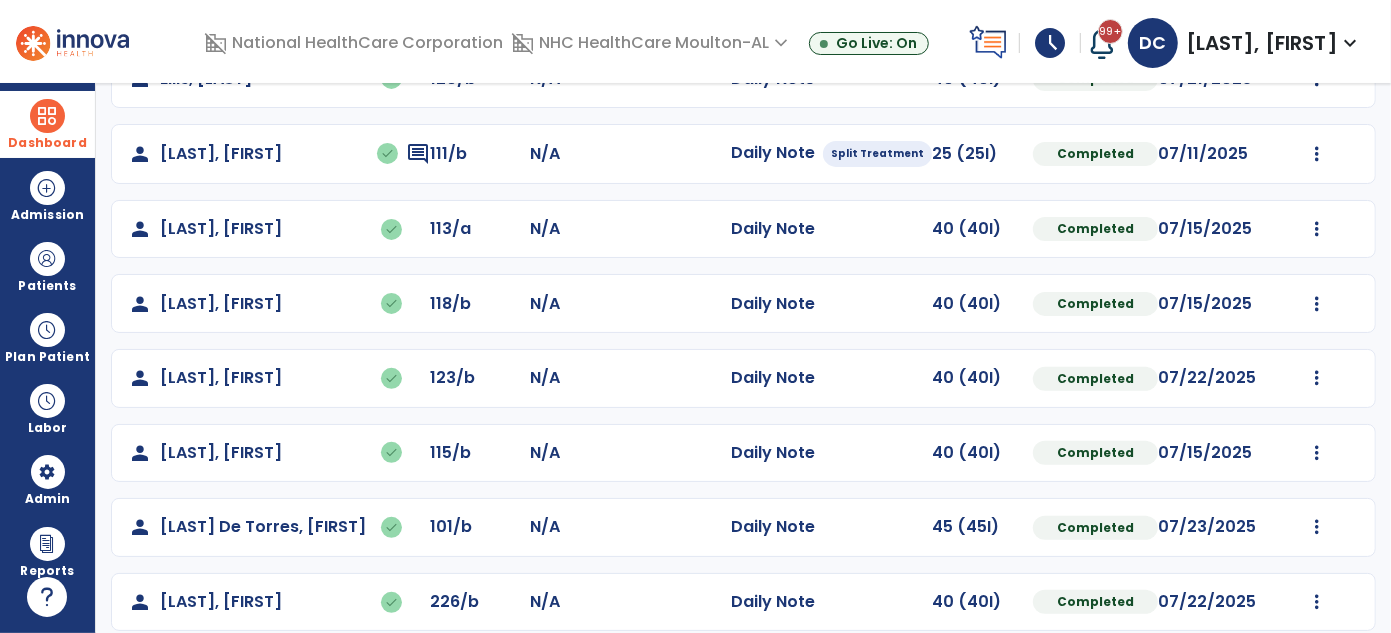 scroll, scrollTop: 399, scrollLeft: 0, axis: vertical 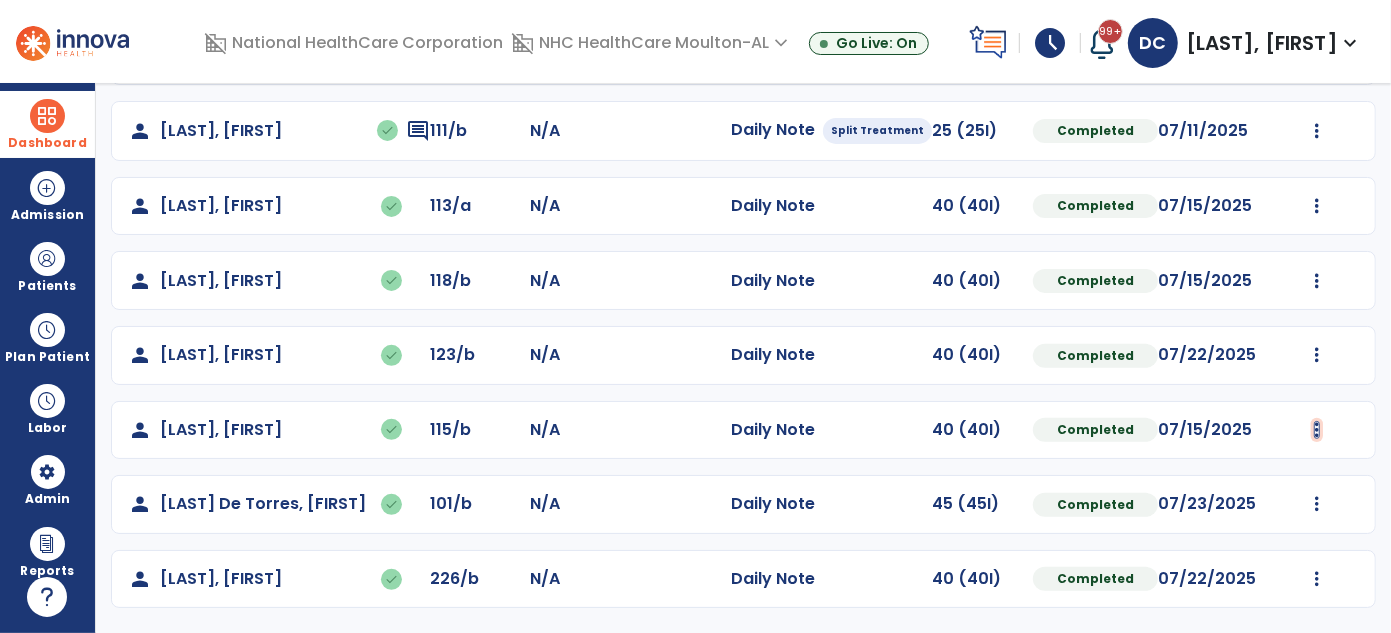 click at bounding box center [1317, -19] 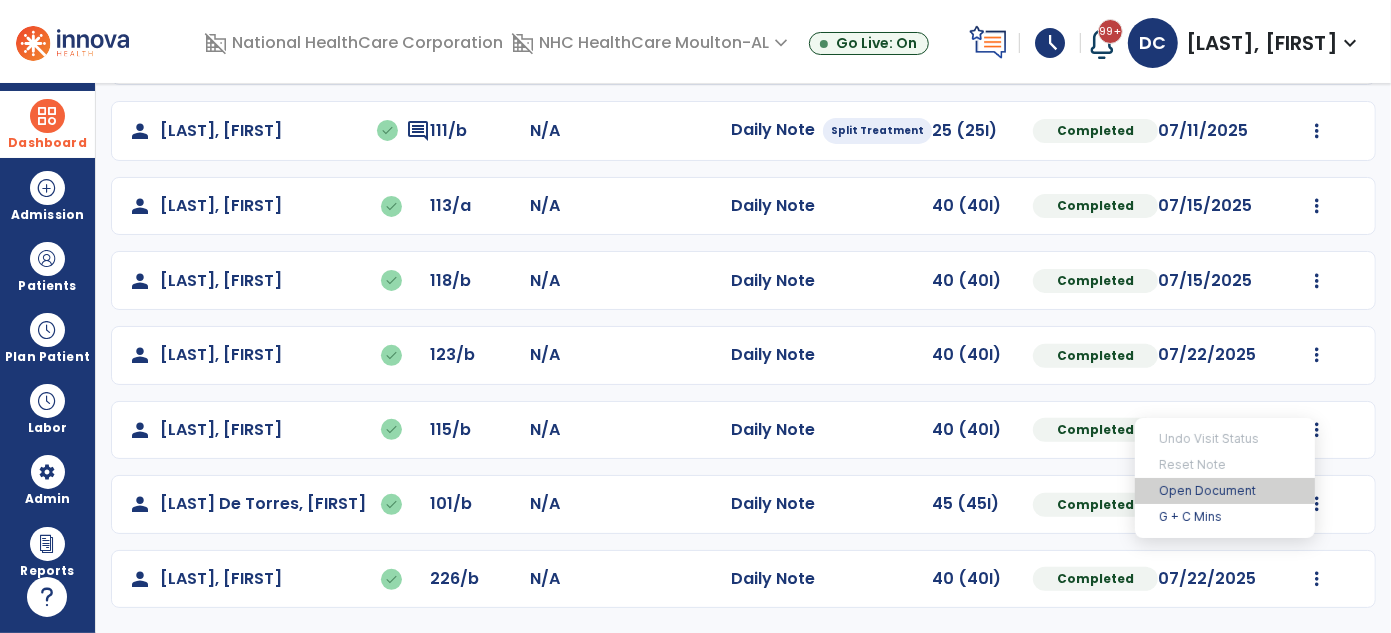 click on "Open Document" at bounding box center [1225, 491] 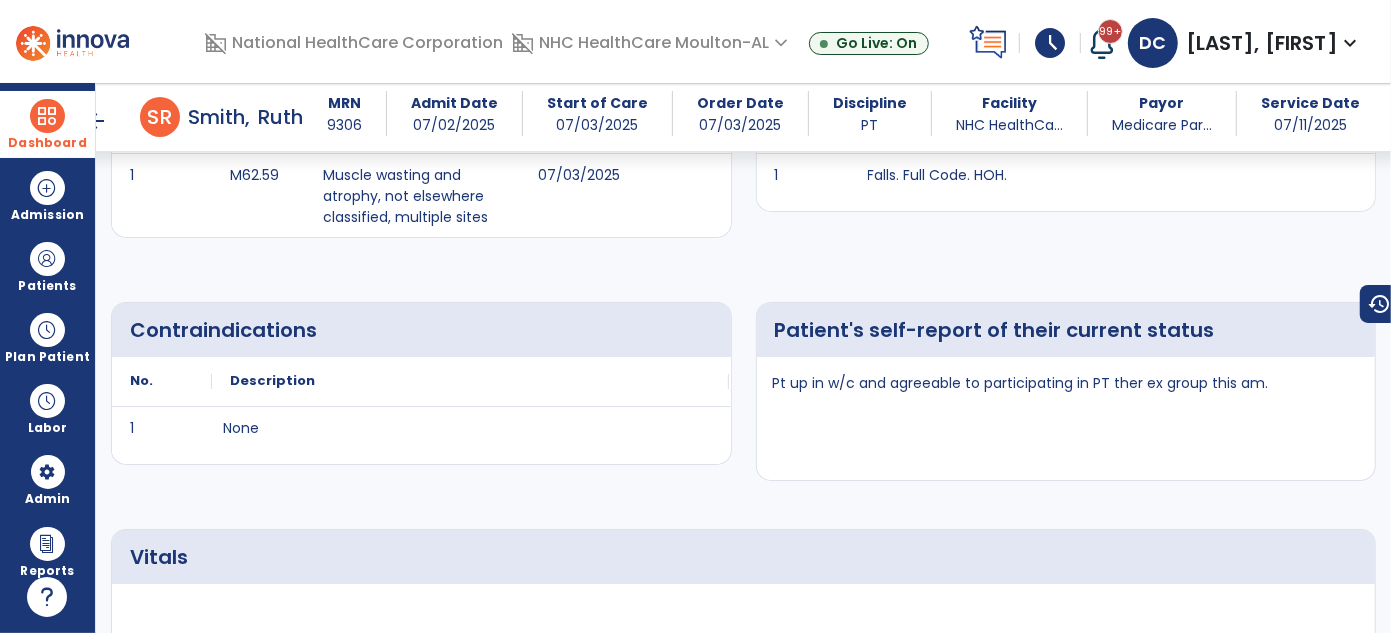 scroll, scrollTop: 549, scrollLeft: 0, axis: vertical 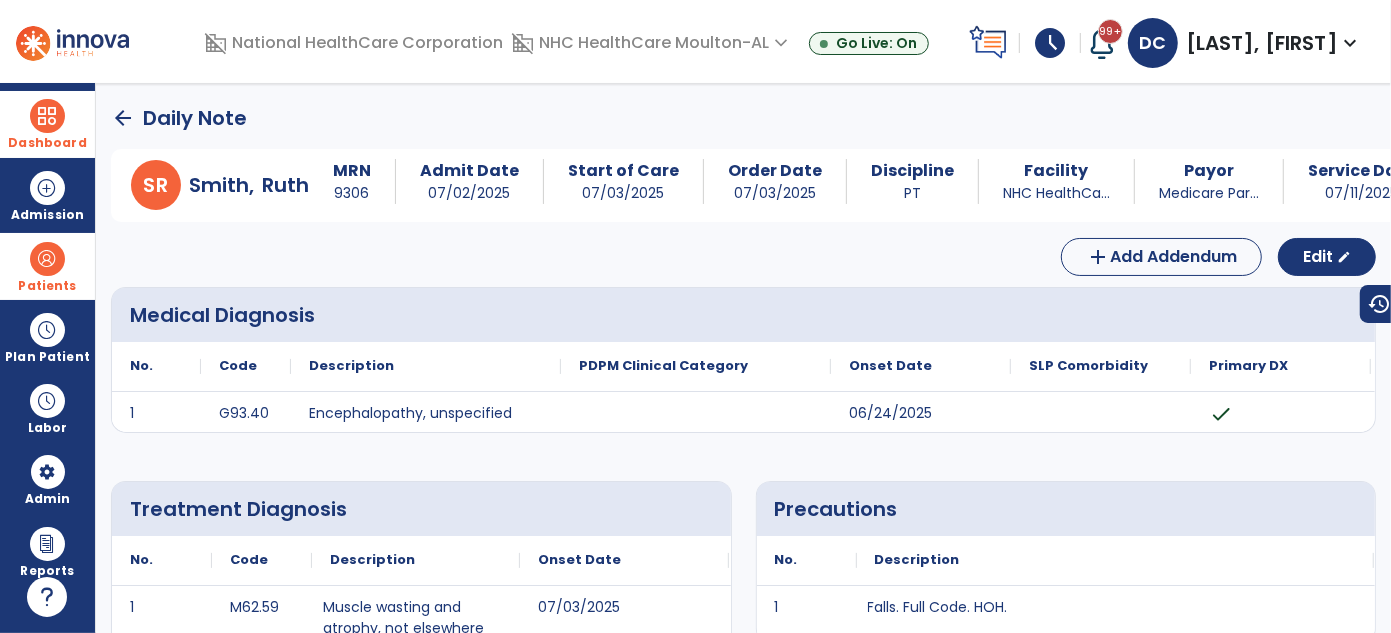 click at bounding box center [47, 259] 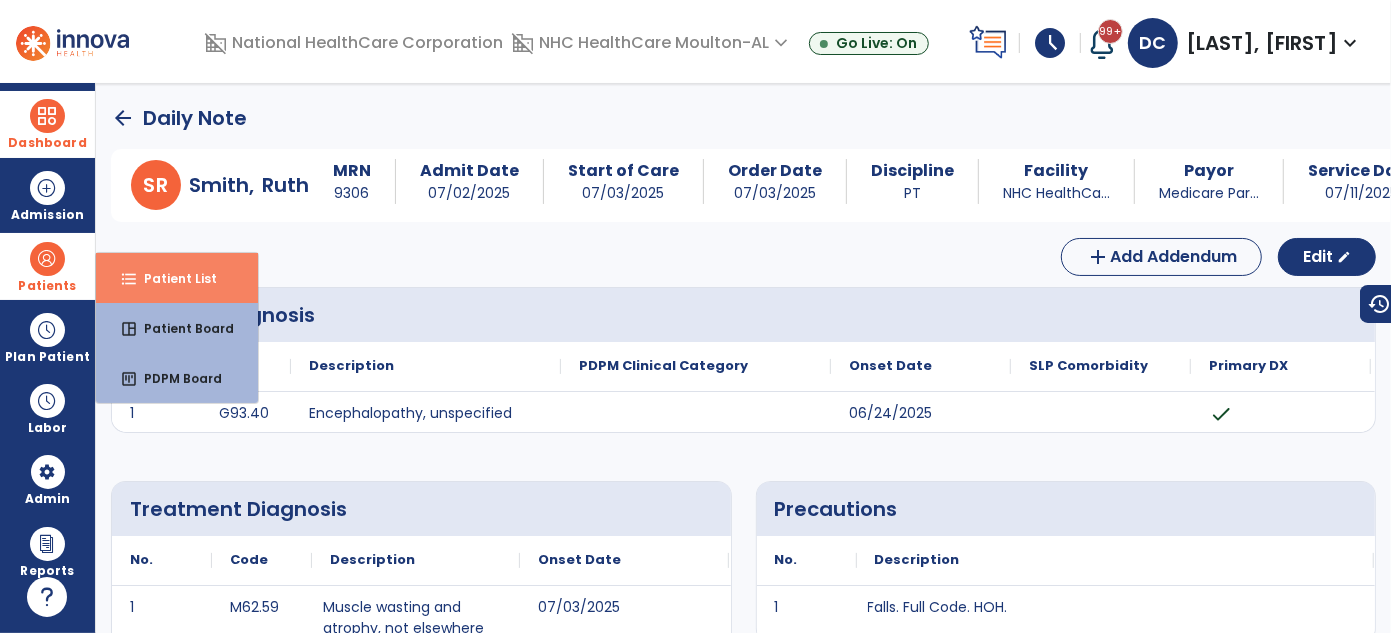 click on "format_list_bulleted  Patient List" at bounding box center [177, 278] 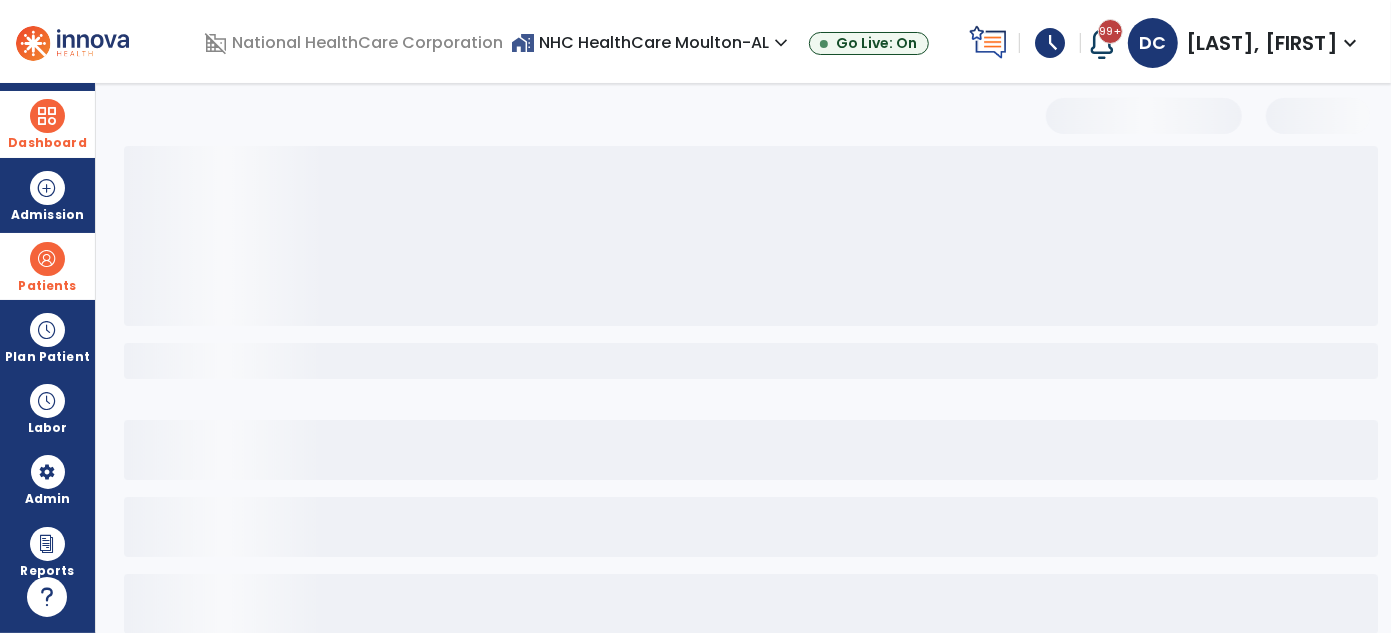 select on "***" 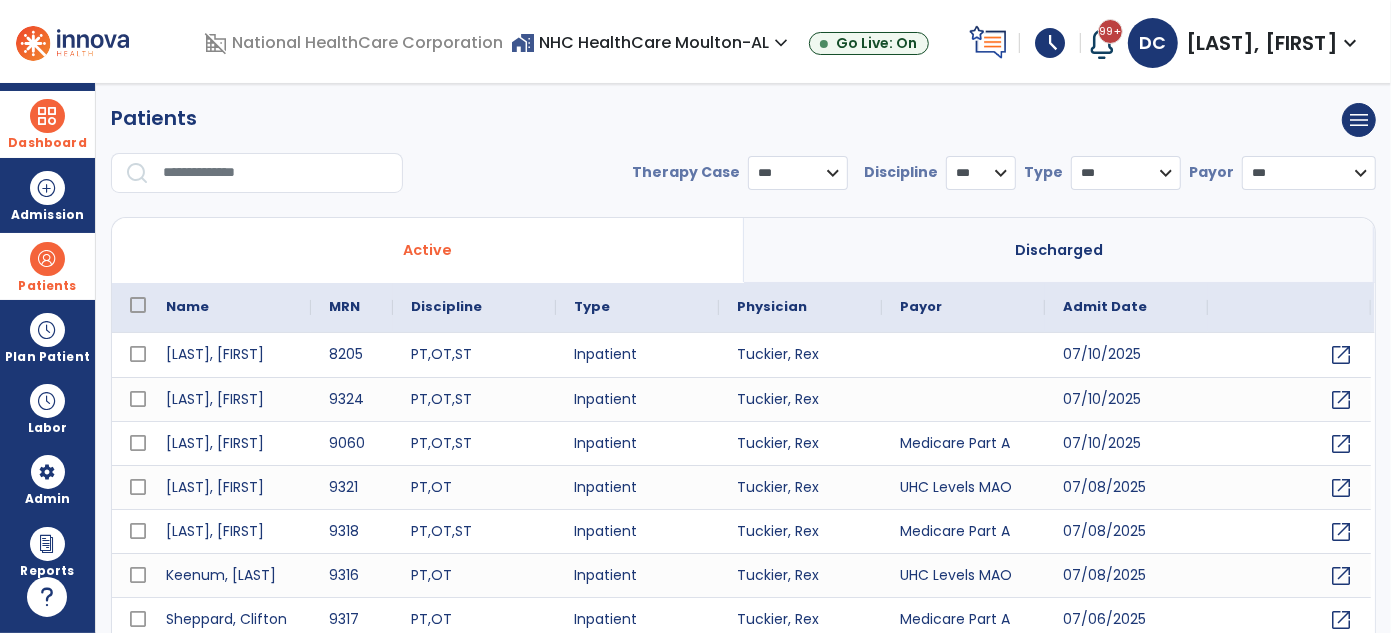 click at bounding box center (276, 173) 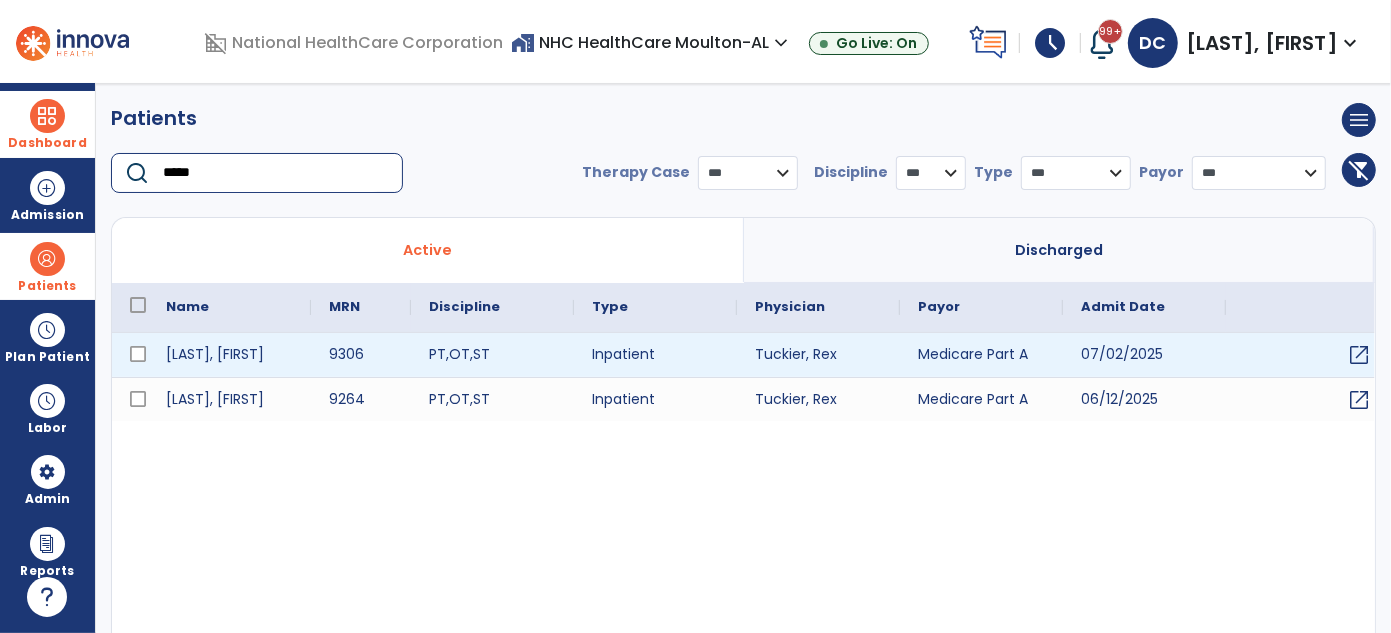 type on "*****" 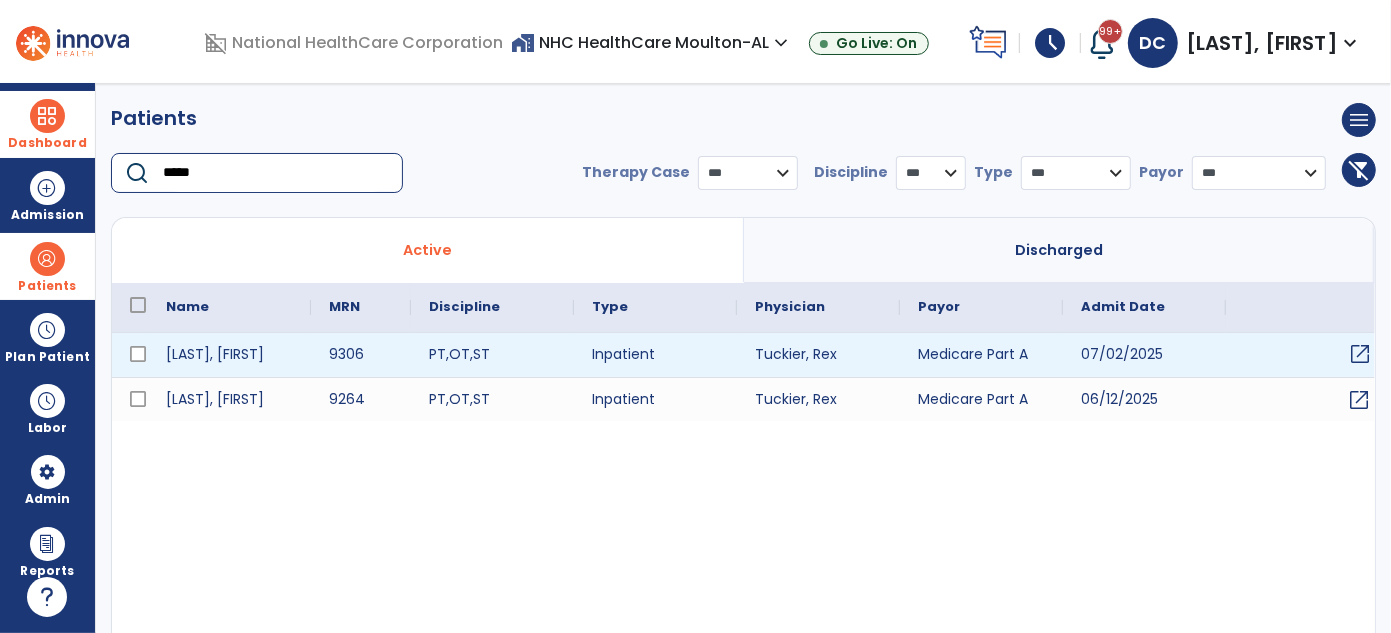 click on "open_in_new" at bounding box center [1360, 354] 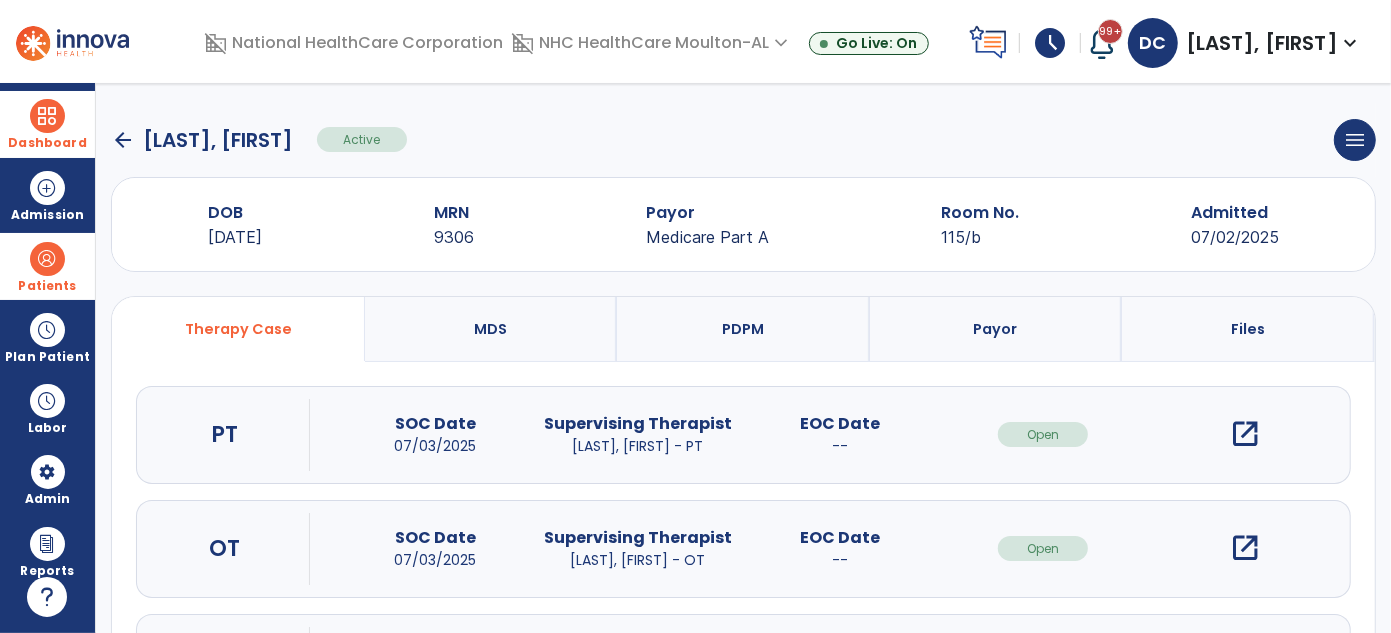 click on "open_in_new" at bounding box center [1246, 434] 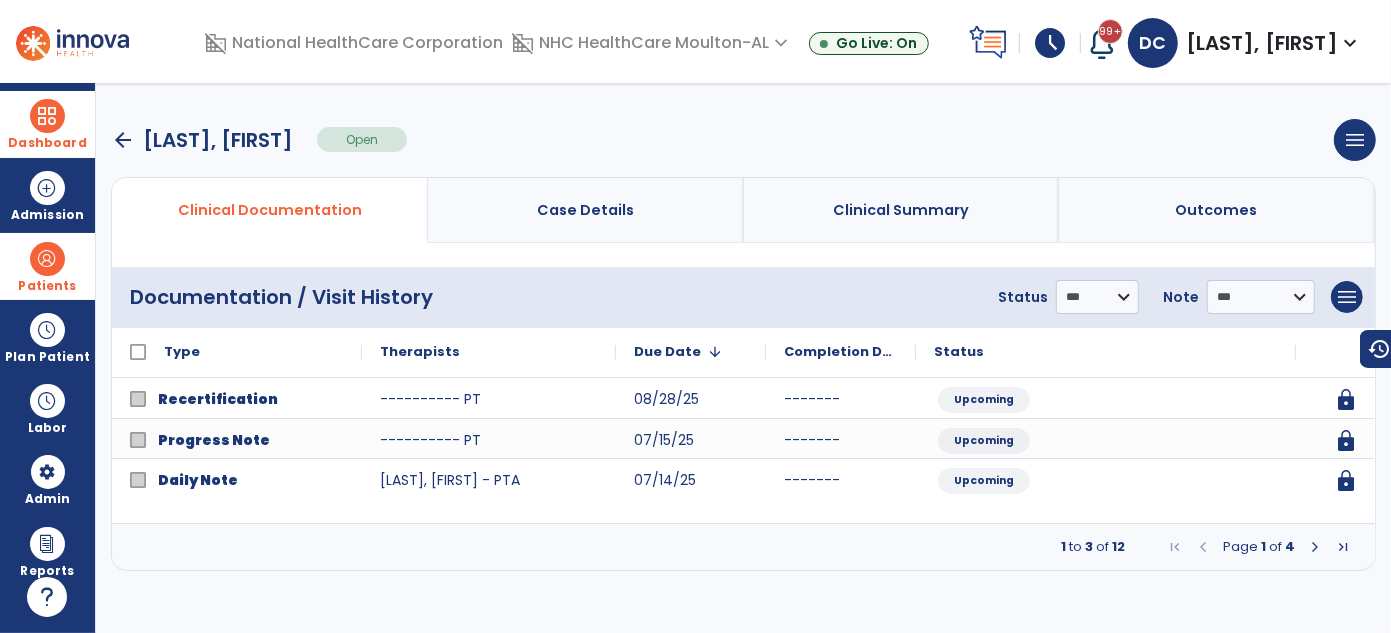 click at bounding box center (1315, 547) 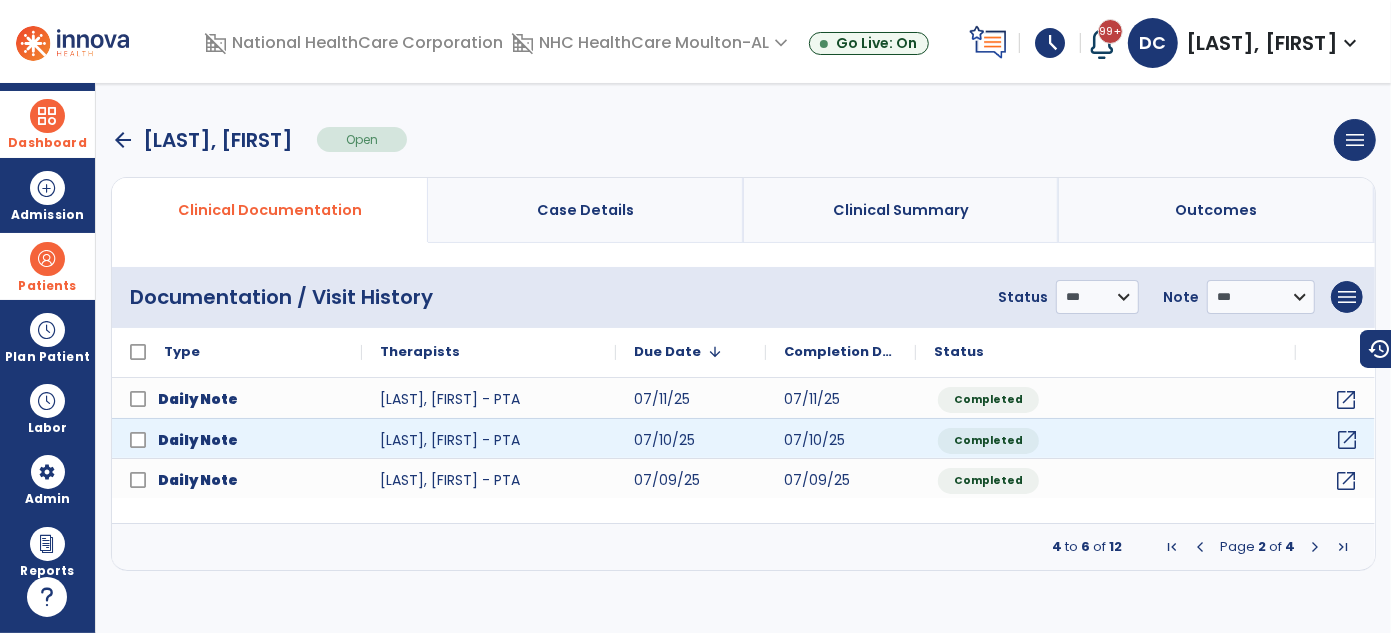 click on "open_in_new" 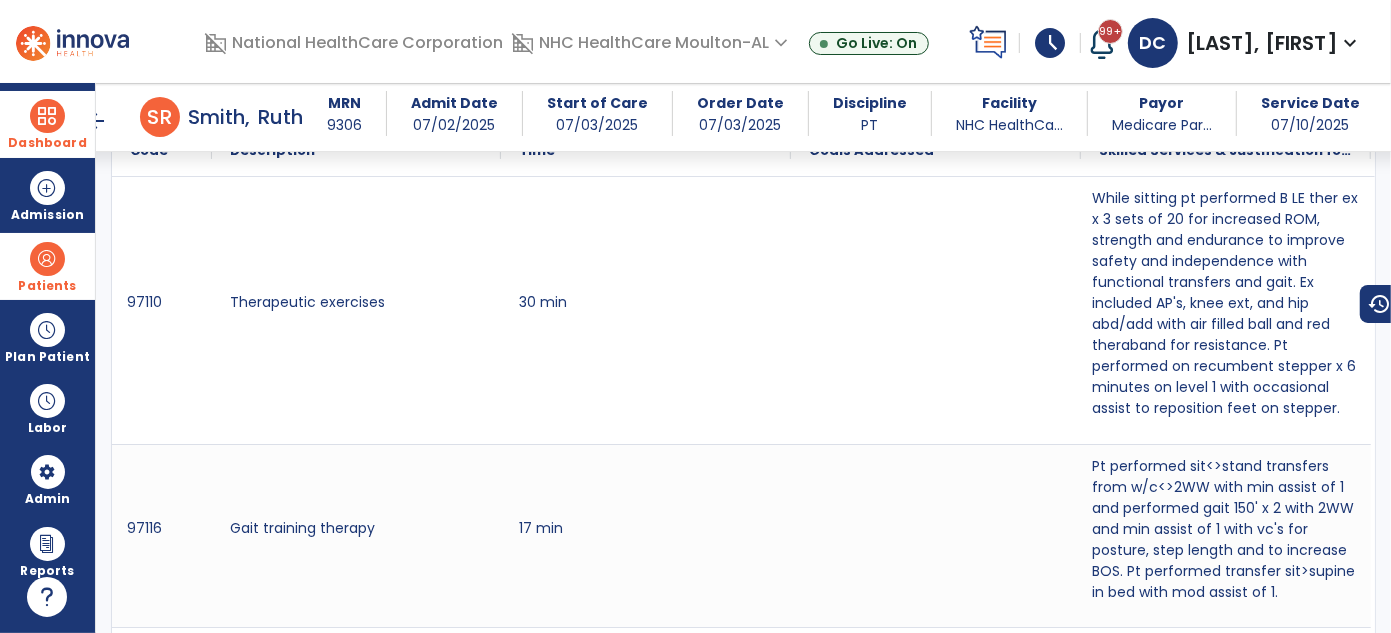 scroll, scrollTop: 1181, scrollLeft: 0, axis: vertical 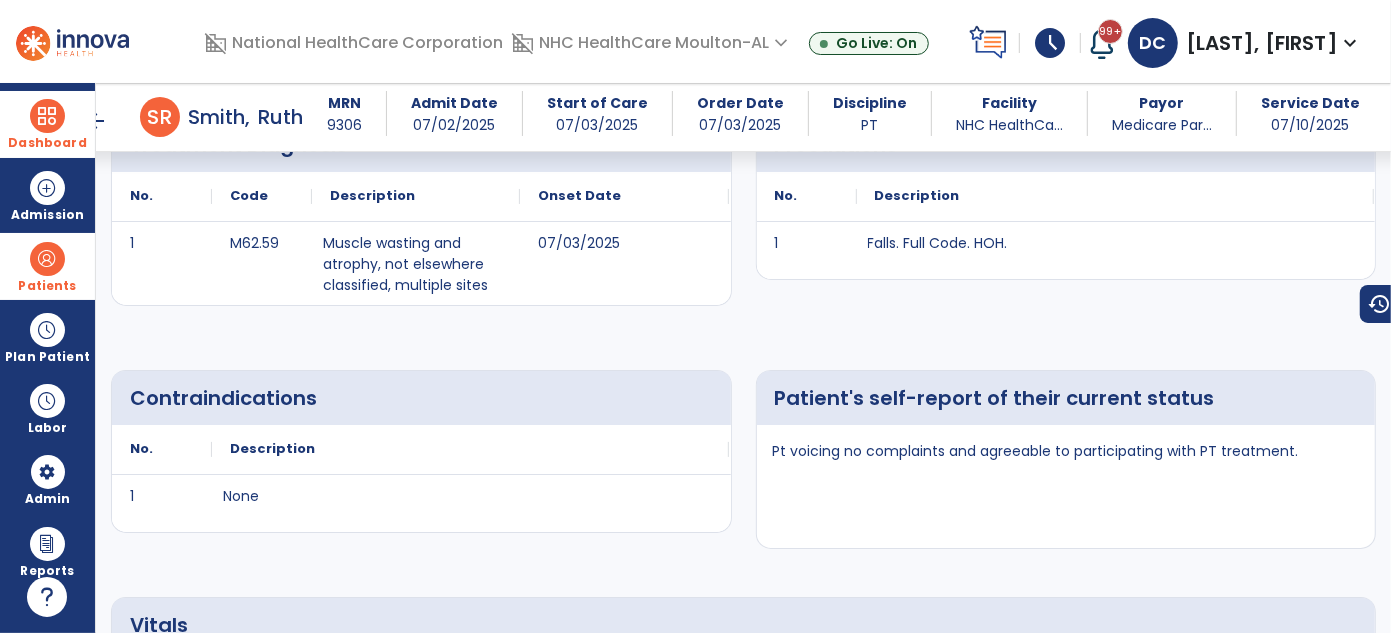 click on "arrow_back" at bounding box center (96, 121) 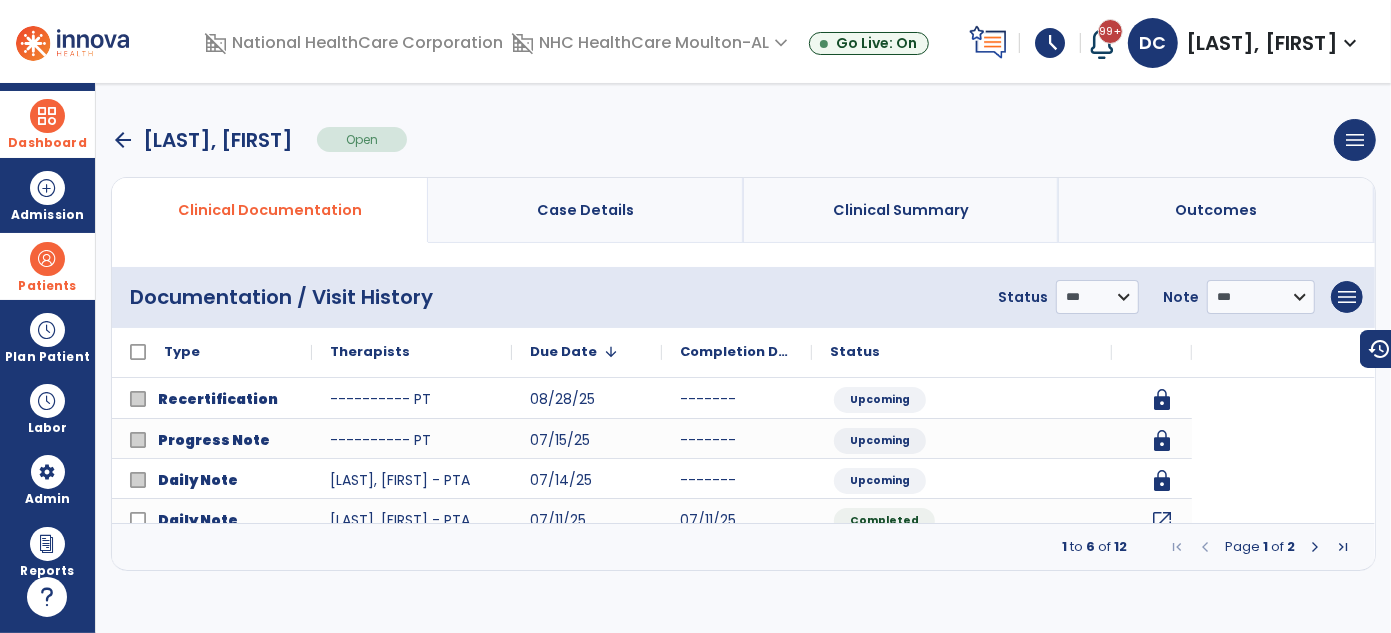 scroll, scrollTop: 0, scrollLeft: 0, axis: both 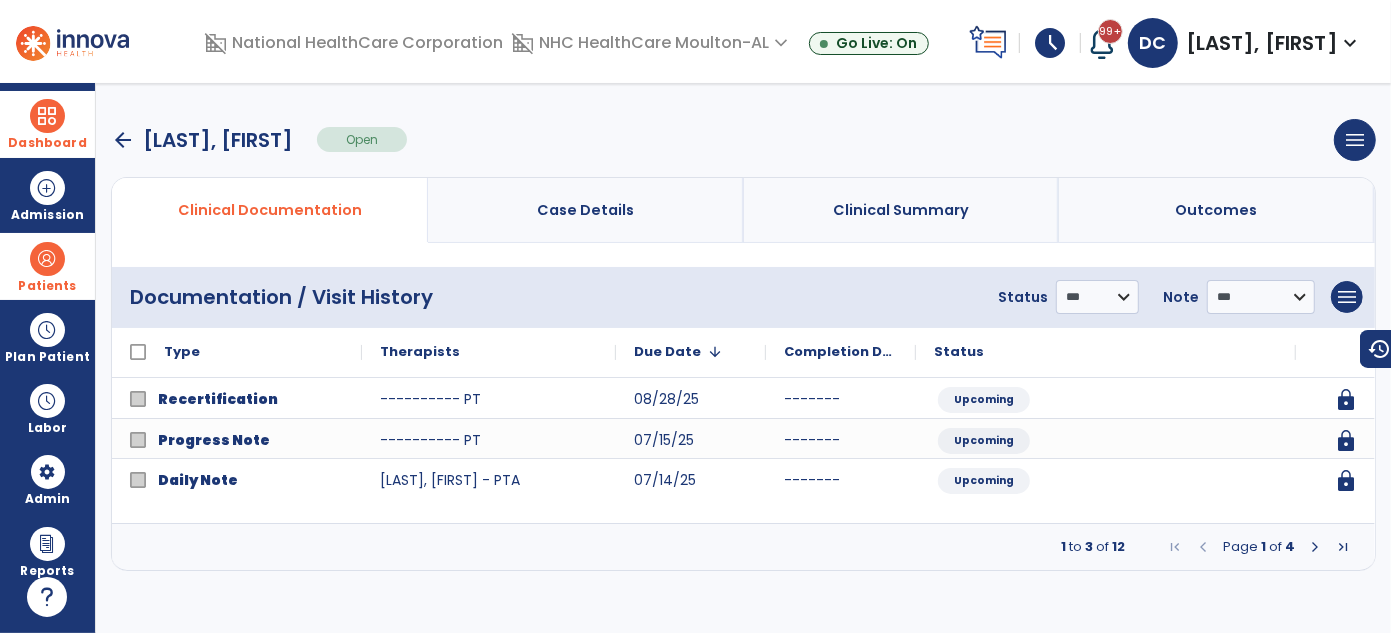 click at bounding box center [1315, 547] 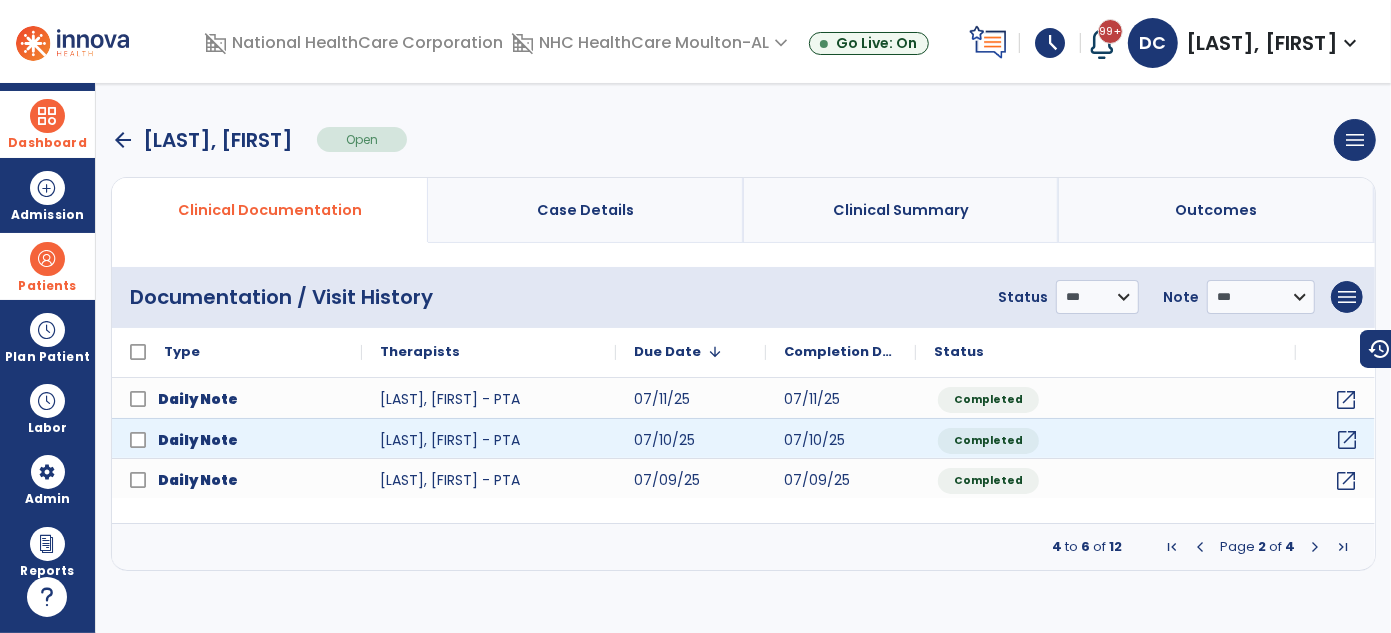click on "open_in_new" 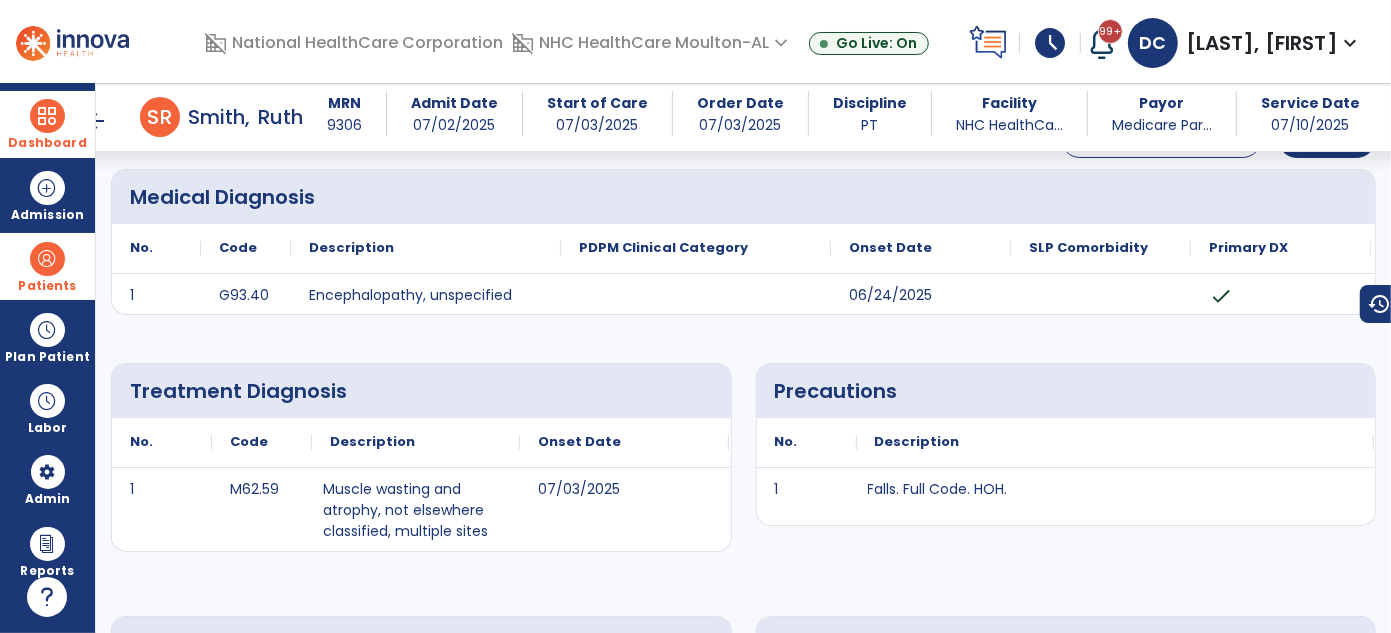 scroll, scrollTop: 0, scrollLeft: 0, axis: both 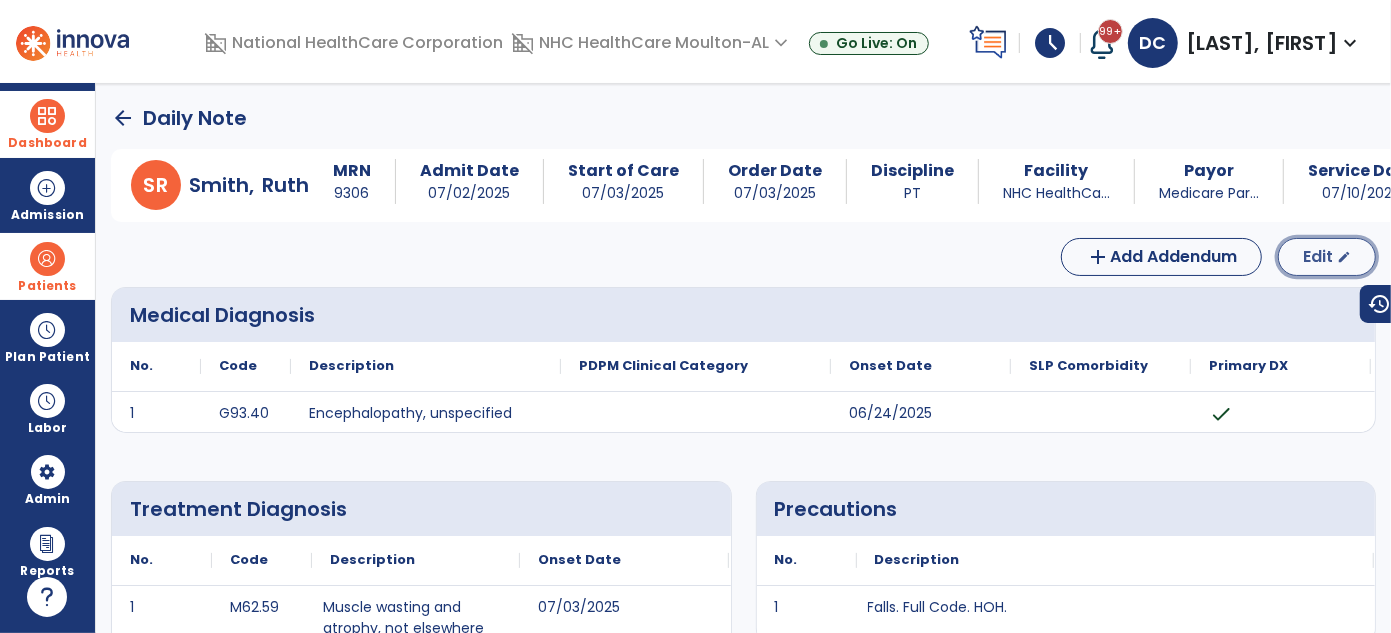click on "Edit" 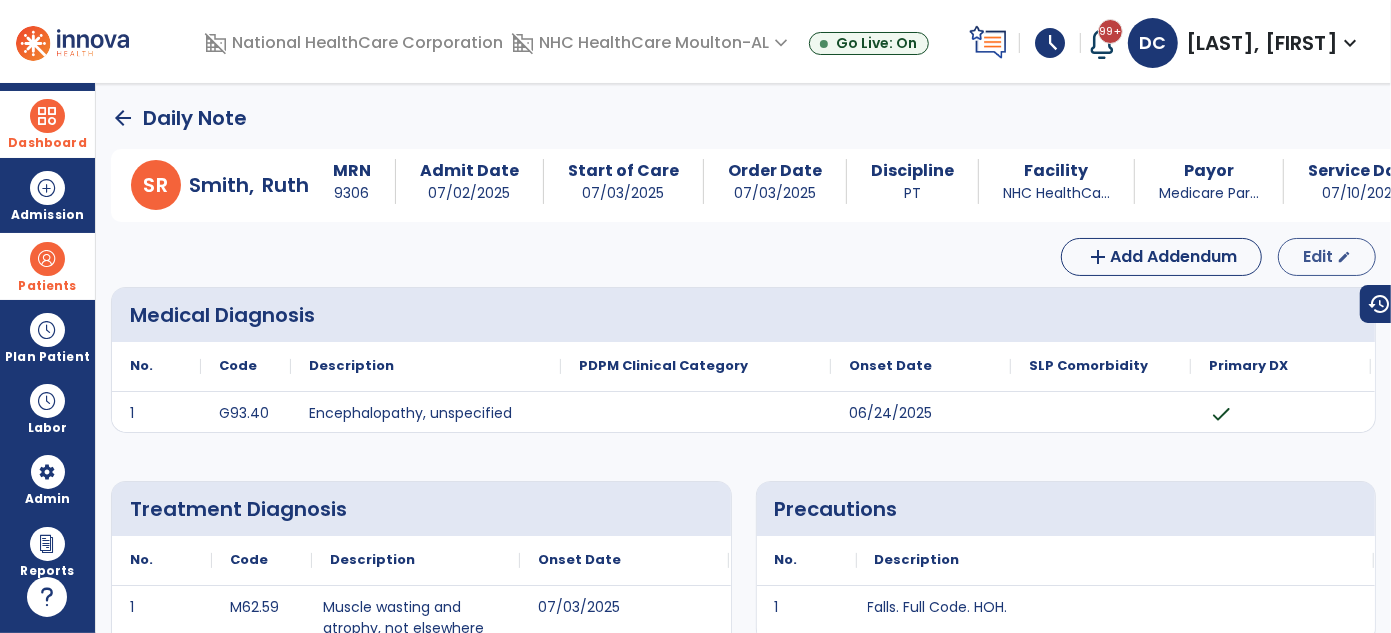 select on "*" 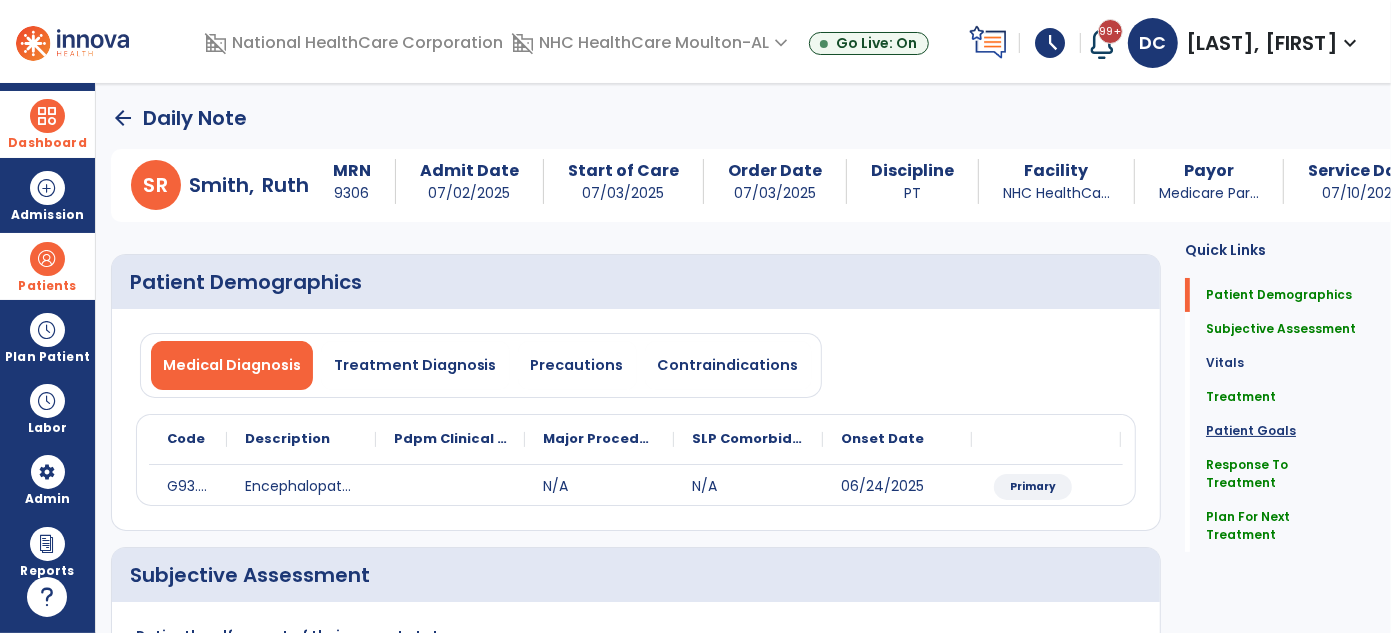 click on "Patient Goals" 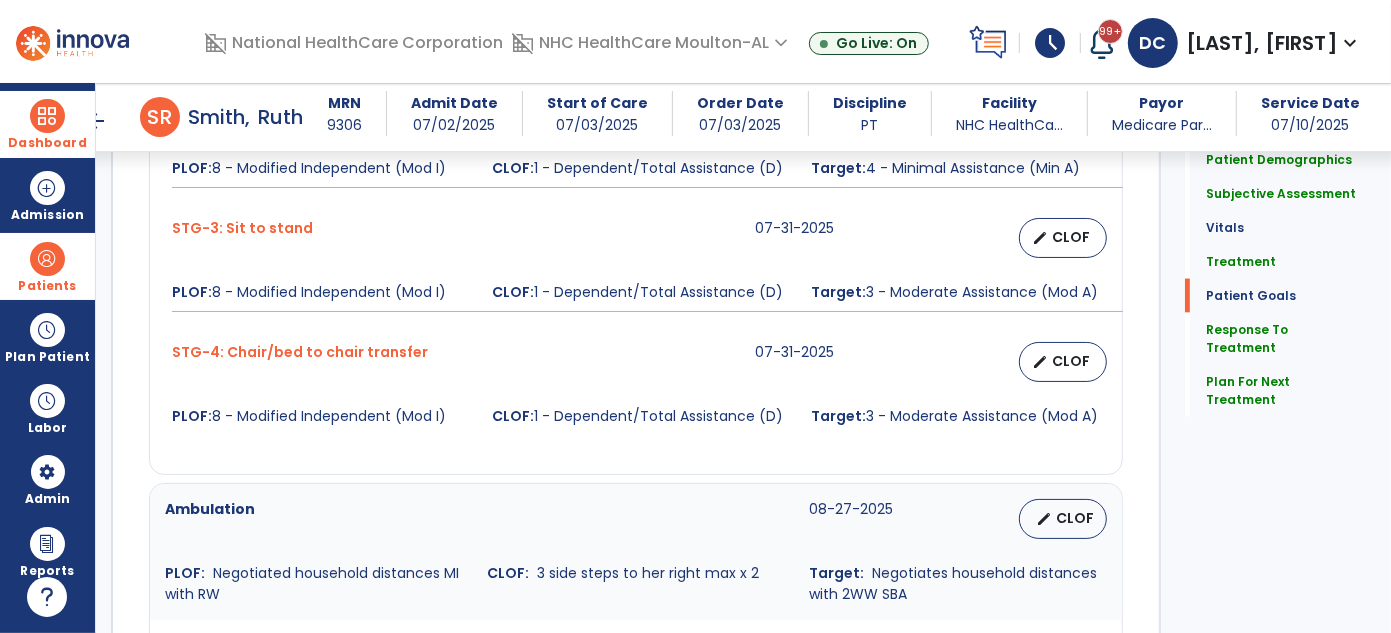 scroll, scrollTop: 1969, scrollLeft: 0, axis: vertical 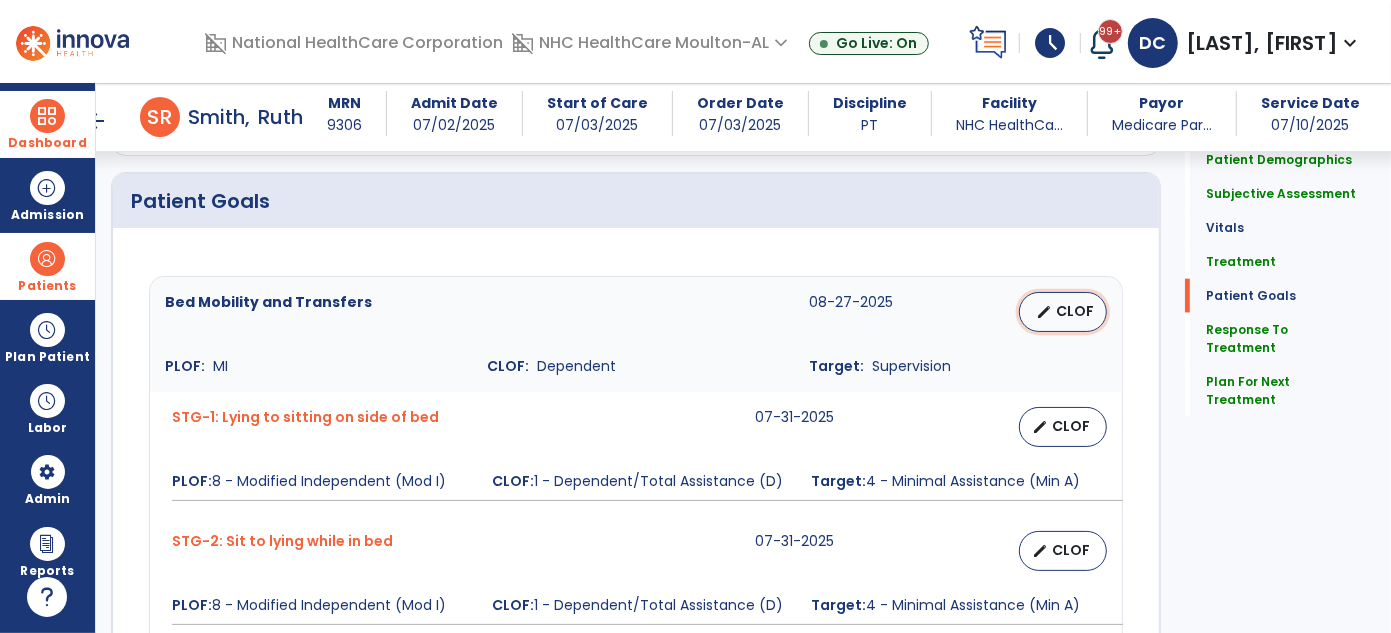 click on "edit   CLOF" at bounding box center (1063, 312) 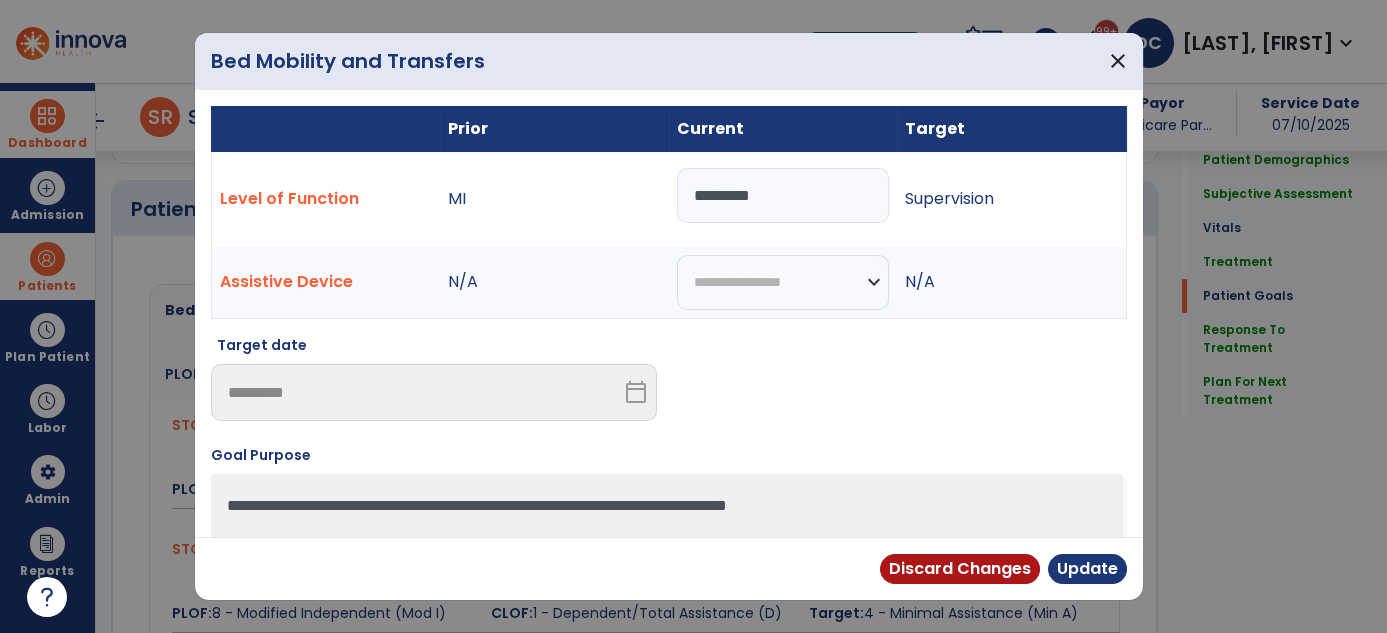 scroll, scrollTop: 1512, scrollLeft: 0, axis: vertical 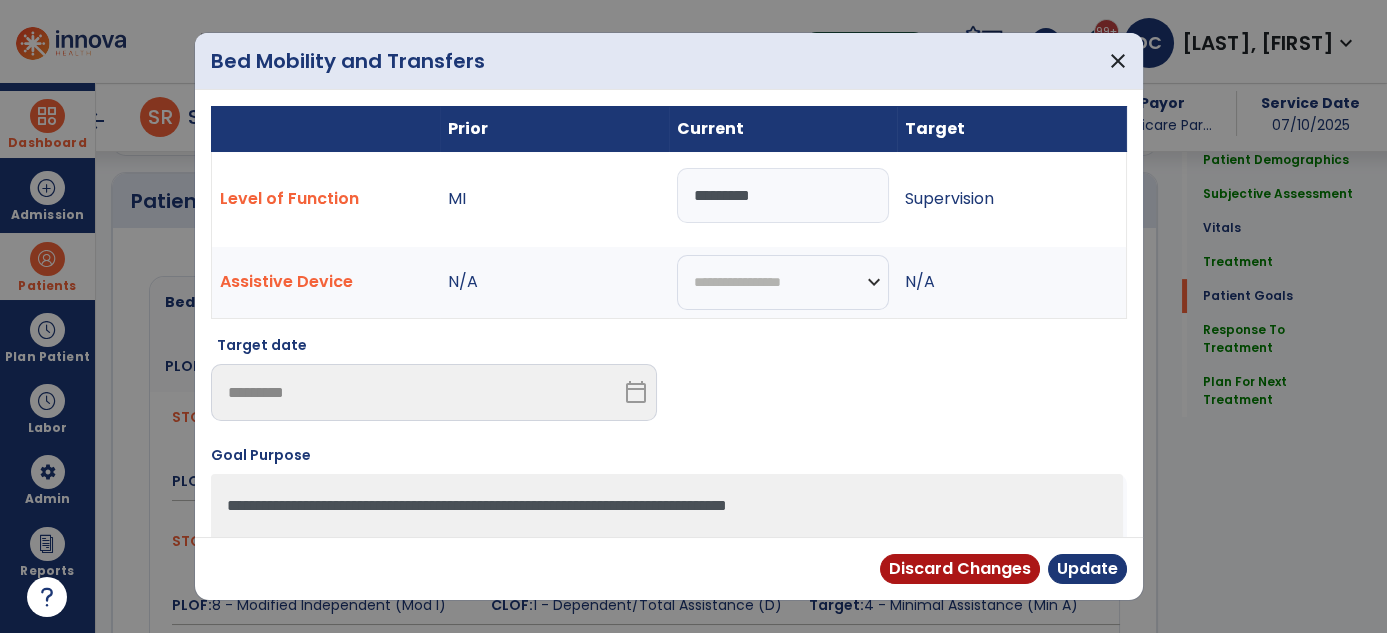 click on "*********" at bounding box center [783, 195] 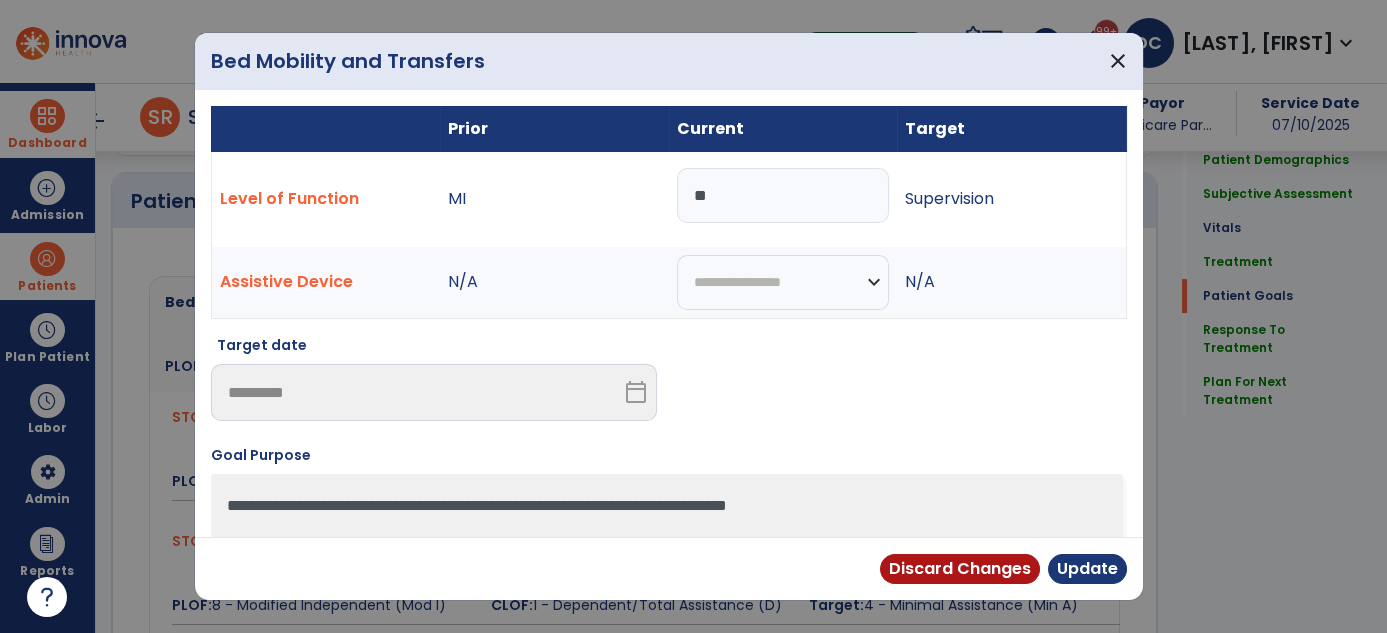 type on "*" 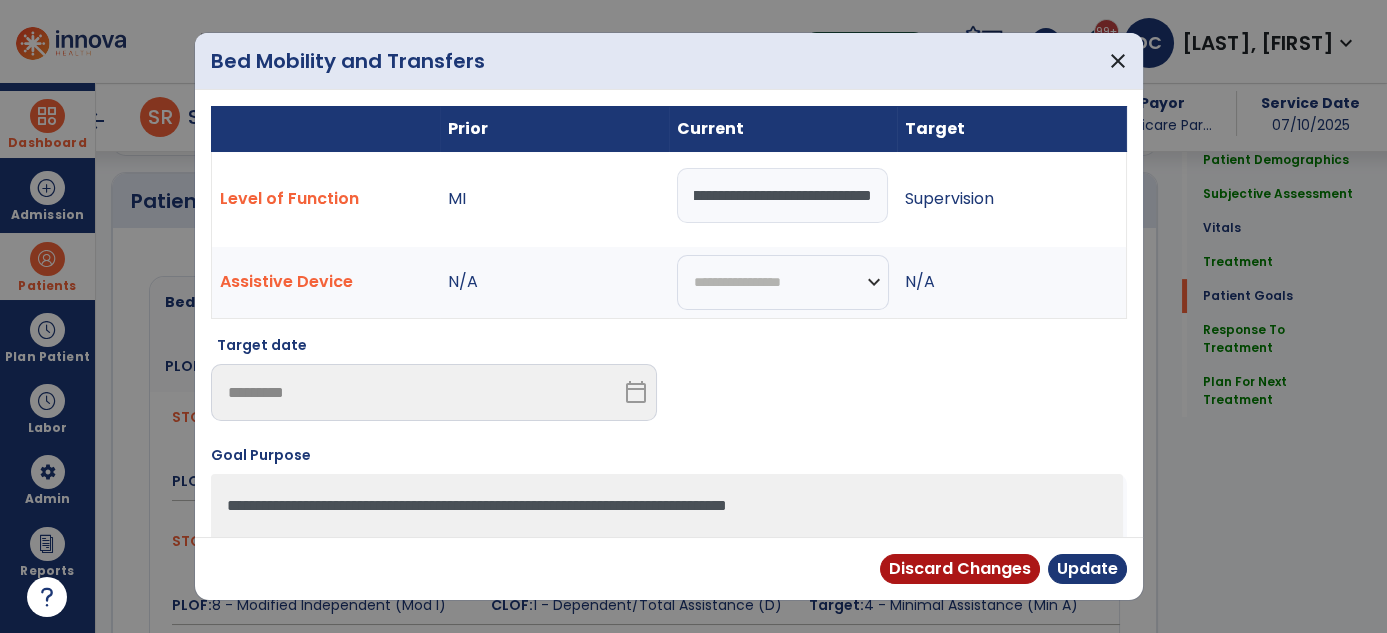 scroll, scrollTop: 0, scrollLeft: 873, axis: horizontal 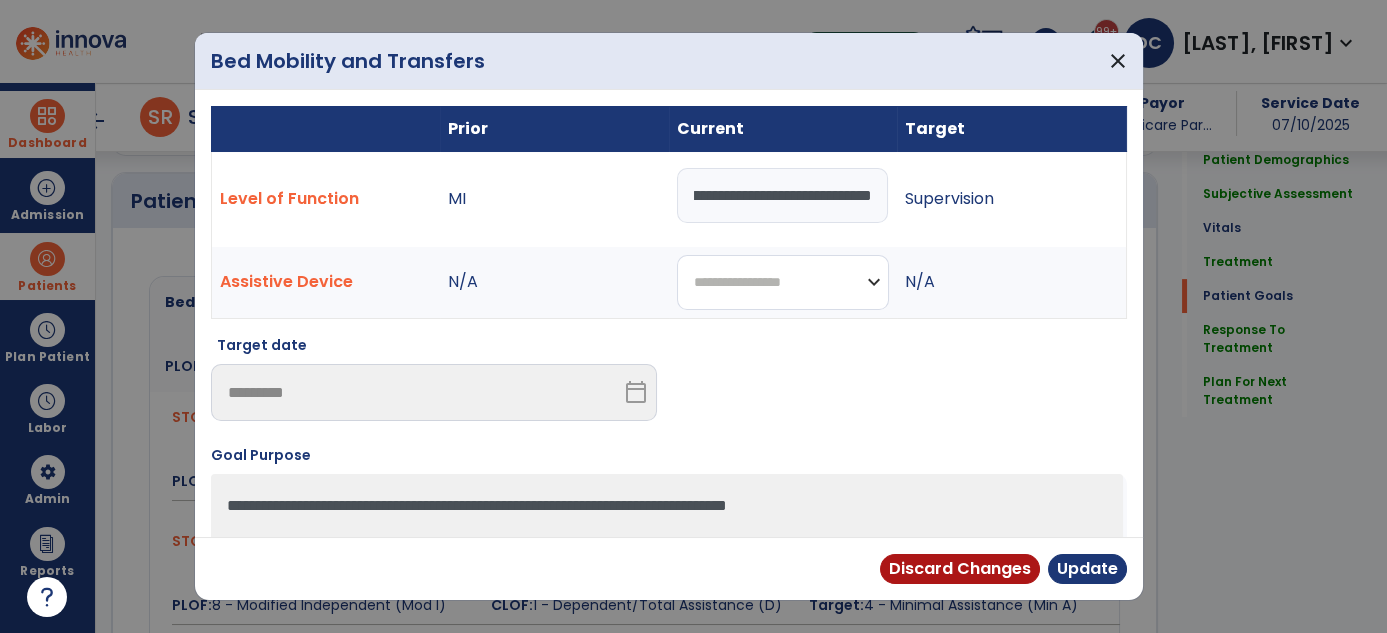 click on "**********" at bounding box center [783, 282] 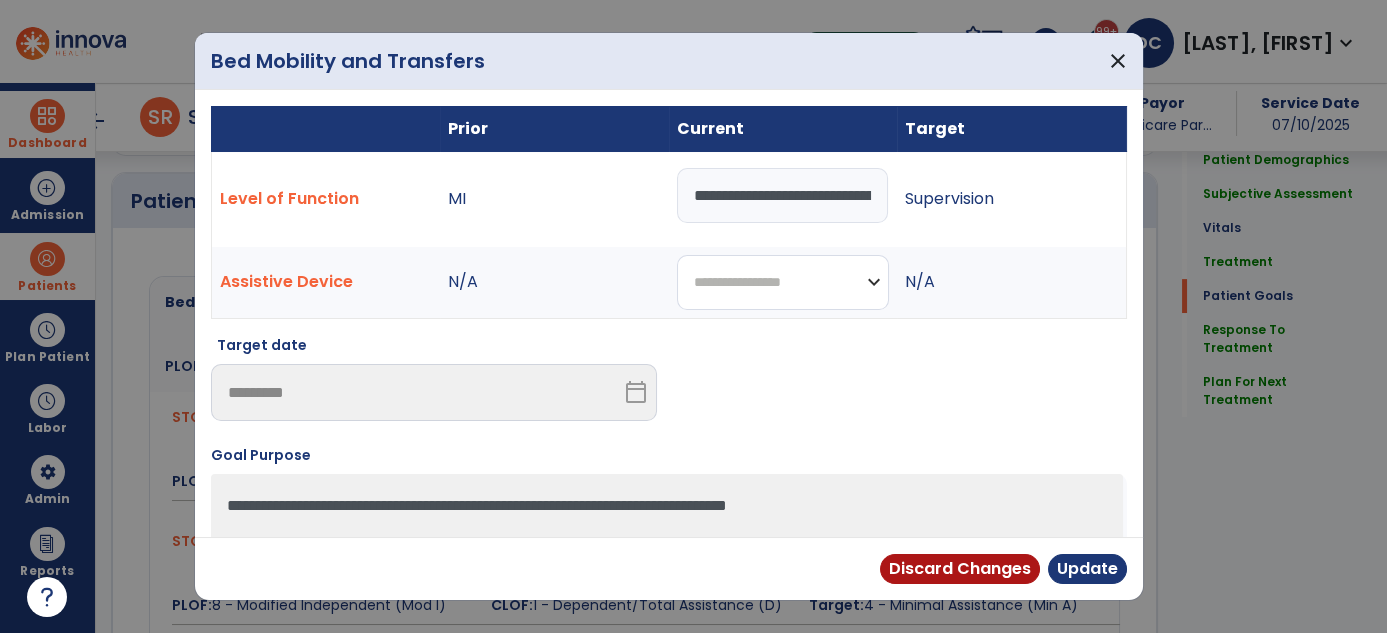 select on "**********" 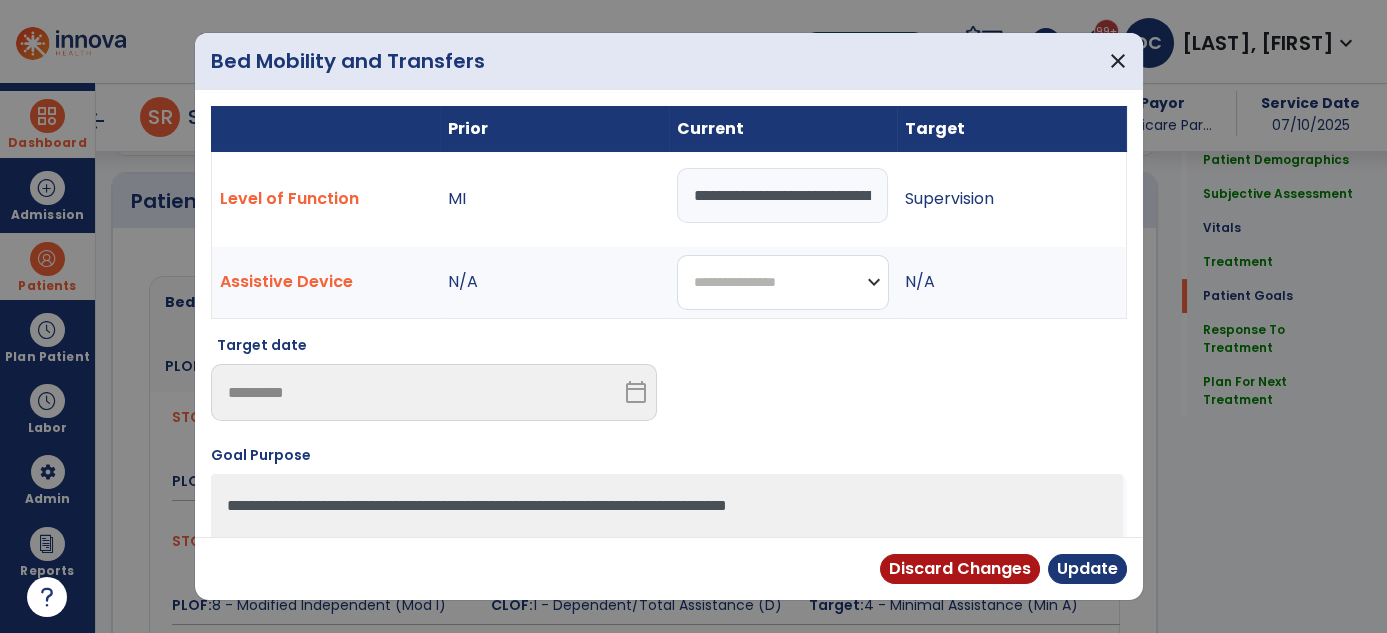 click on "**********" at bounding box center (783, 282) 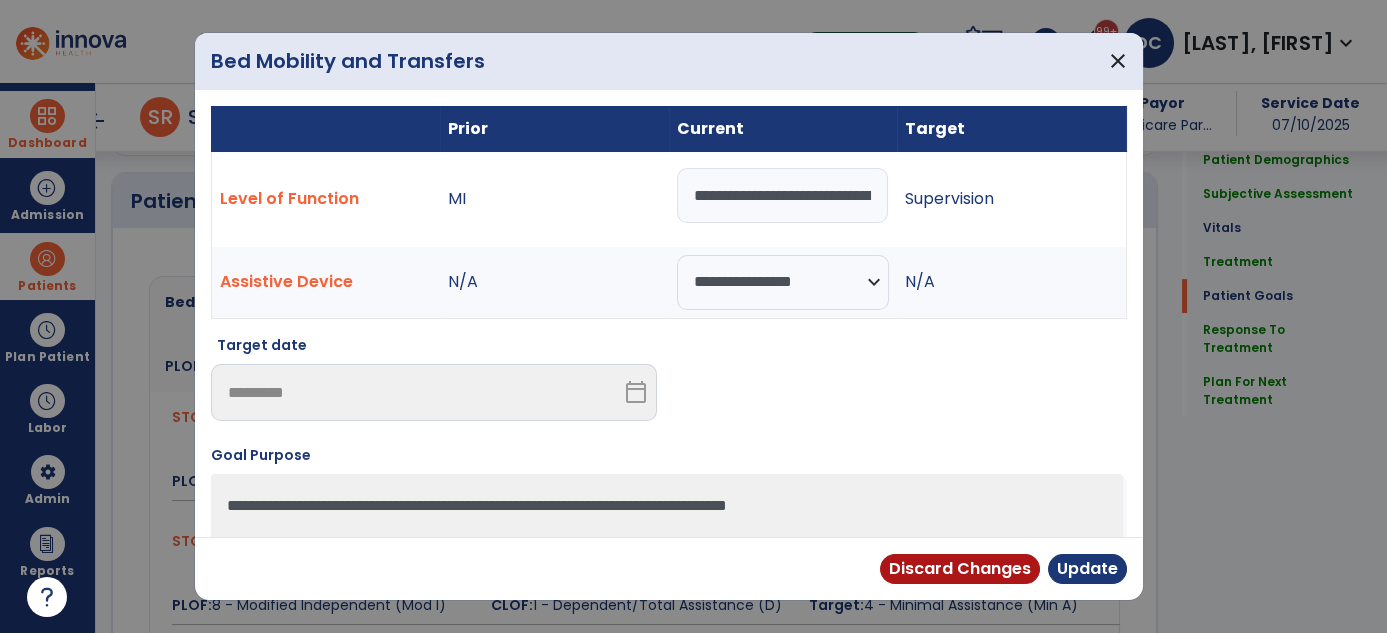 click on "**********" at bounding box center (783, 195) 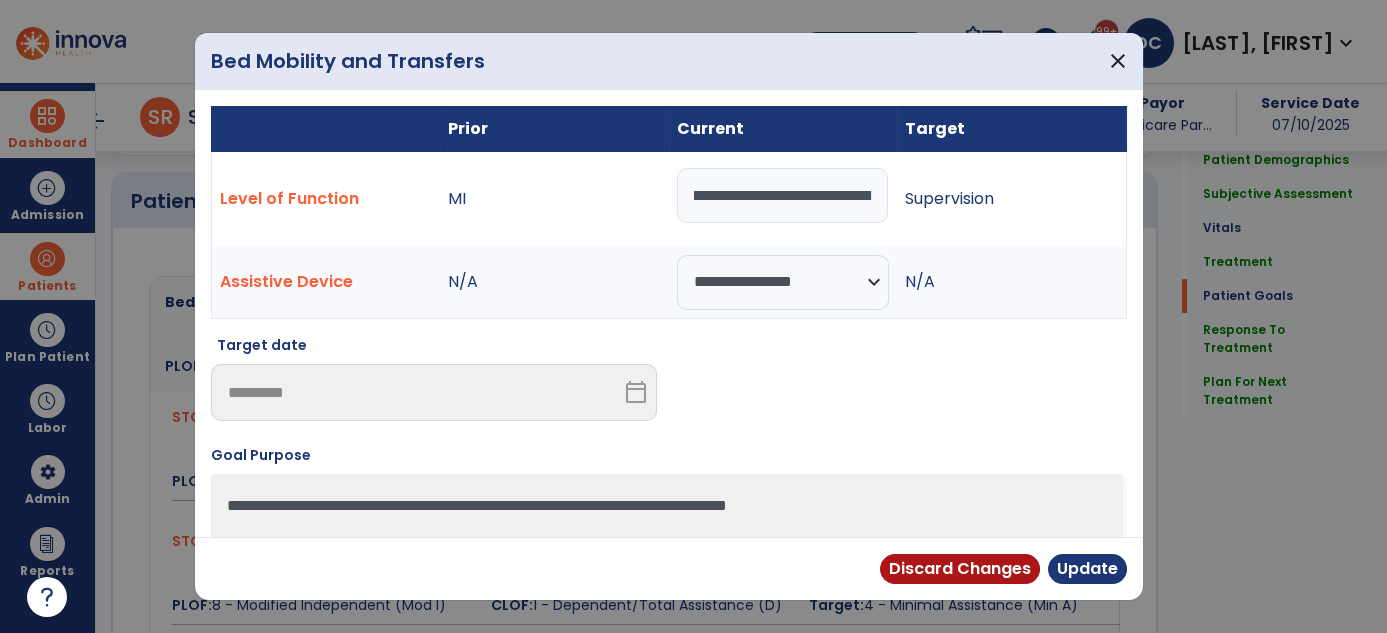 scroll, scrollTop: 0, scrollLeft: 410, axis: horizontal 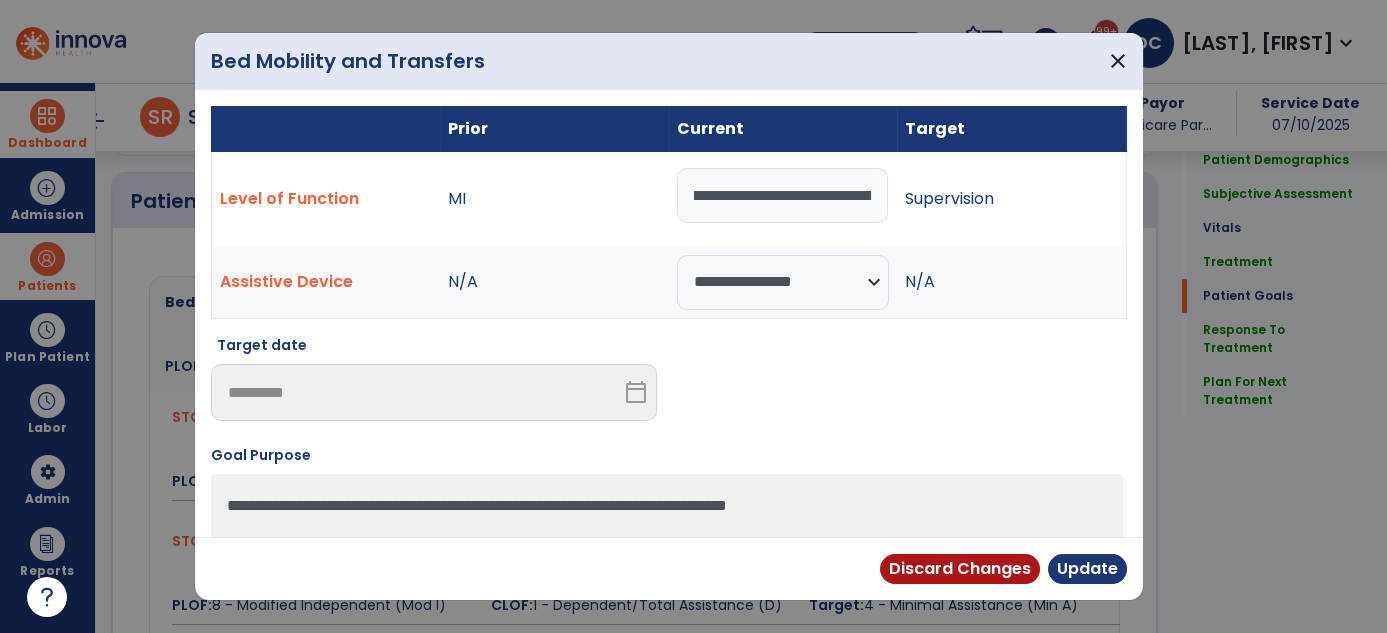 click on "**********" at bounding box center (783, 195) 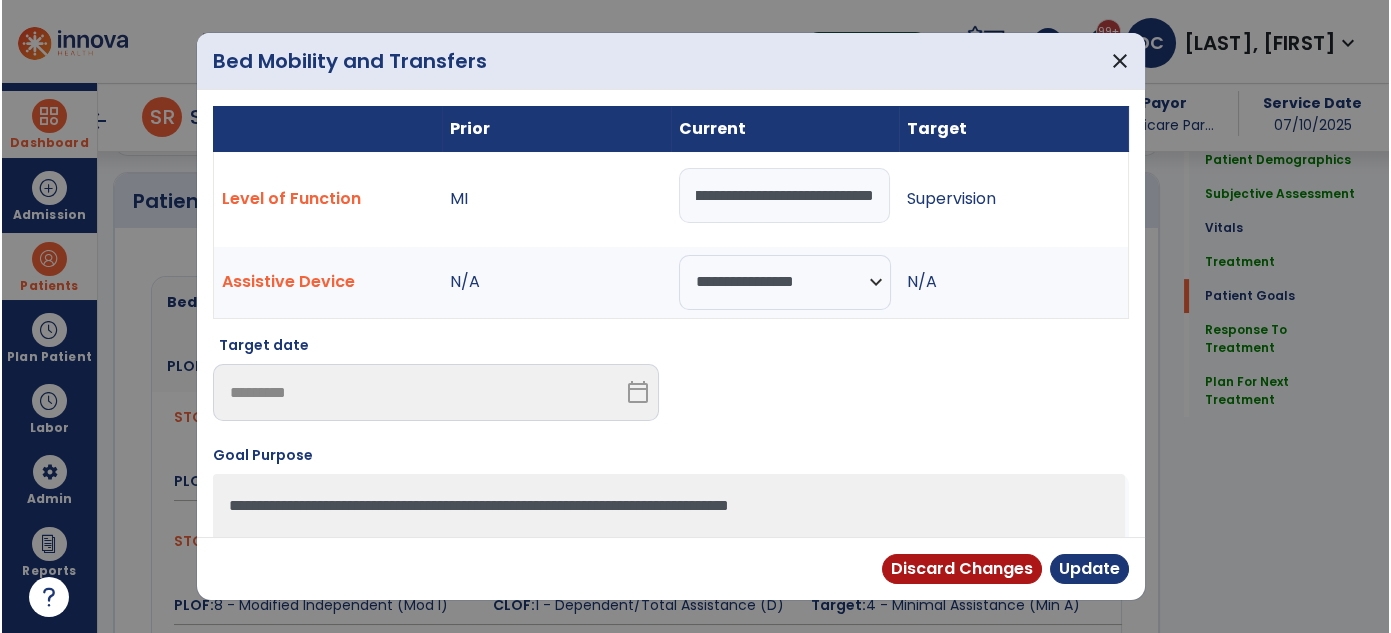 scroll, scrollTop: 0, scrollLeft: 745, axis: horizontal 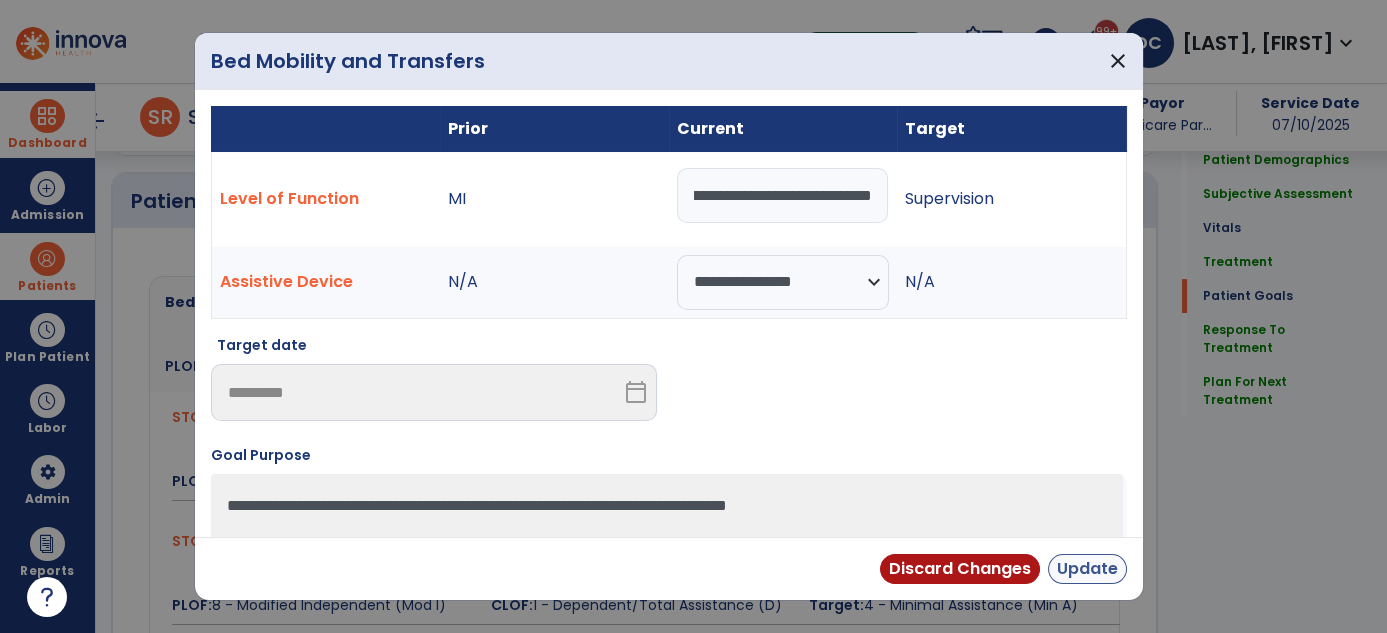 type on "**********" 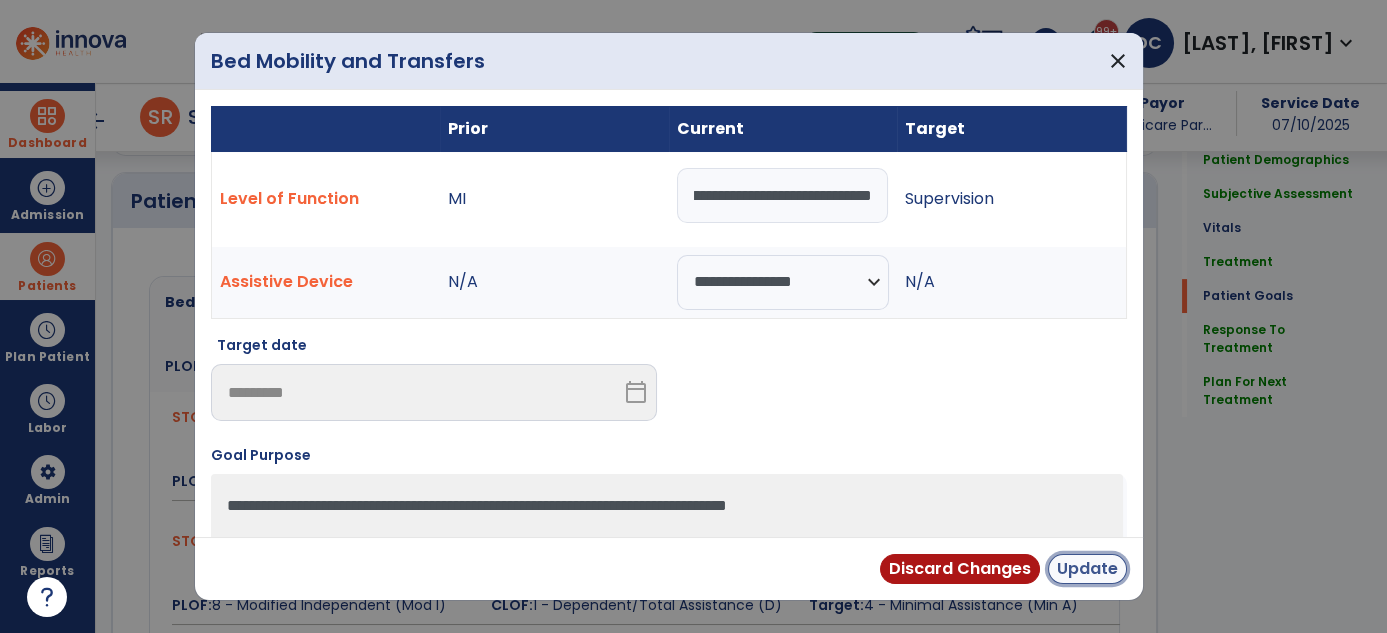 click on "Update" at bounding box center (1087, 569) 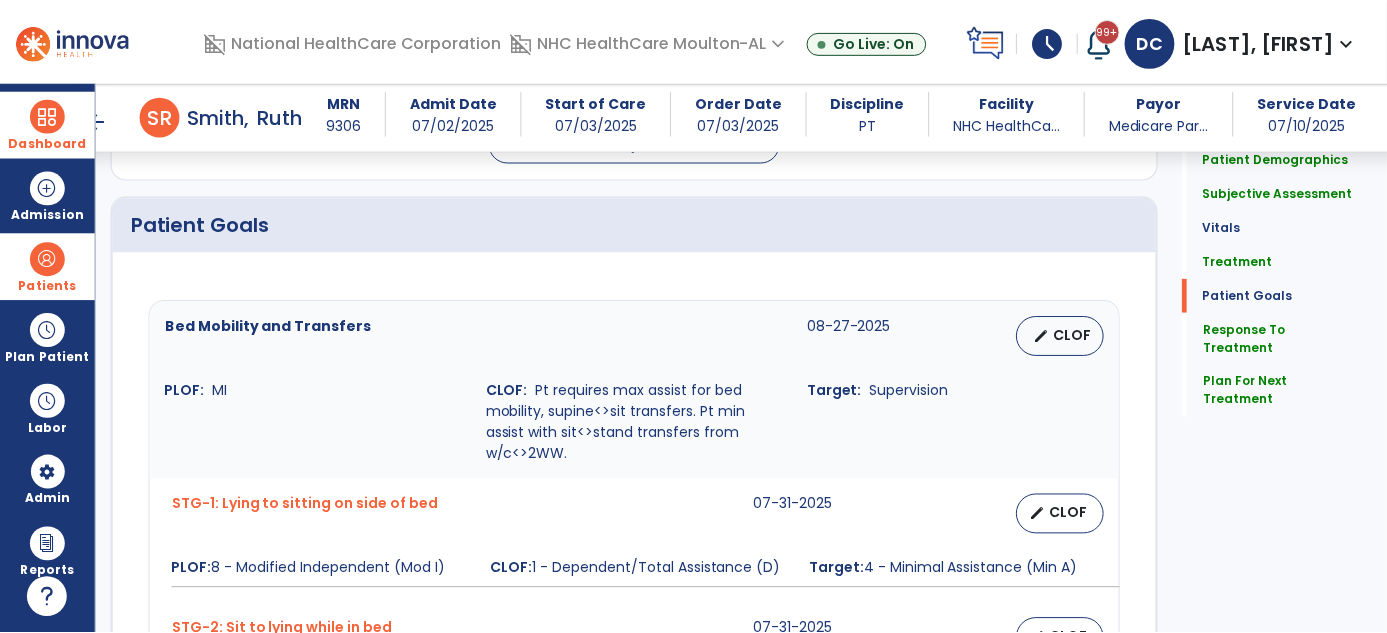 scroll, scrollTop: 1512, scrollLeft: 0, axis: vertical 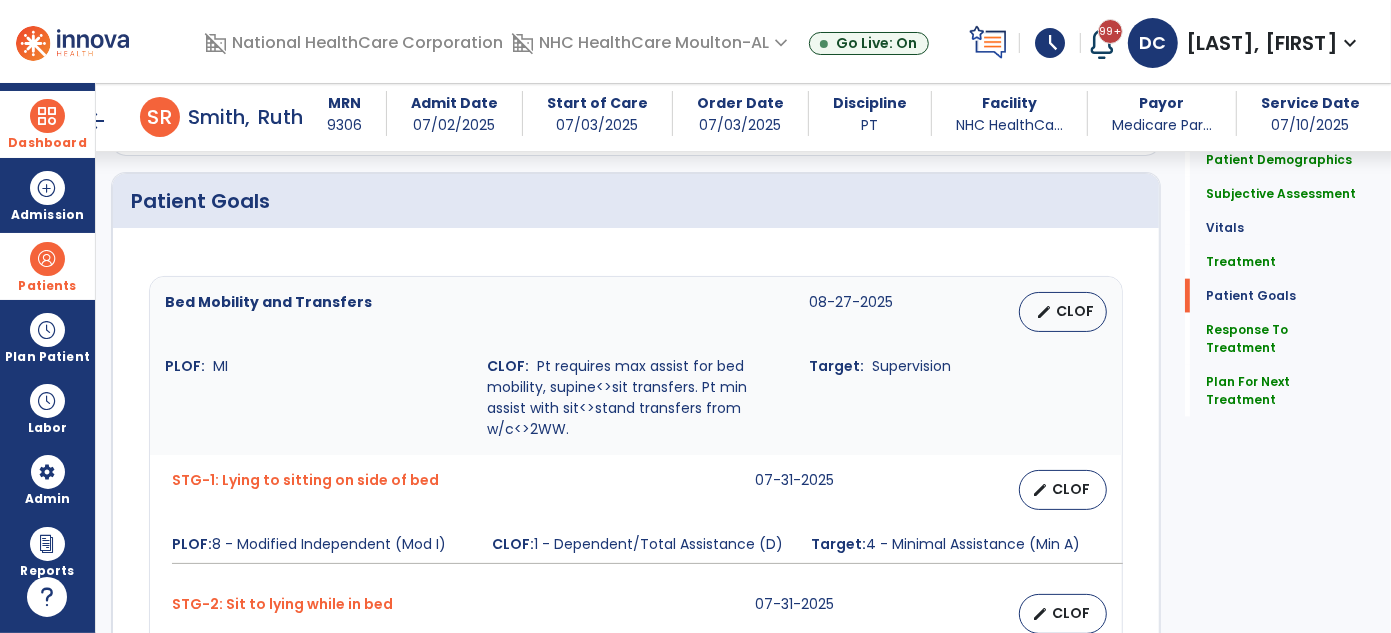 click on "CLOF:    Pt requires max assist for bed mobility, supine<>sit transfers. Pt min assist with sit<>stand transfers from w/c<>2WW." at bounding box center (636, 398) 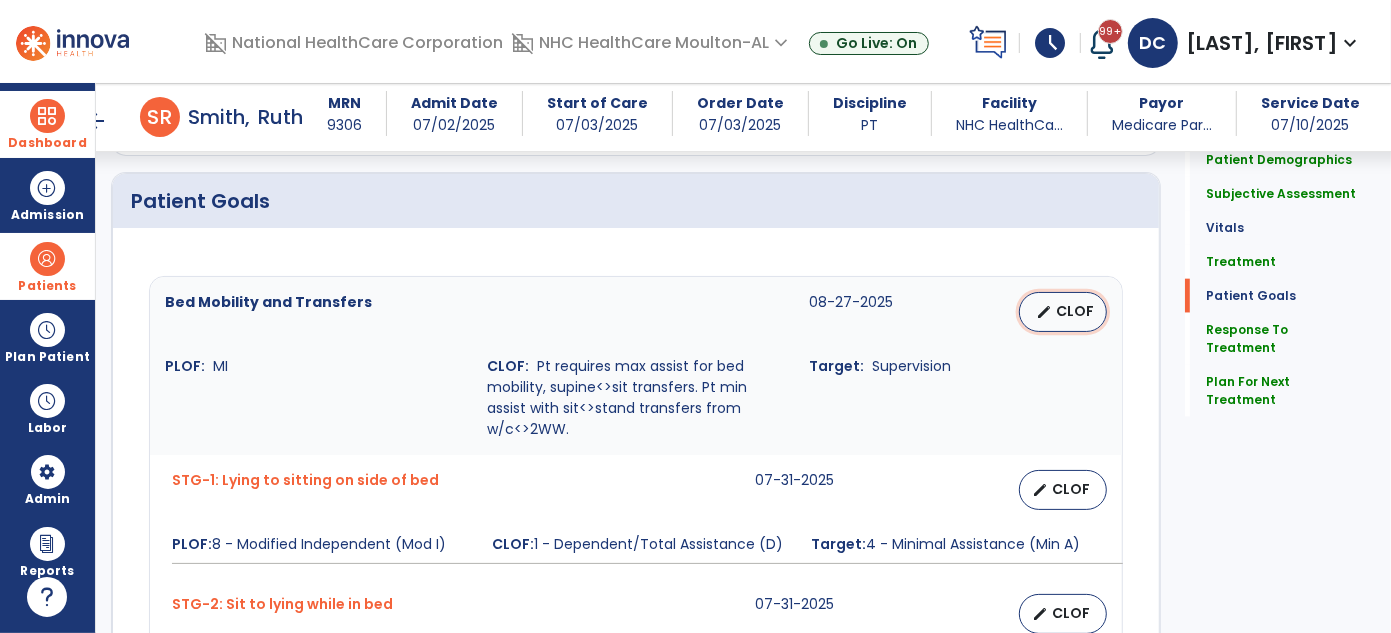 click on "CLOF" at bounding box center [1075, 311] 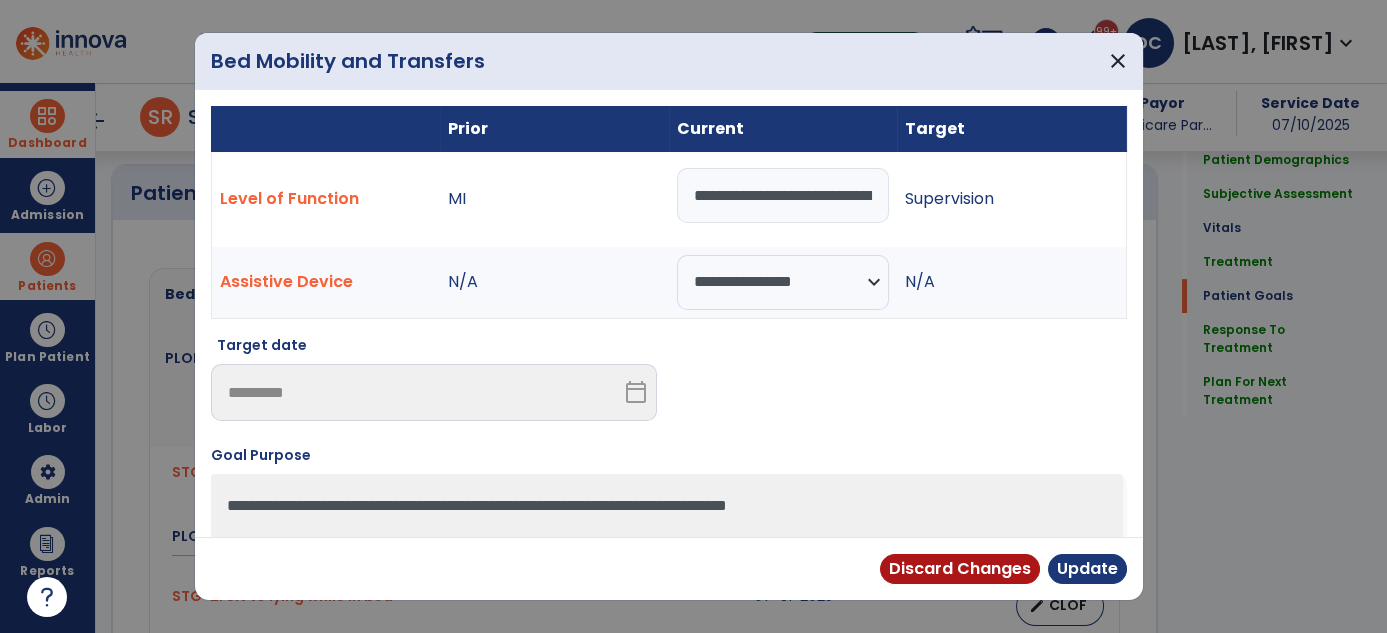 scroll, scrollTop: 1512, scrollLeft: 0, axis: vertical 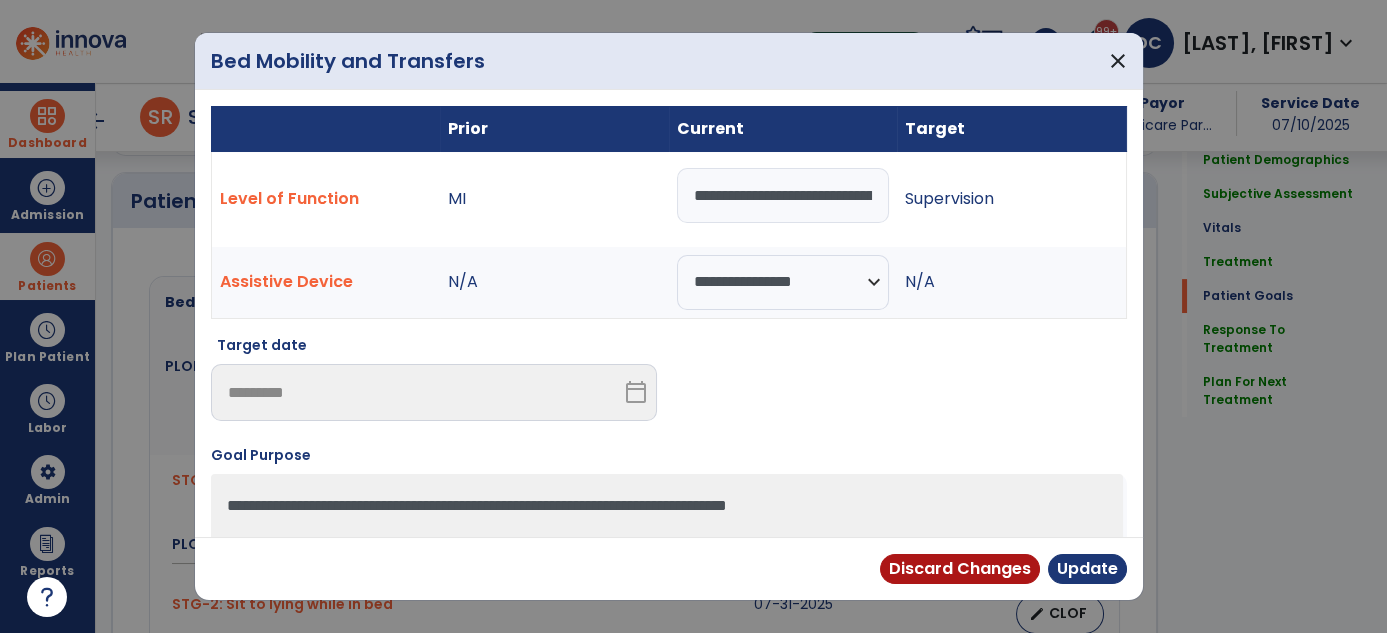 click on "**********" at bounding box center (783, 195) 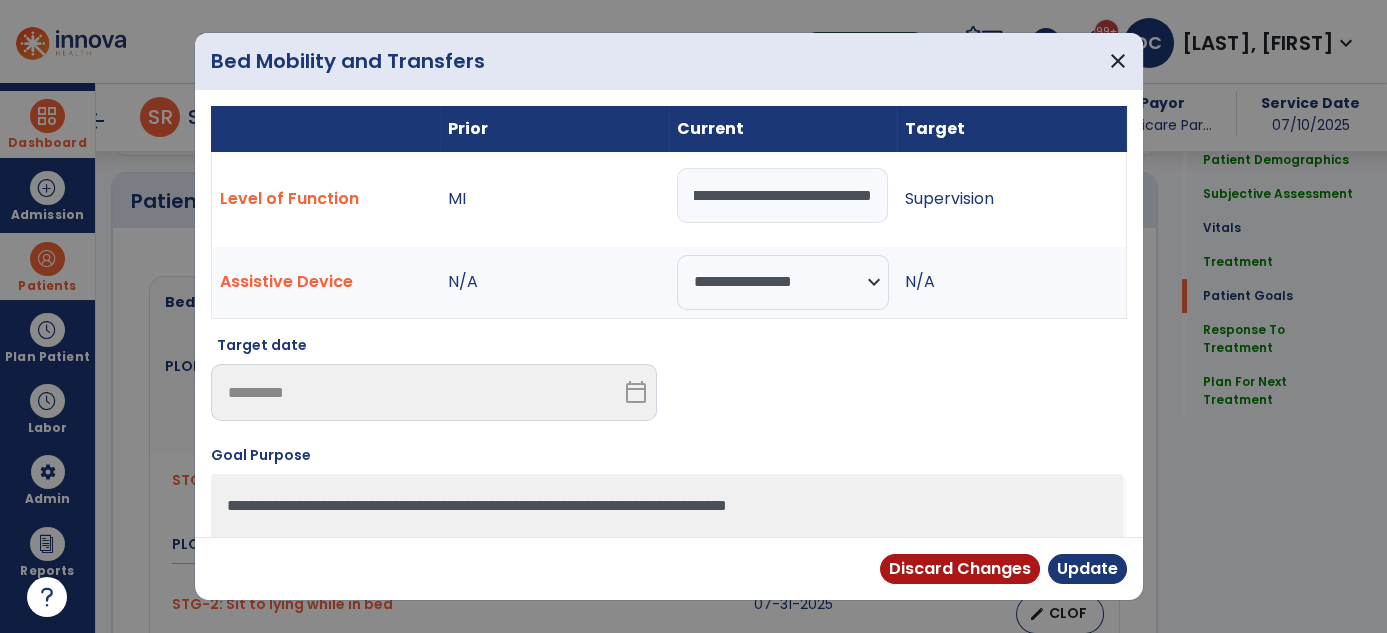 scroll, scrollTop: 0, scrollLeft: 721, axis: horizontal 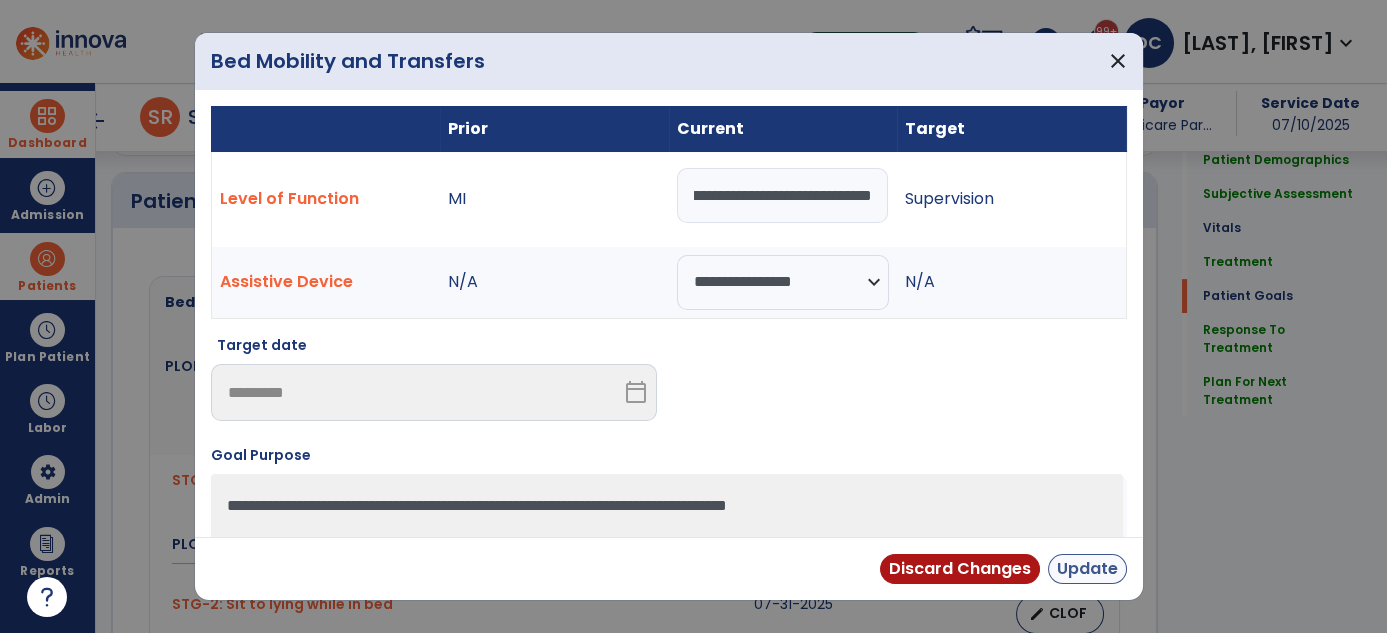 type on "**********" 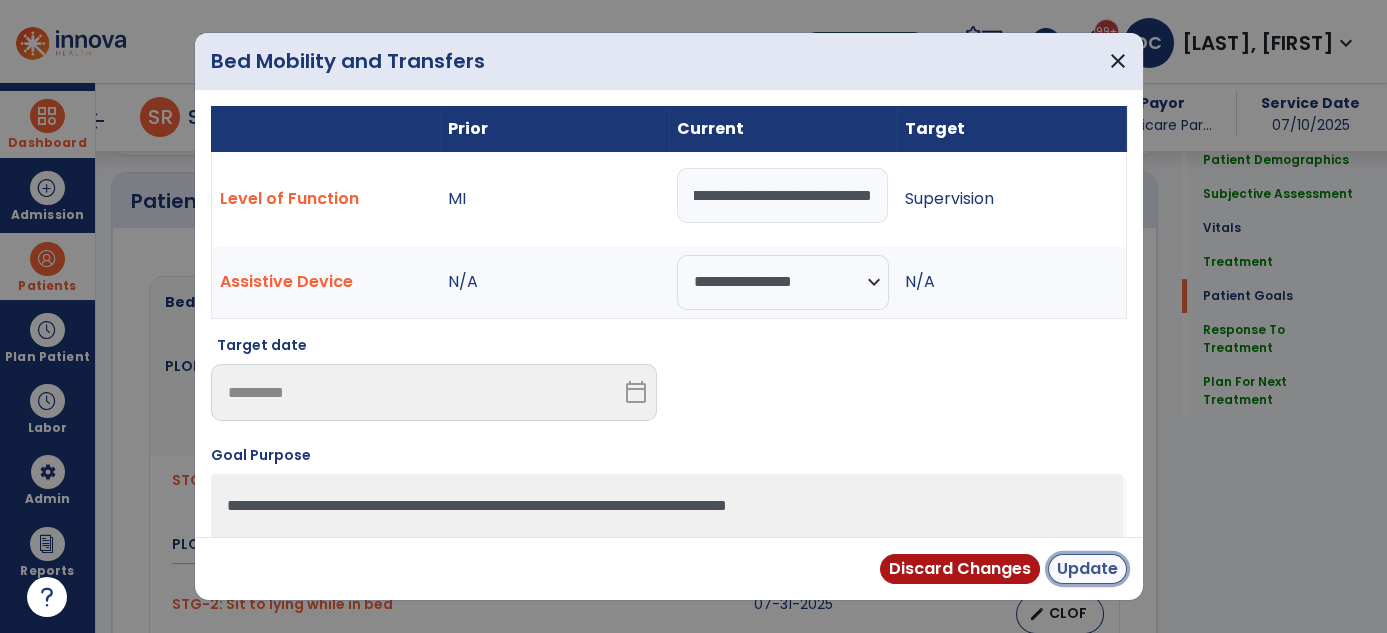 click on "Update" at bounding box center (1087, 569) 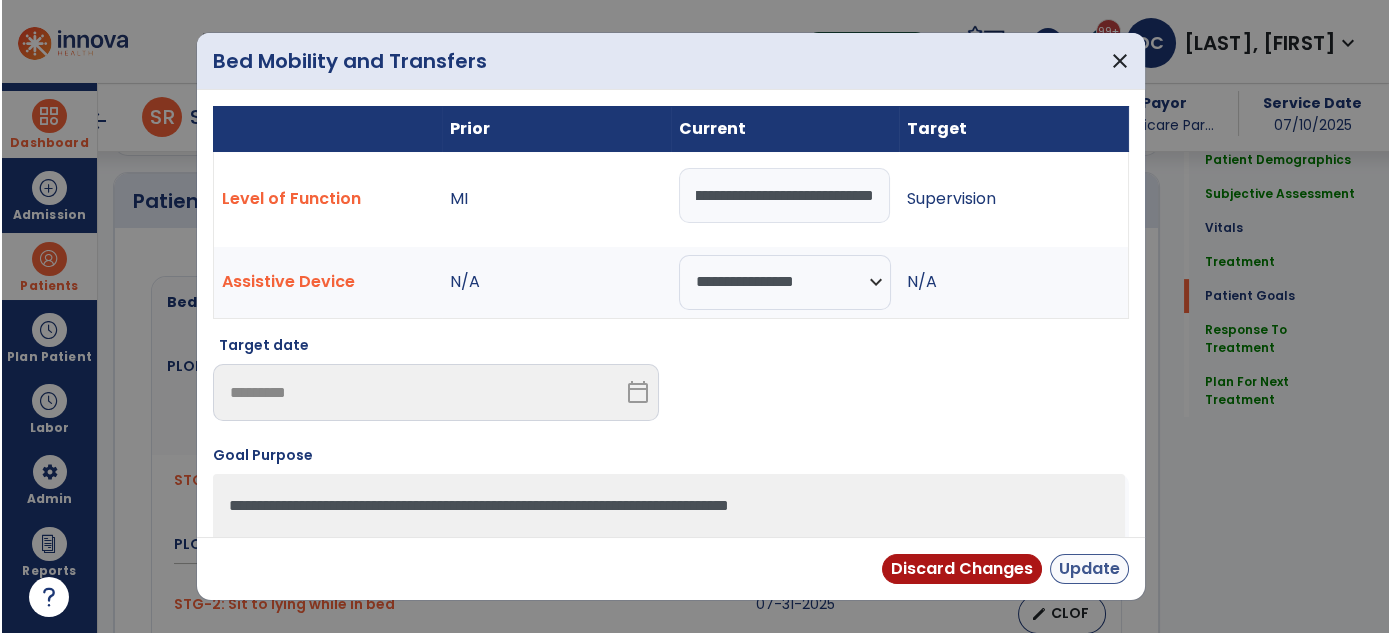 scroll, scrollTop: 0, scrollLeft: 0, axis: both 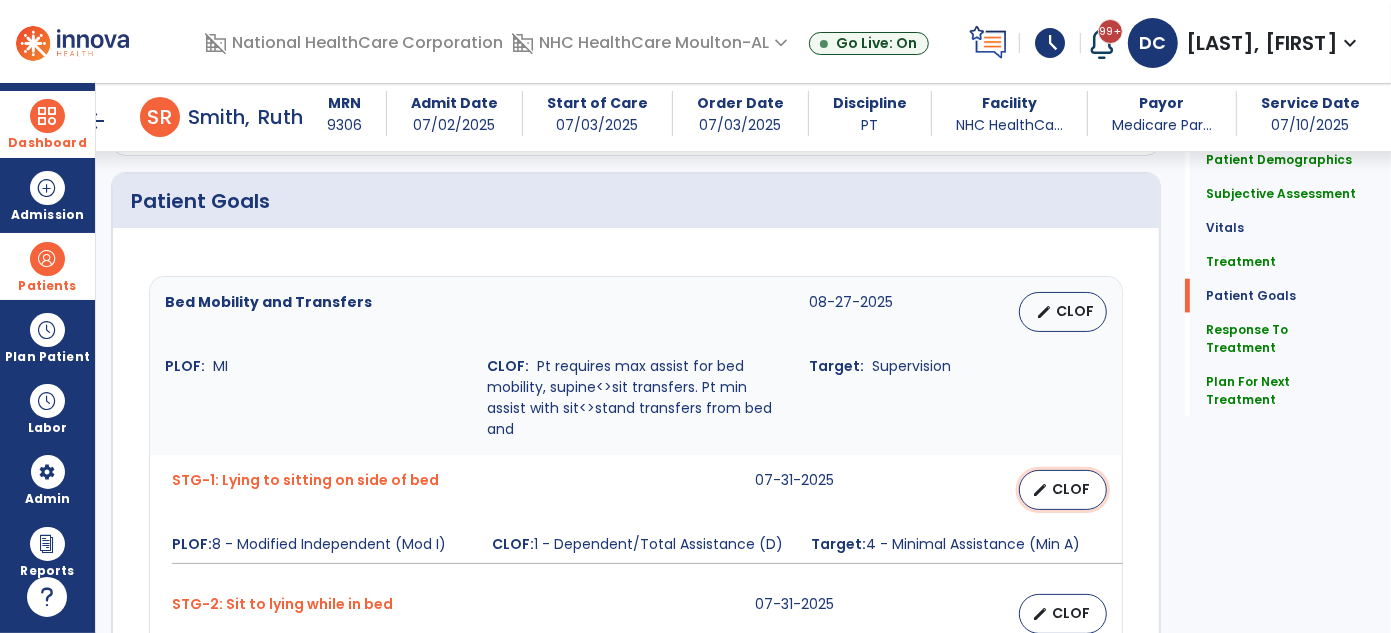 click on "CLOF" at bounding box center (1071, 489) 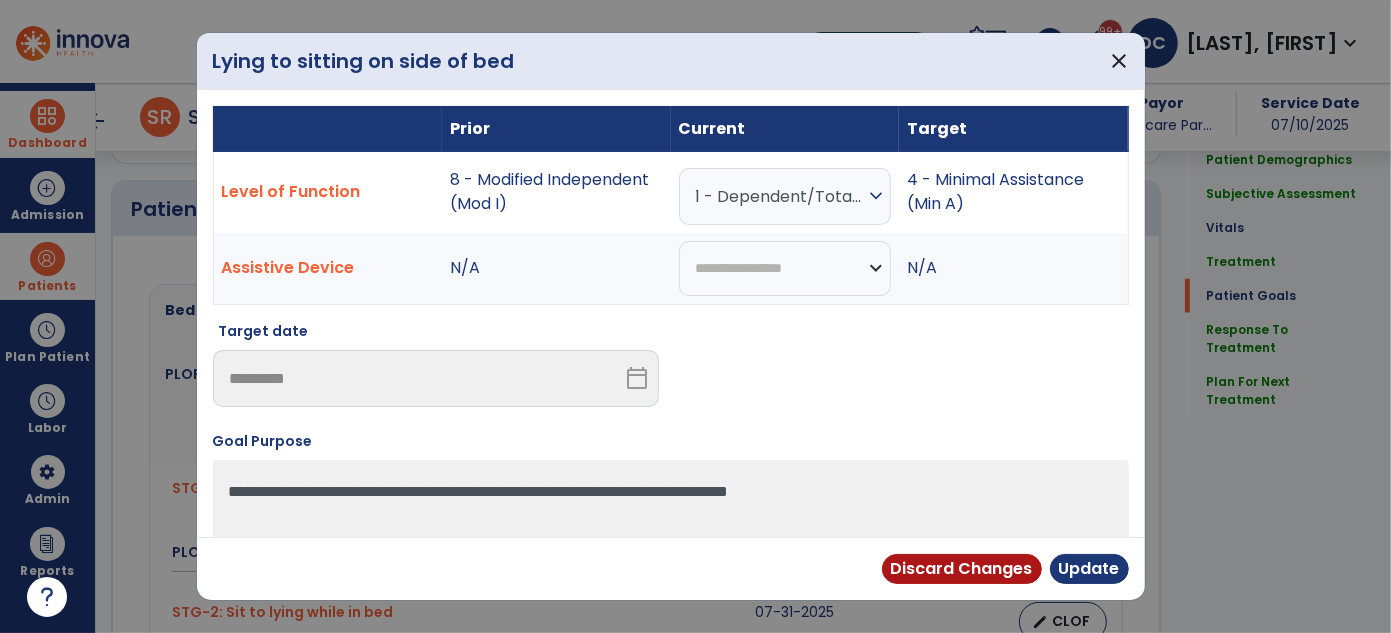 scroll, scrollTop: 1512, scrollLeft: 0, axis: vertical 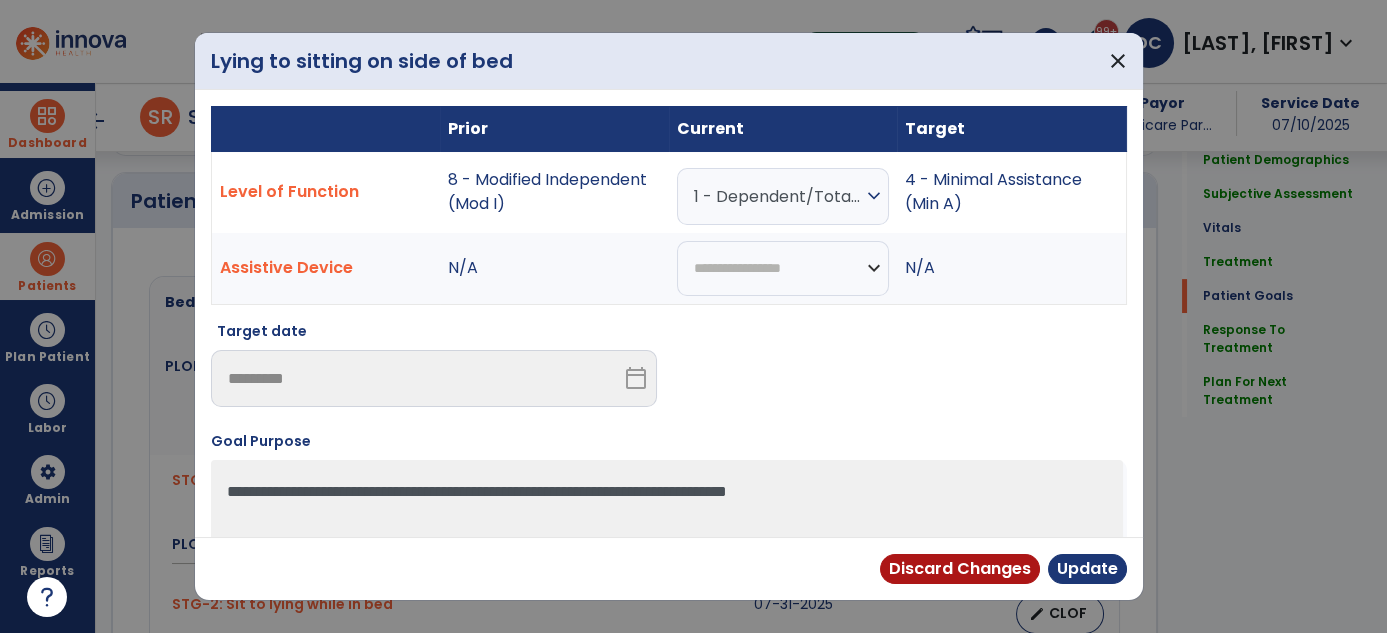 click on "expand_more" at bounding box center [874, 196] 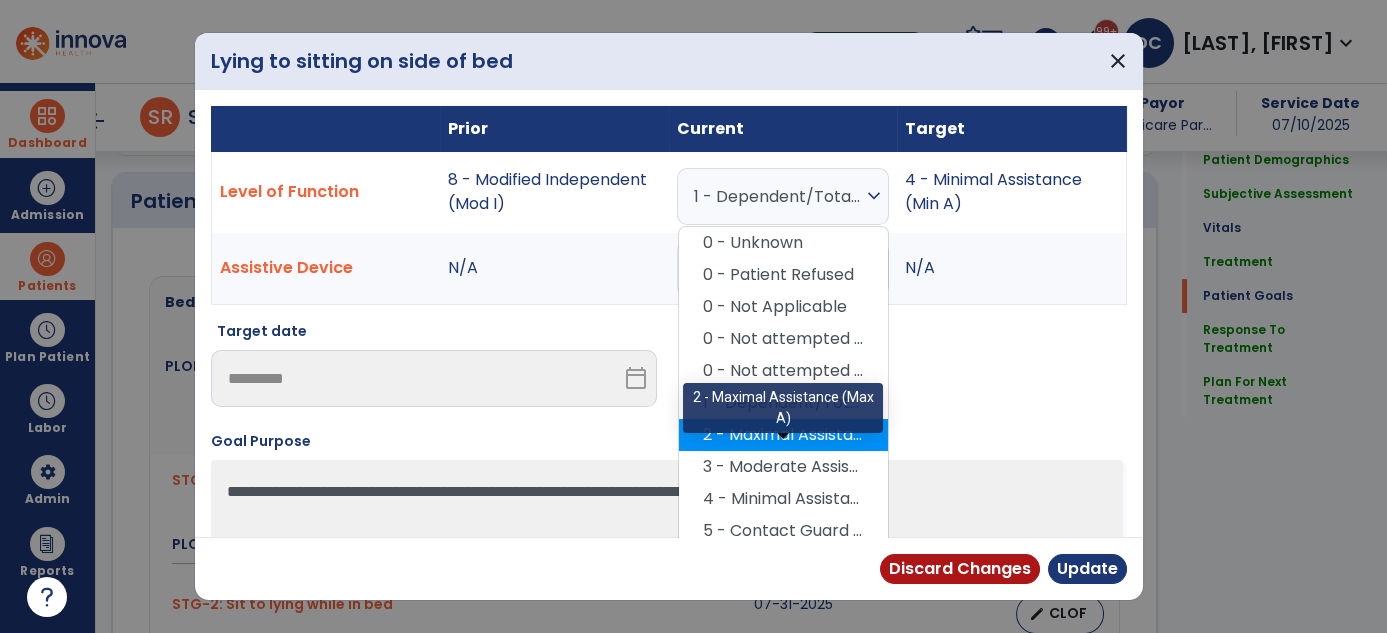 click on "2 - Maximal Assistance (Max A)" at bounding box center [783, 435] 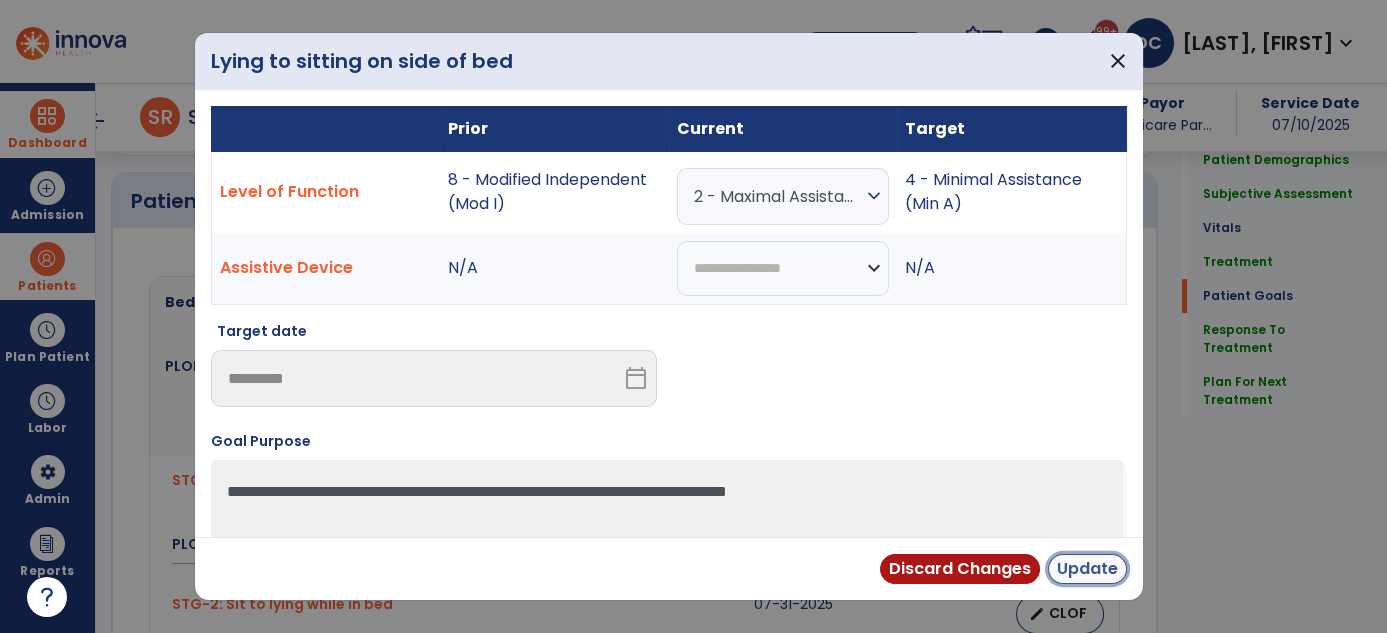 click on "Update" at bounding box center (1087, 569) 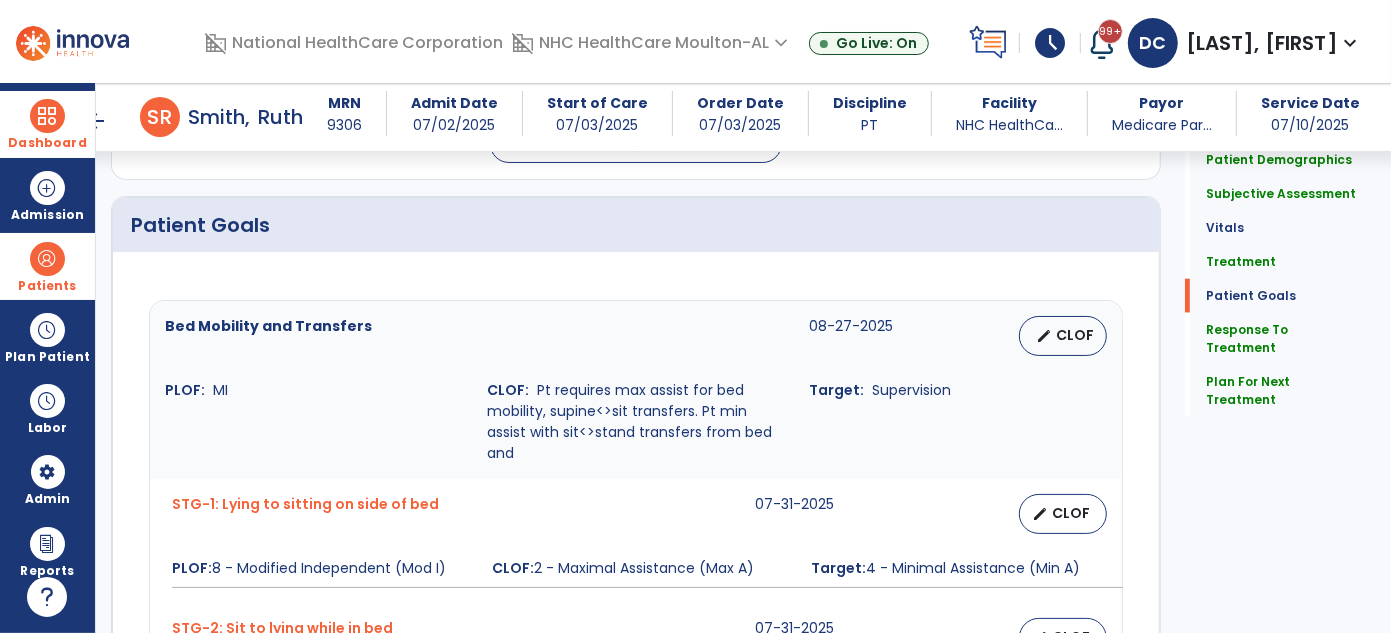 scroll, scrollTop: 1512, scrollLeft: 0, axis: vertical 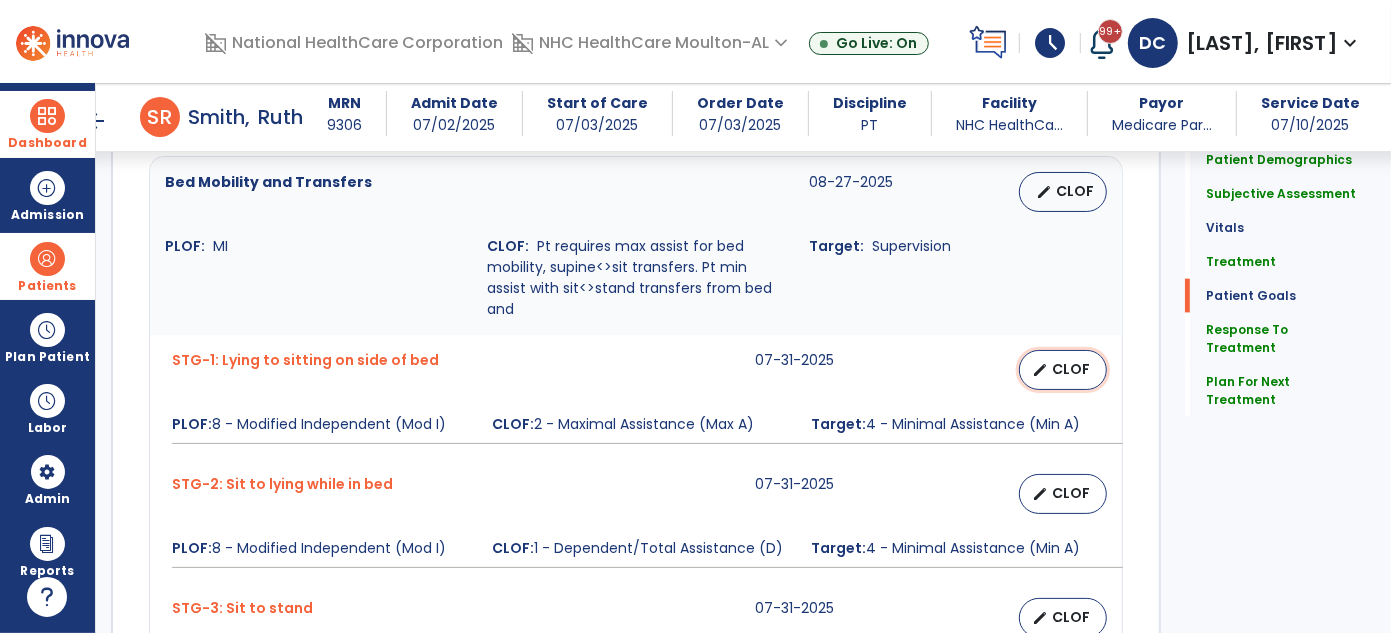 click on "CLOF" at bounding box center [1071, 369] 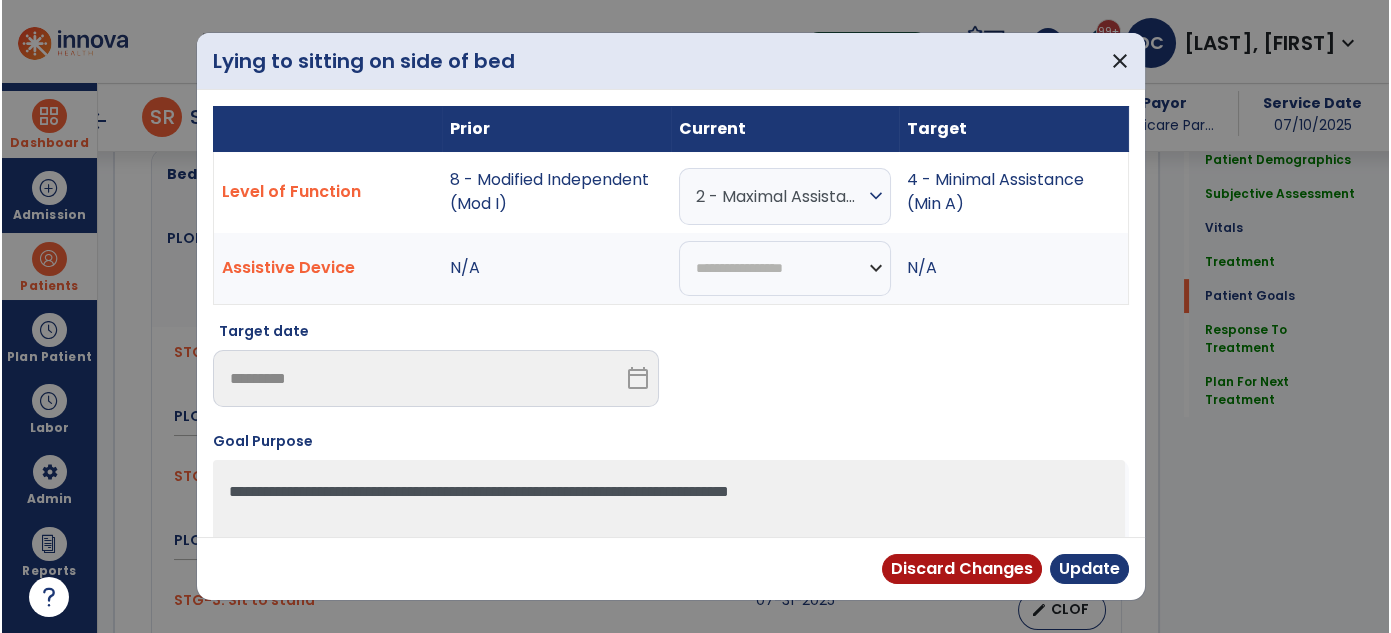scroll, scrollTop: 1632, scrollLeft: 0, axis: vertical 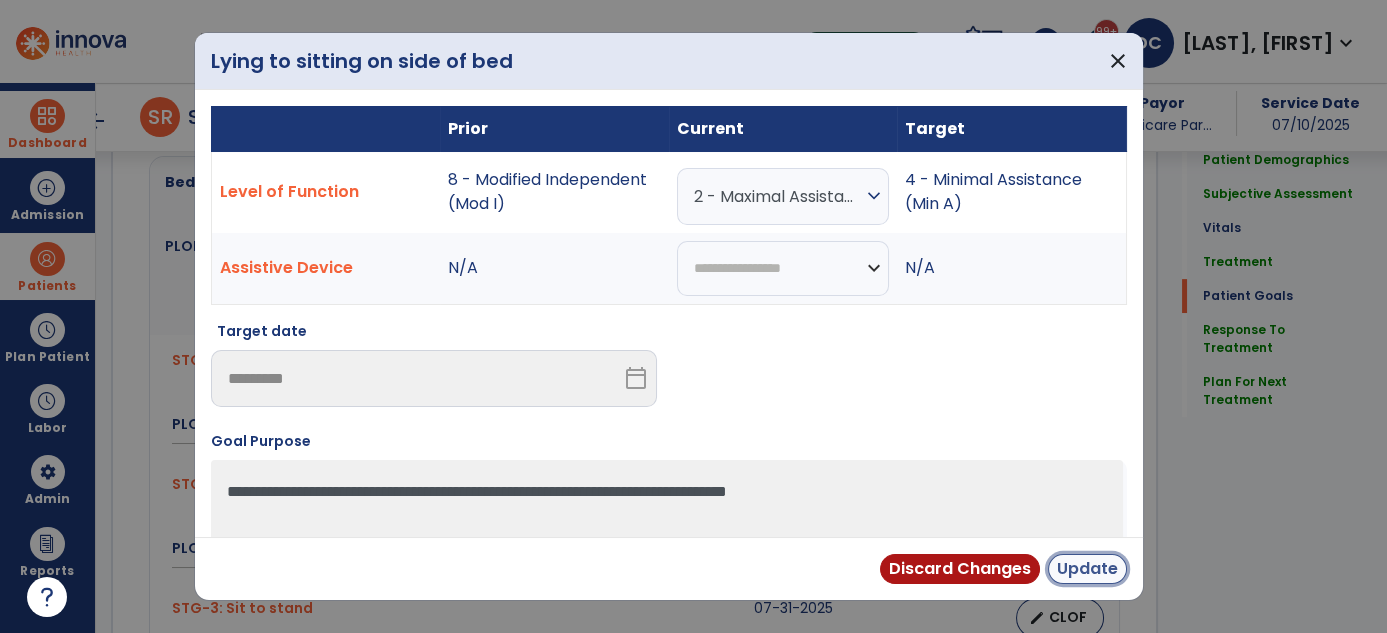 click on "Update" at bounding box center (1087, 569) 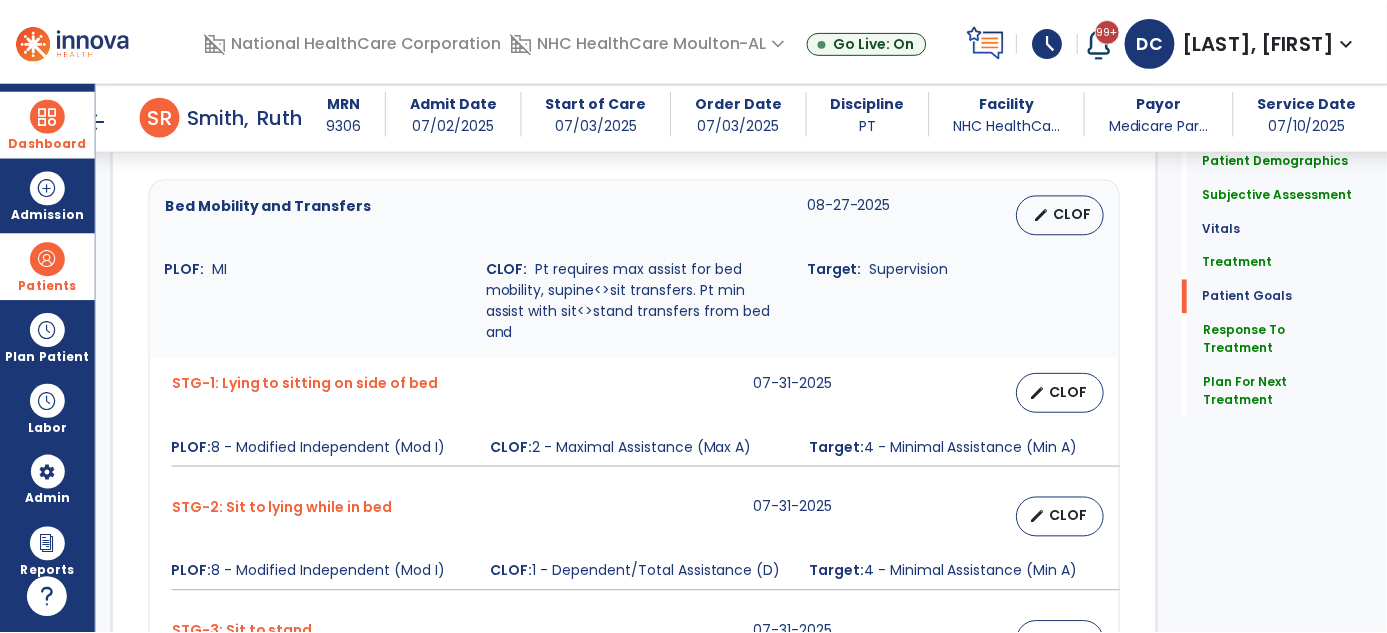 scroll, scrollTop: 1632, scrollLeft: 0, axis: vertical 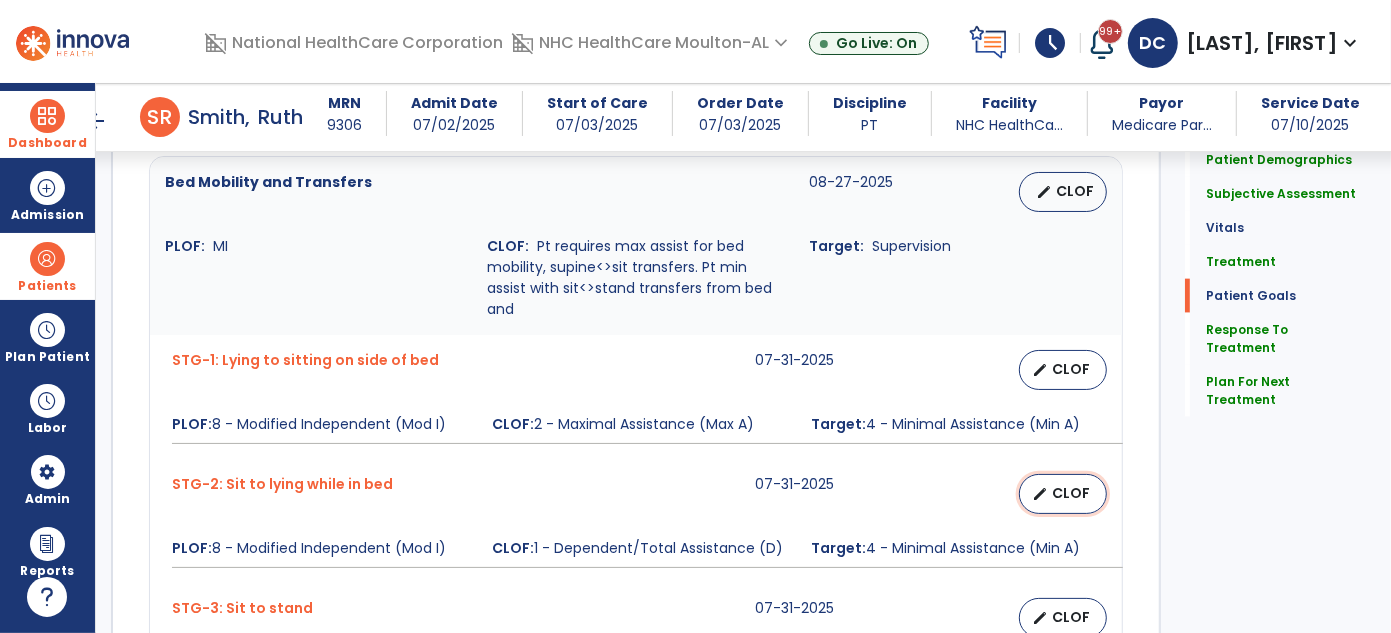 click on "CLOF" at bounding box center [1071, 493] 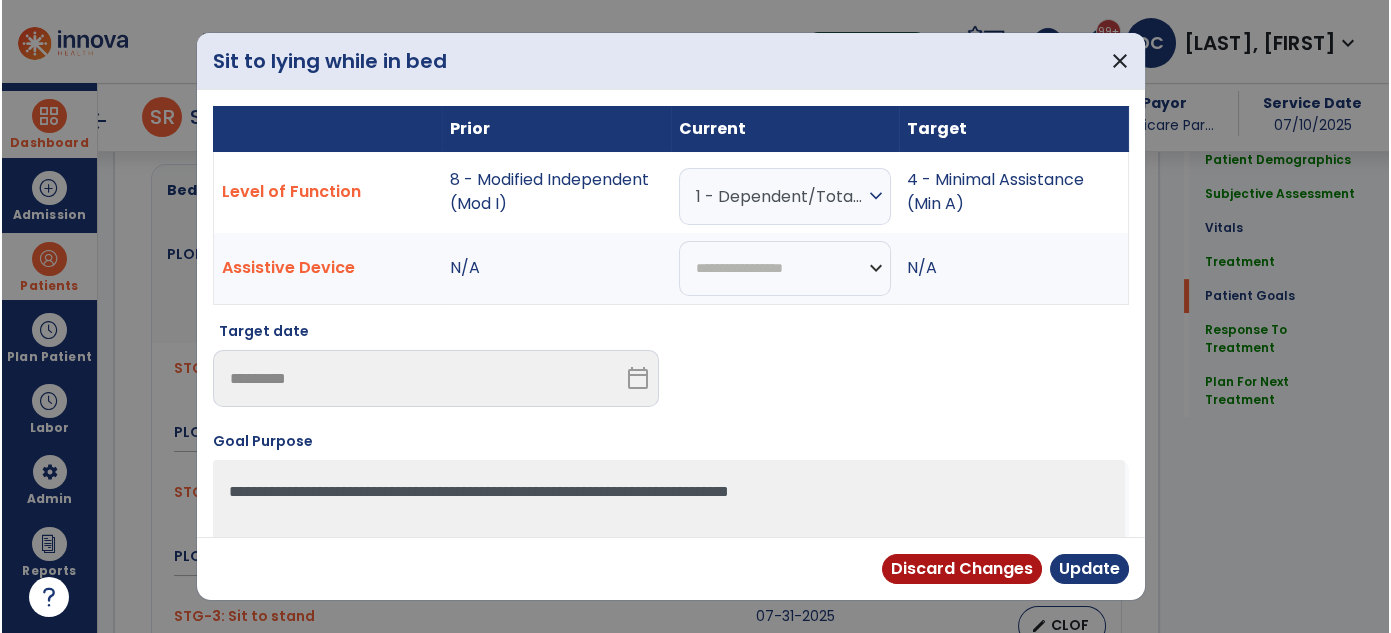 scroll, scrollTop: 1632, scrollLeft: 0, axis: vertical 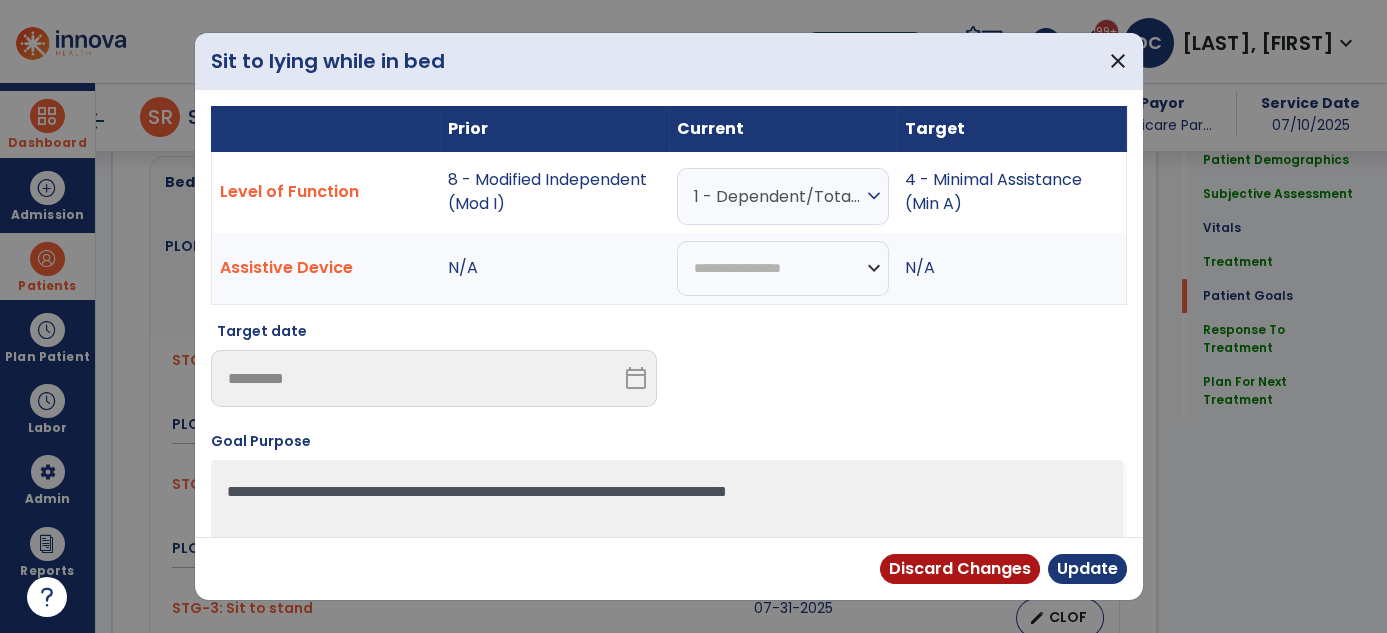 click on "expand_more" at bounding box center [874, 196] 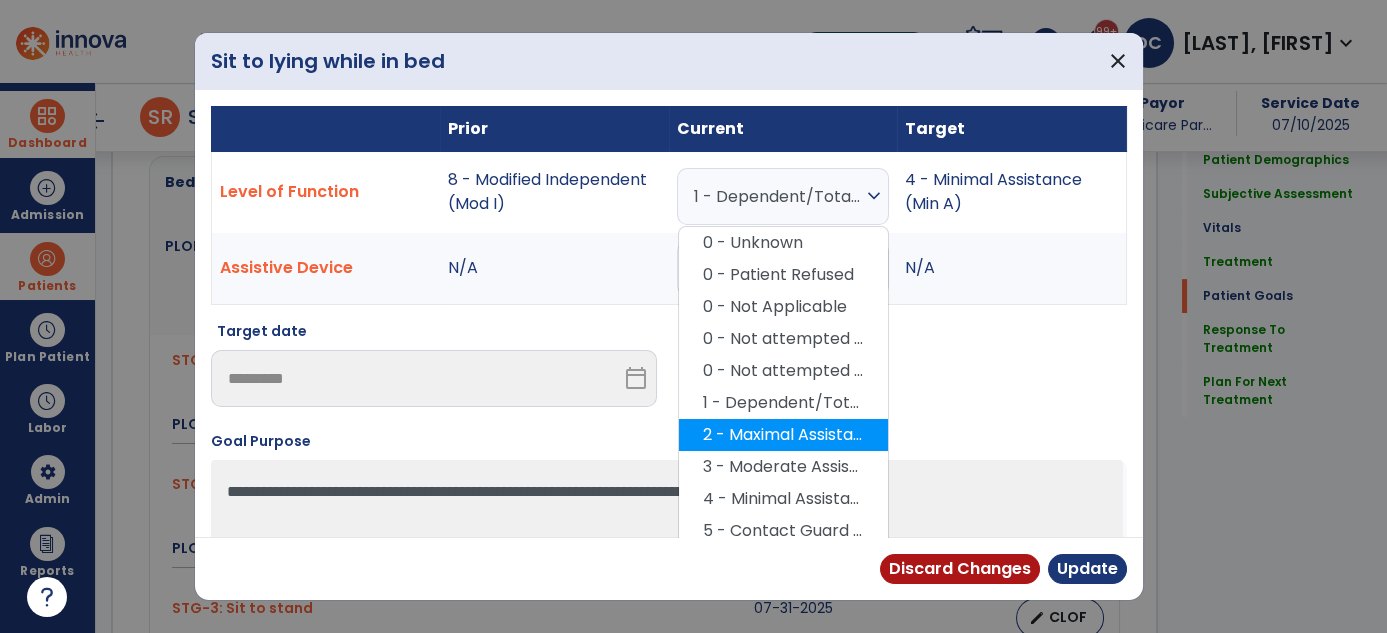 click on "2 - Maximal Assistance (Max A)" at bounding box center (783, 435) 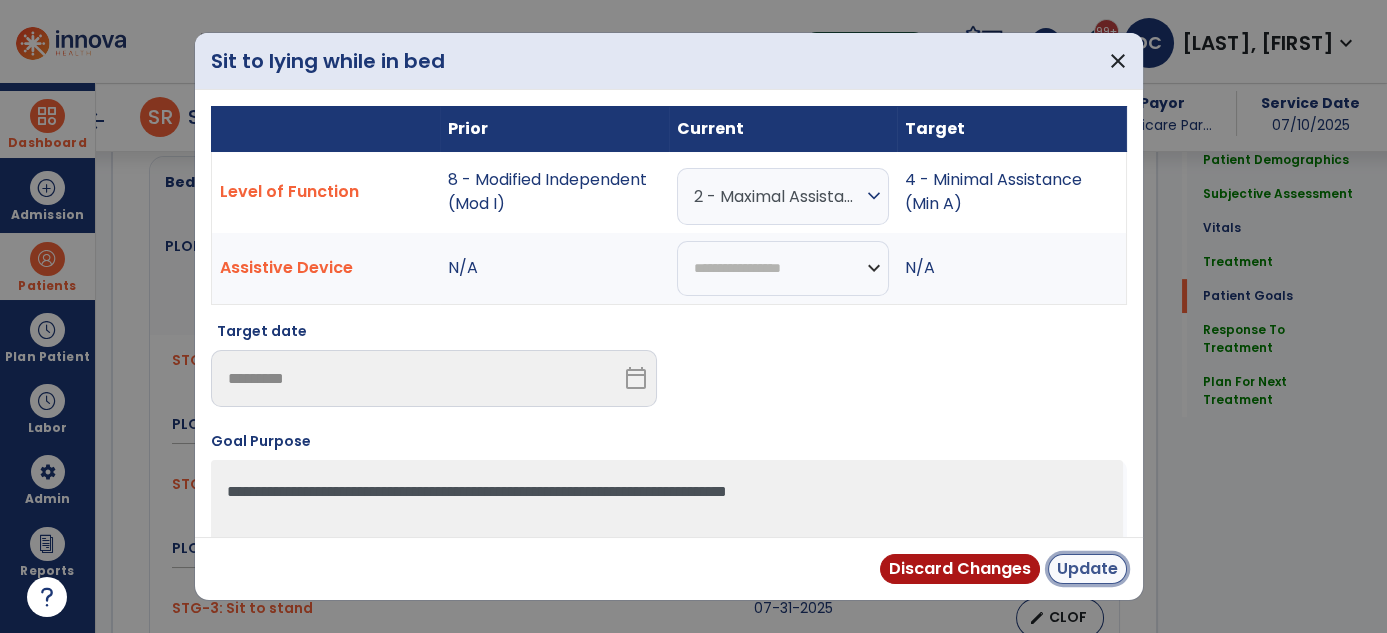 click on "Update" at bounding box center [1087, 569] 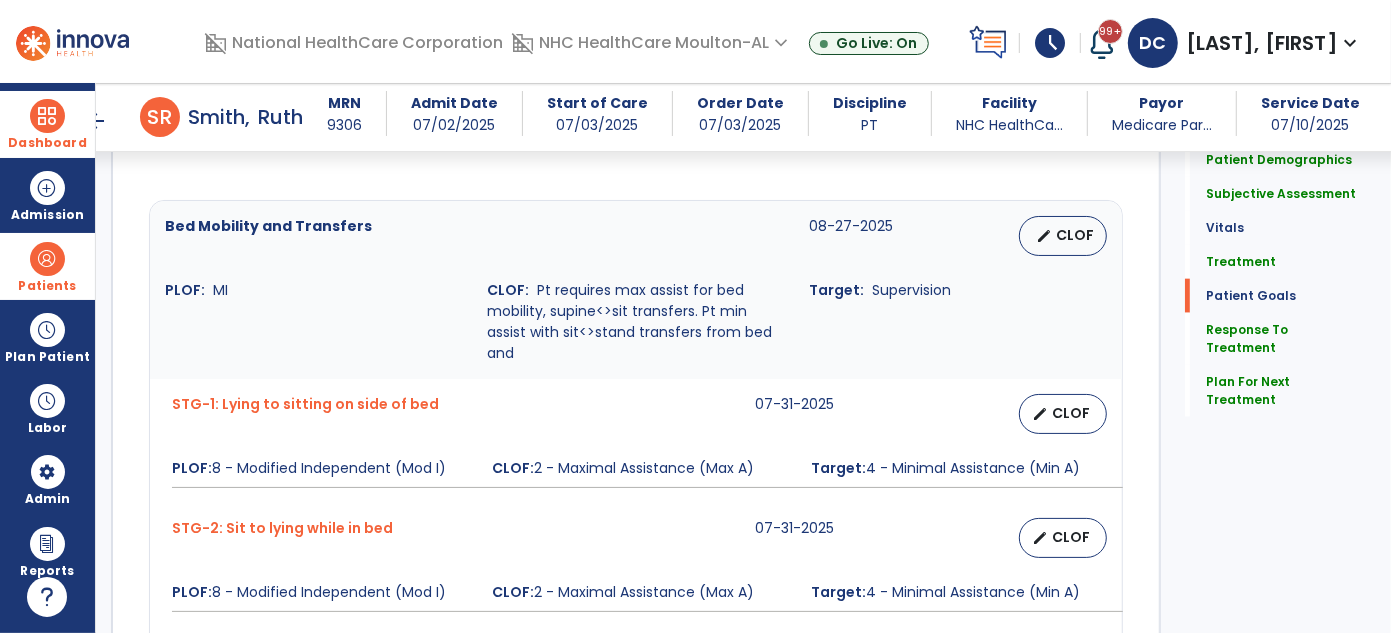 scroll, scrollTop: 1632, scrollLeft: 0, axis: vertical 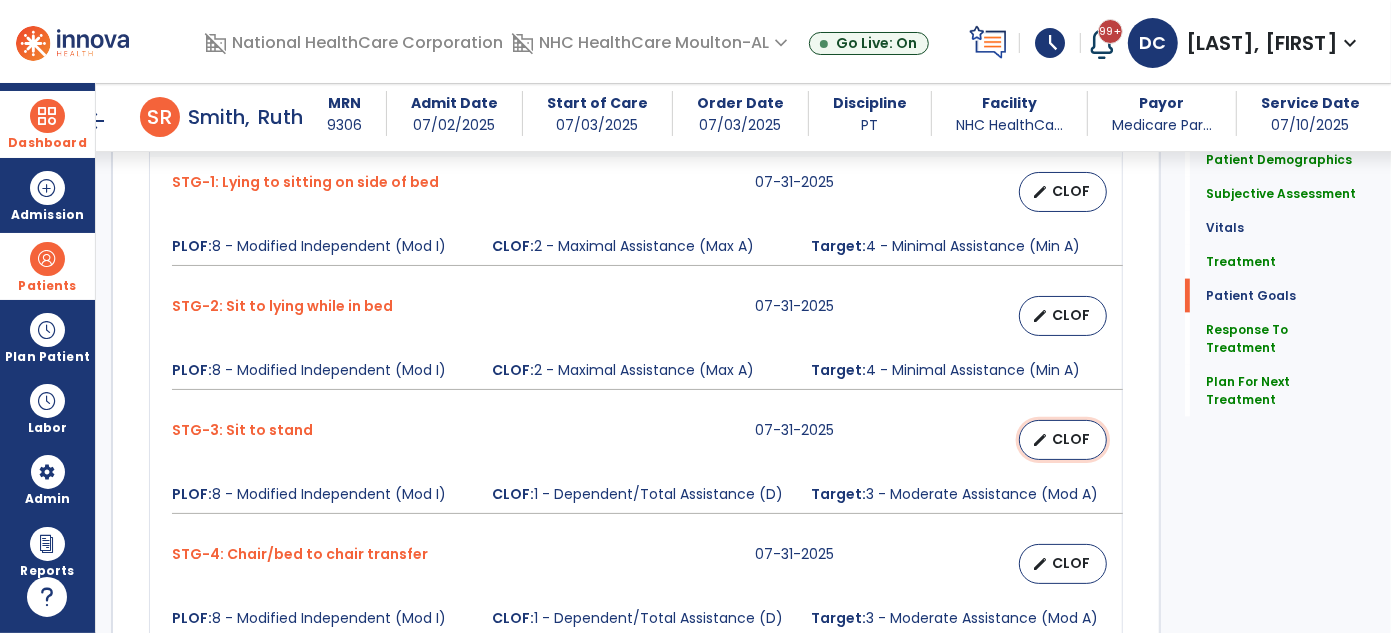 click on "CLOF" at bounding box center (1071, 439) 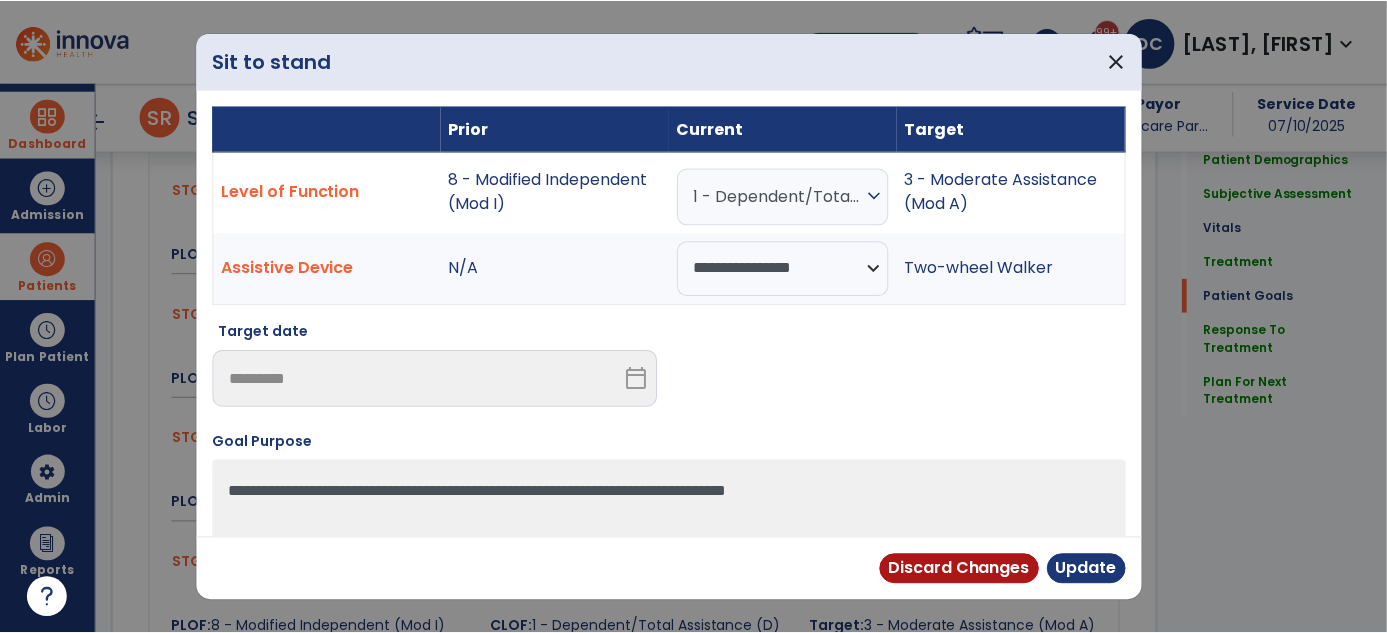 scroll, scrollTop: 1810, scrollLeft: 0, axis: vertical 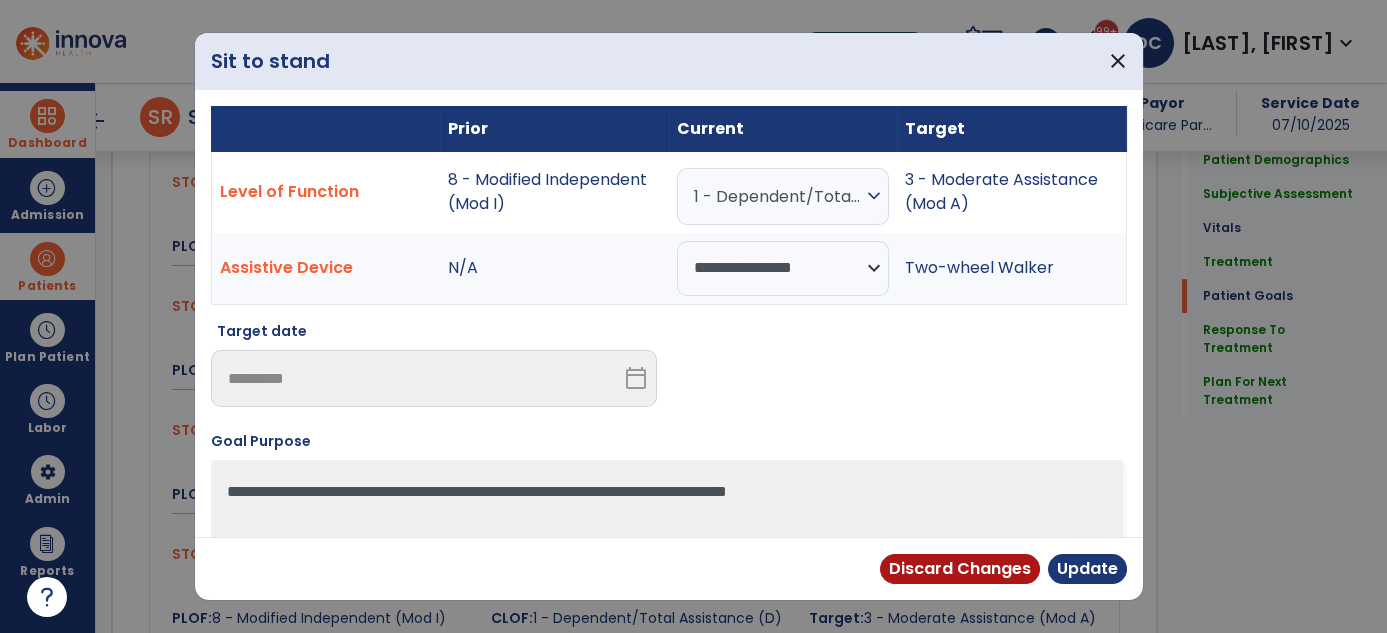 click on "1 - Dependent/Total Assistance (D)" at bounding box center (778, 196) 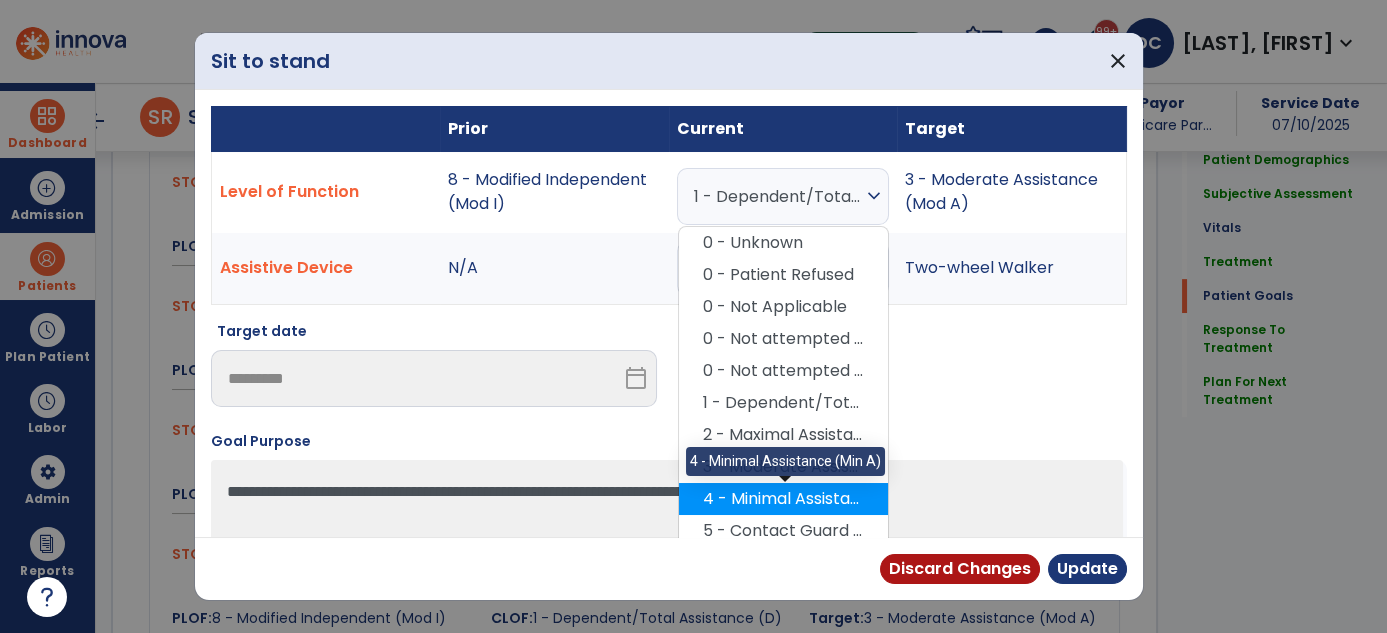 click on "4 - Minimal Assistance (Min A)" at bounding box center [783, 499] 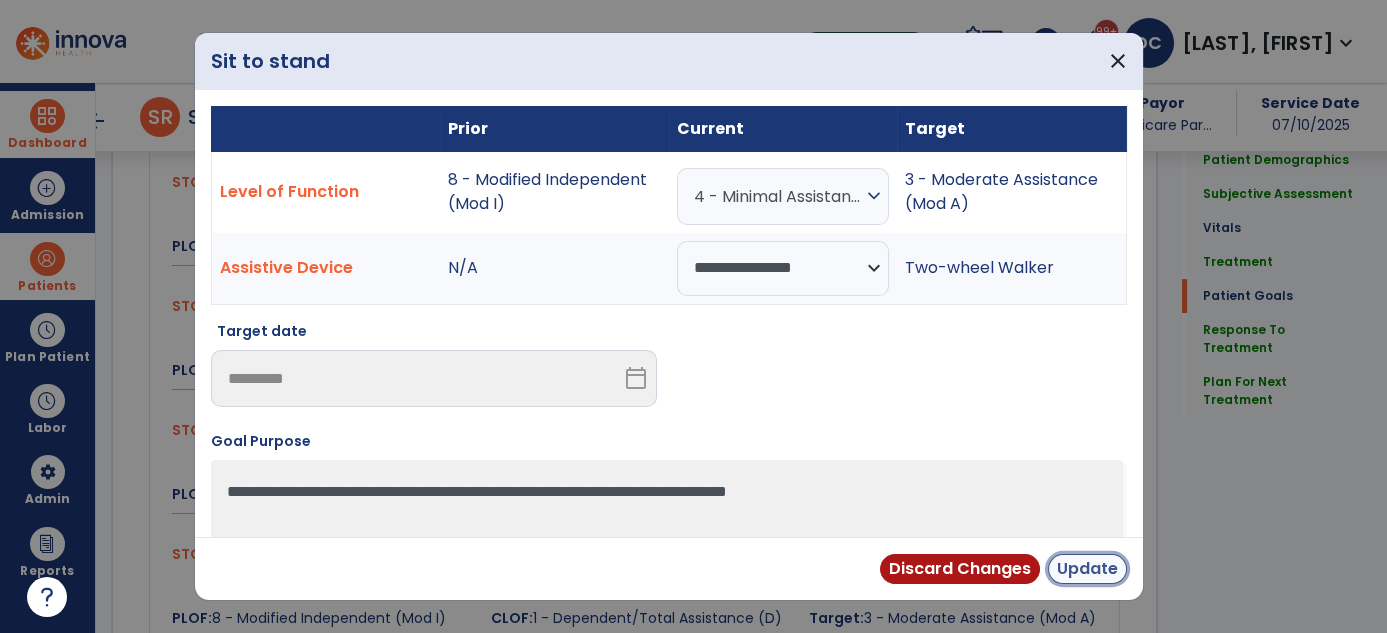 click on "Update" at bounding box center [1087, 569] 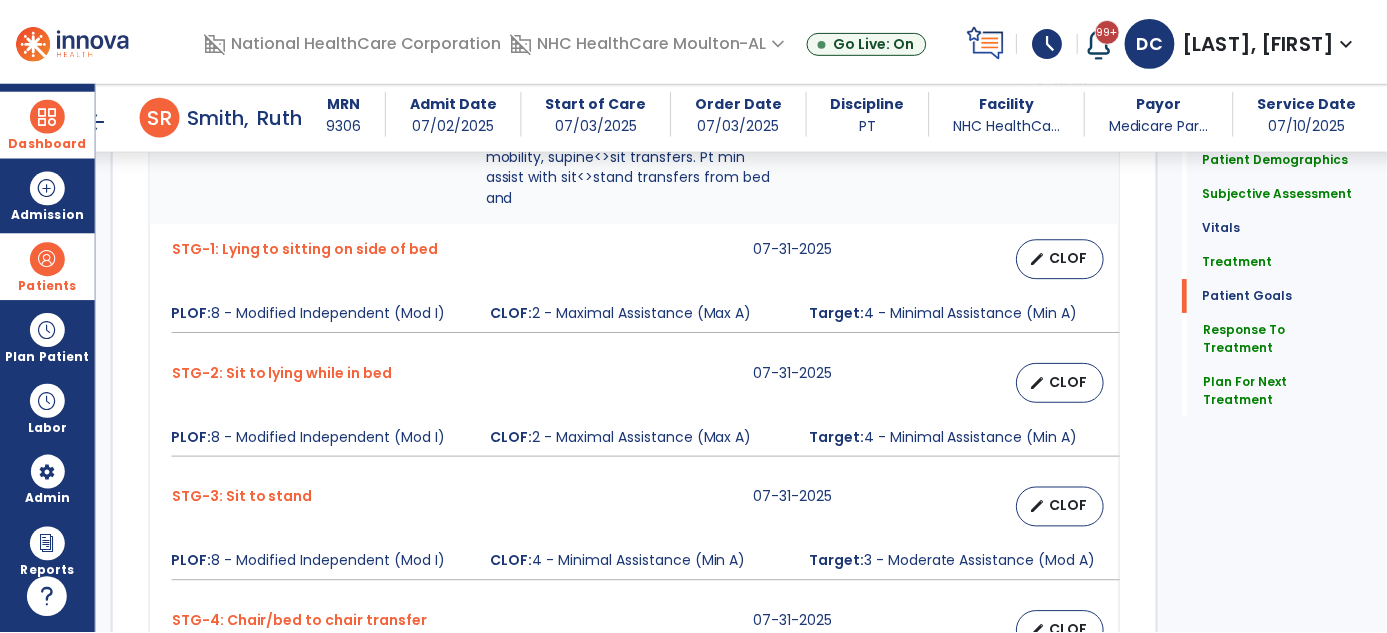 scroll, scrollTop: 1810, scrollLeft: 0, axis: vertical 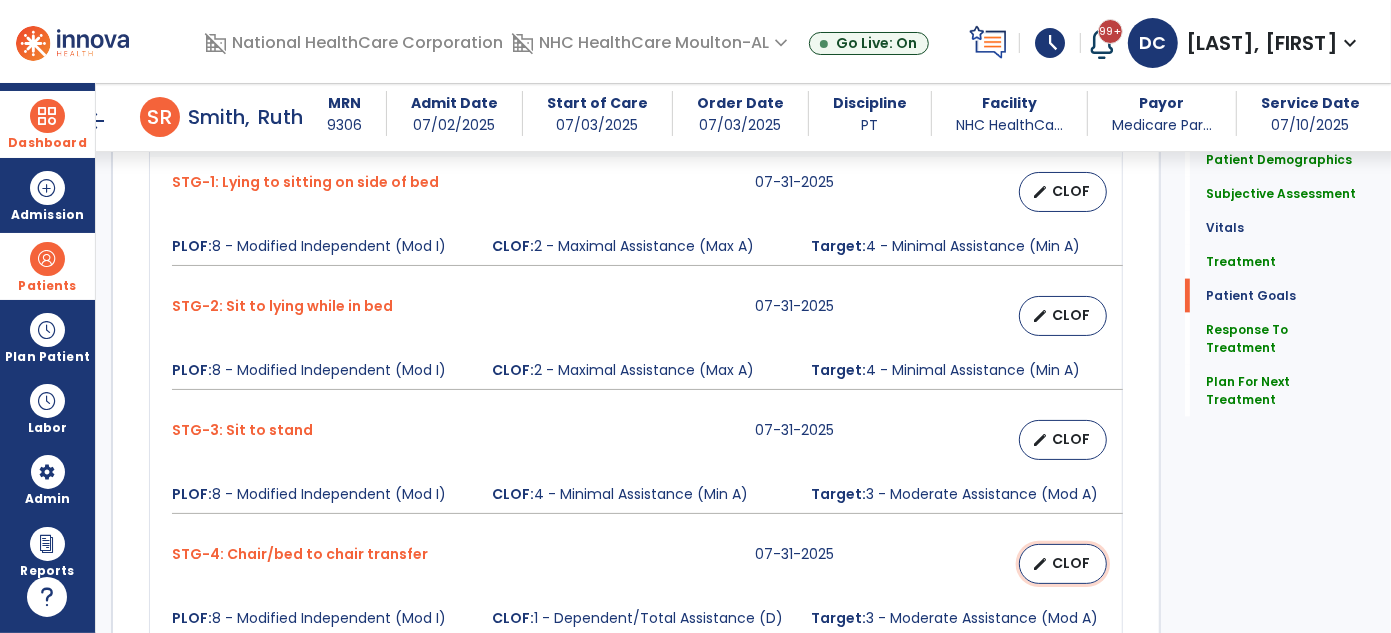 click on "CLOF" at bounding box center (1071, 563) 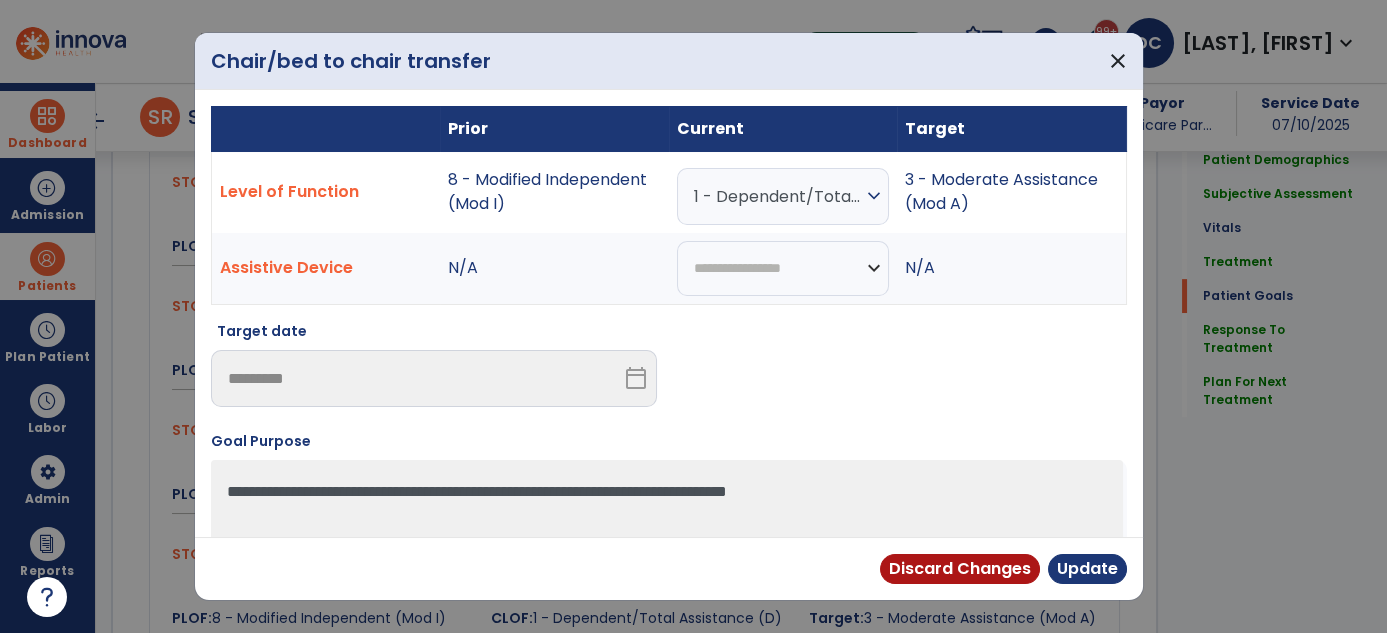 scroll, scrollTop: 1810, scrollLeft: 0, axis: vertical 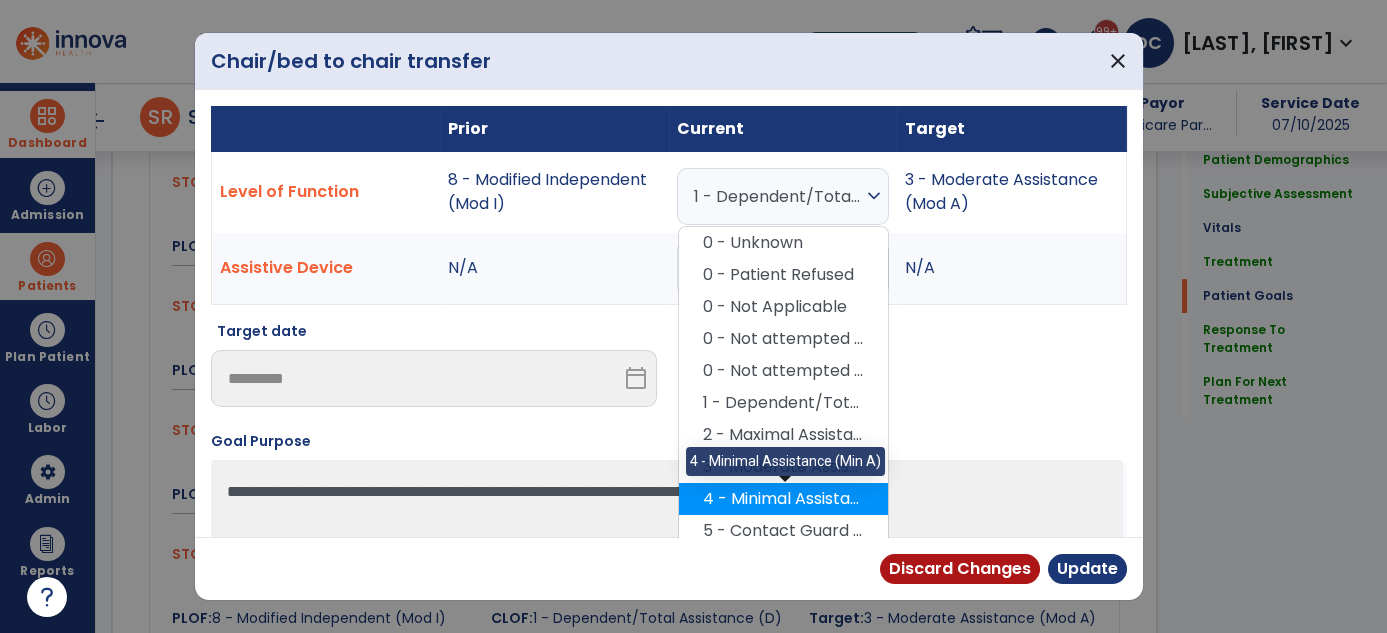 click on "4 - Minimal Assistance (Min A)" at bounding box center [783, 499] 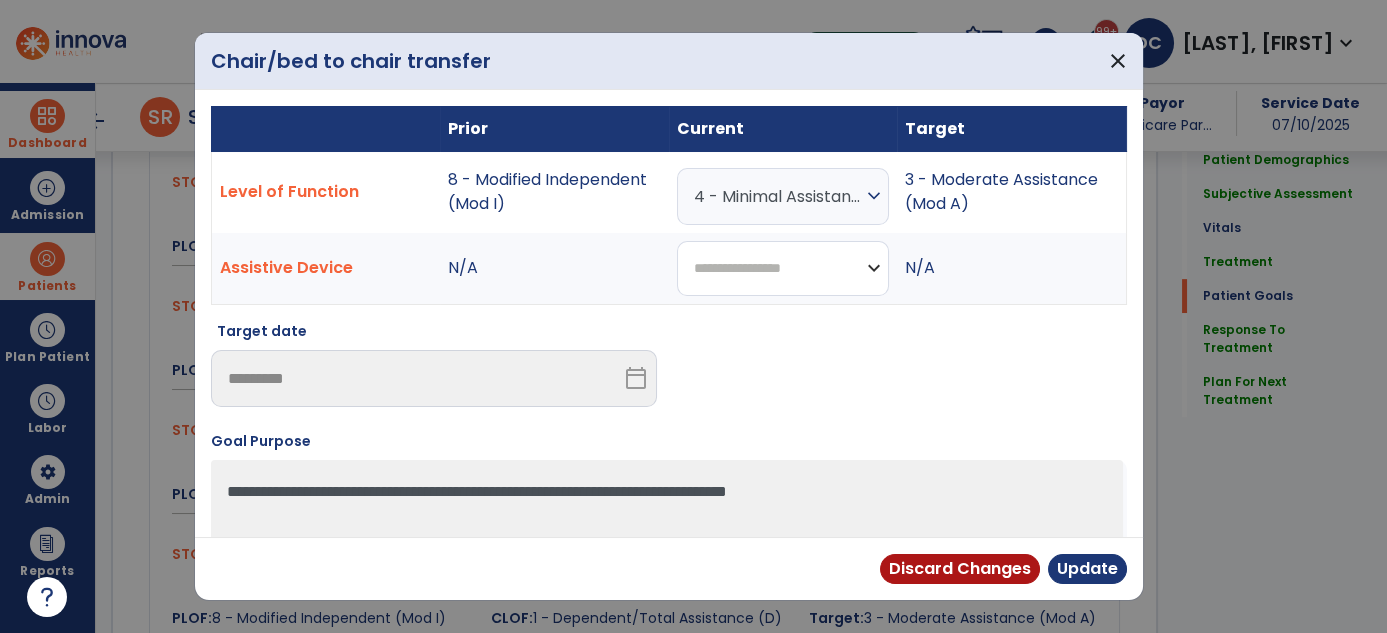 click on "**********" at bounding box center (783, 268) 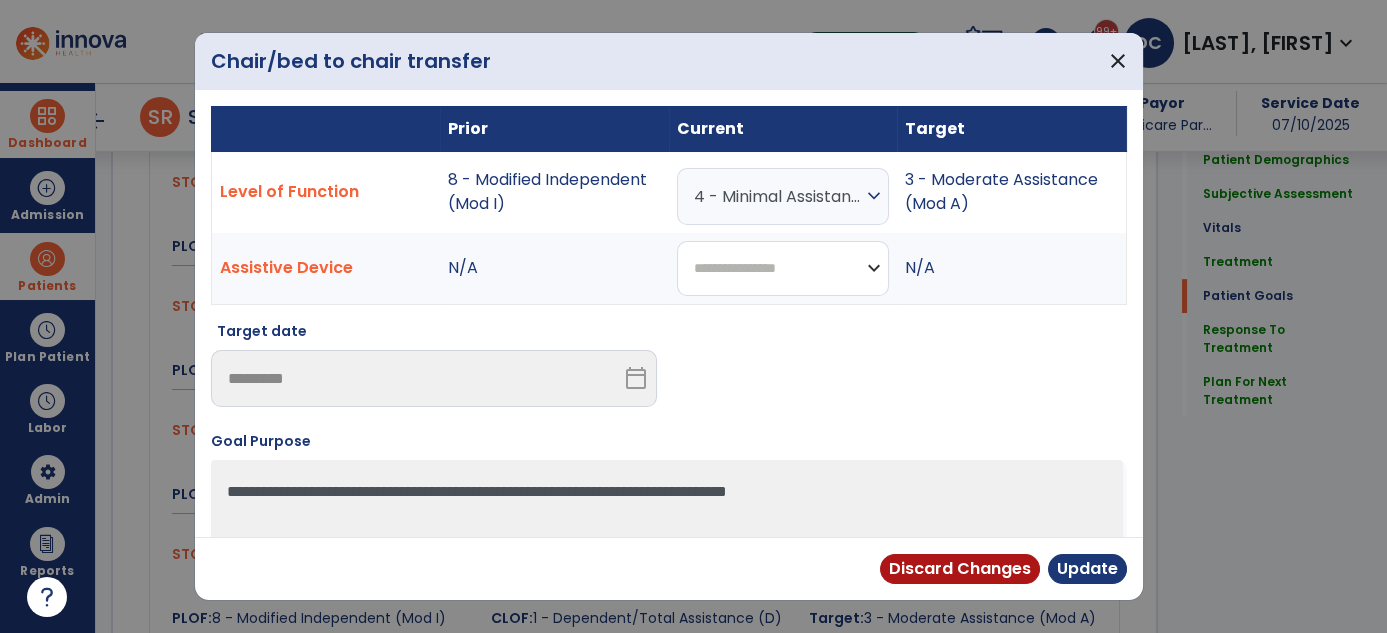 click on "**********" at bounding box center [783, 268] 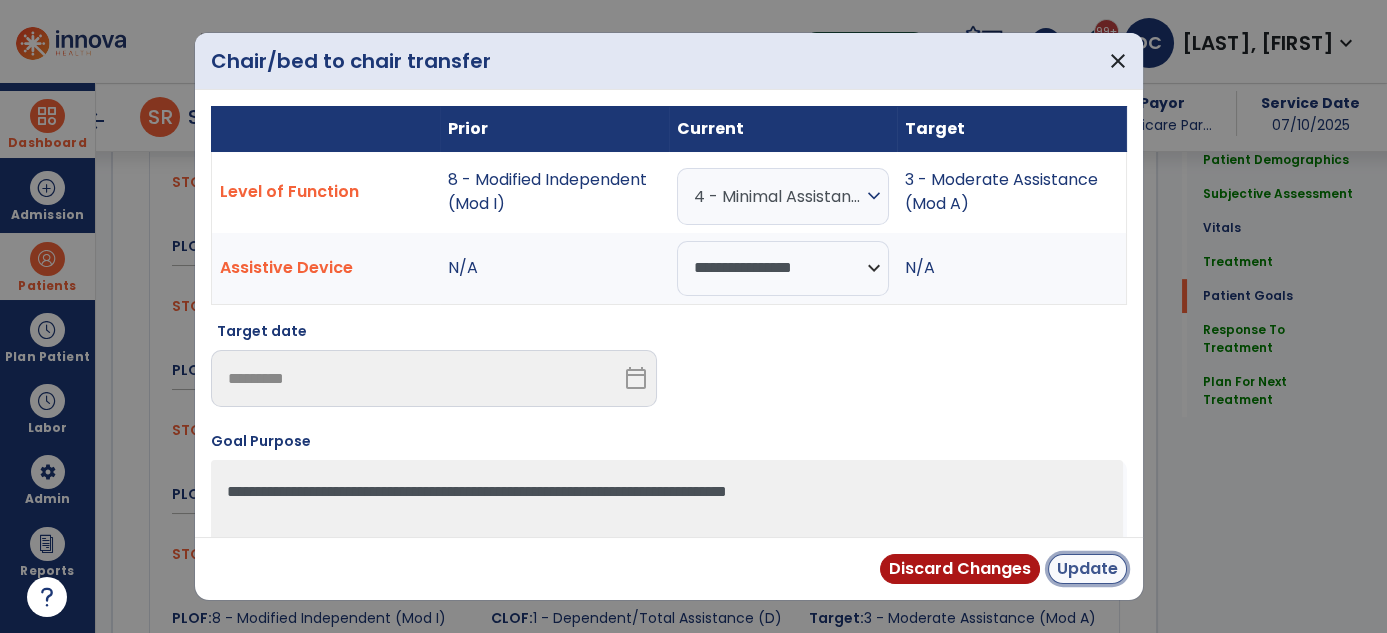 click on "Update" at bounding box center [1087, 569] 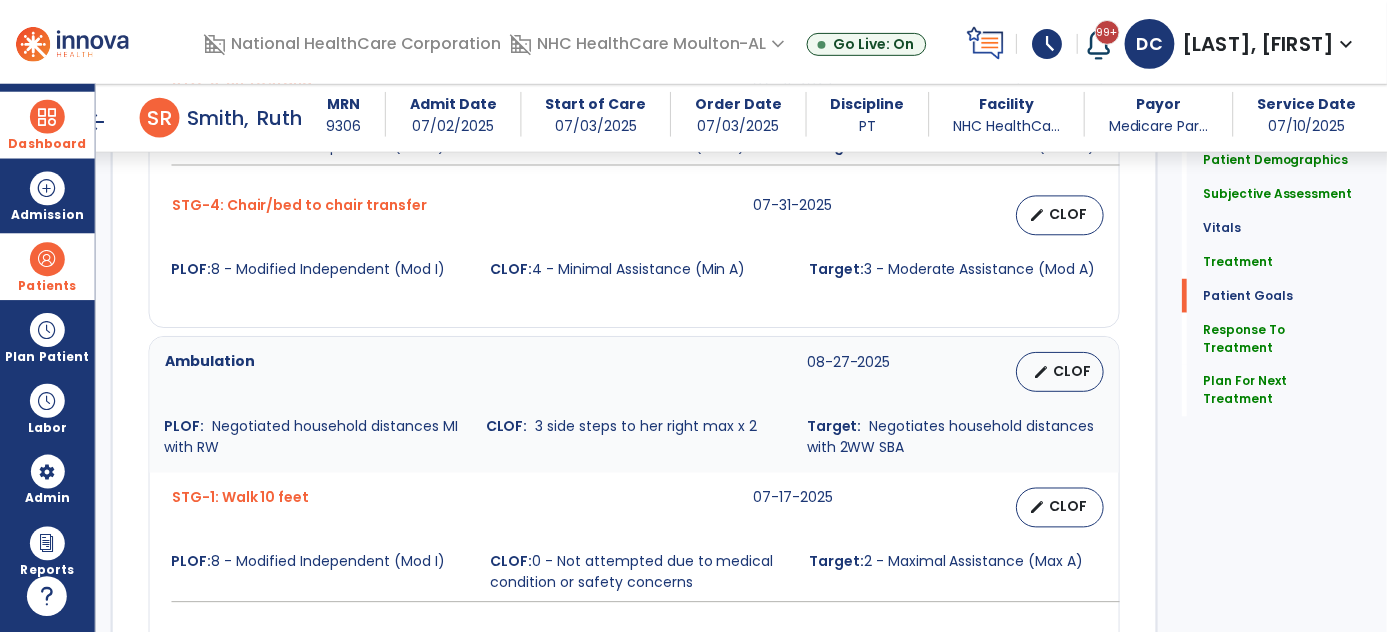 scroll, scrollTop: 2200, scrollLeft: 0, axis: vertical 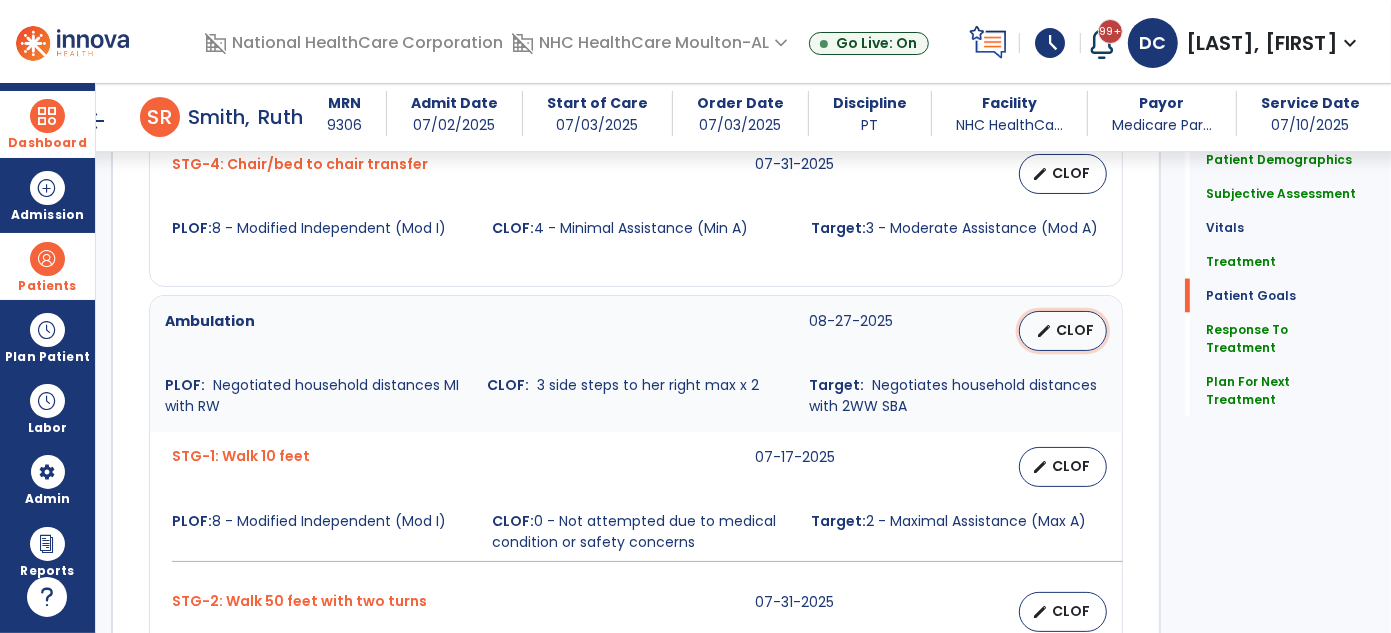 click on "CLOF" at bounding box center (1075, 330) 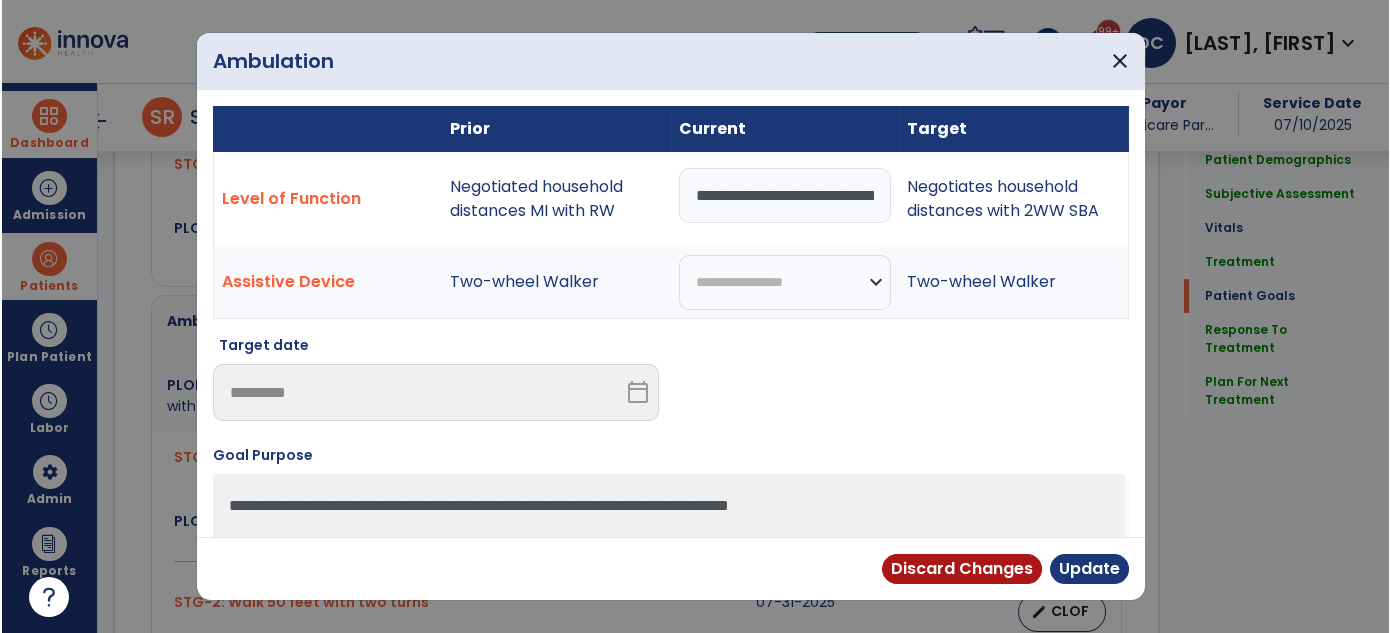 scroll, scrollTop: 2200, scrollLeft: 0, axis: vertical 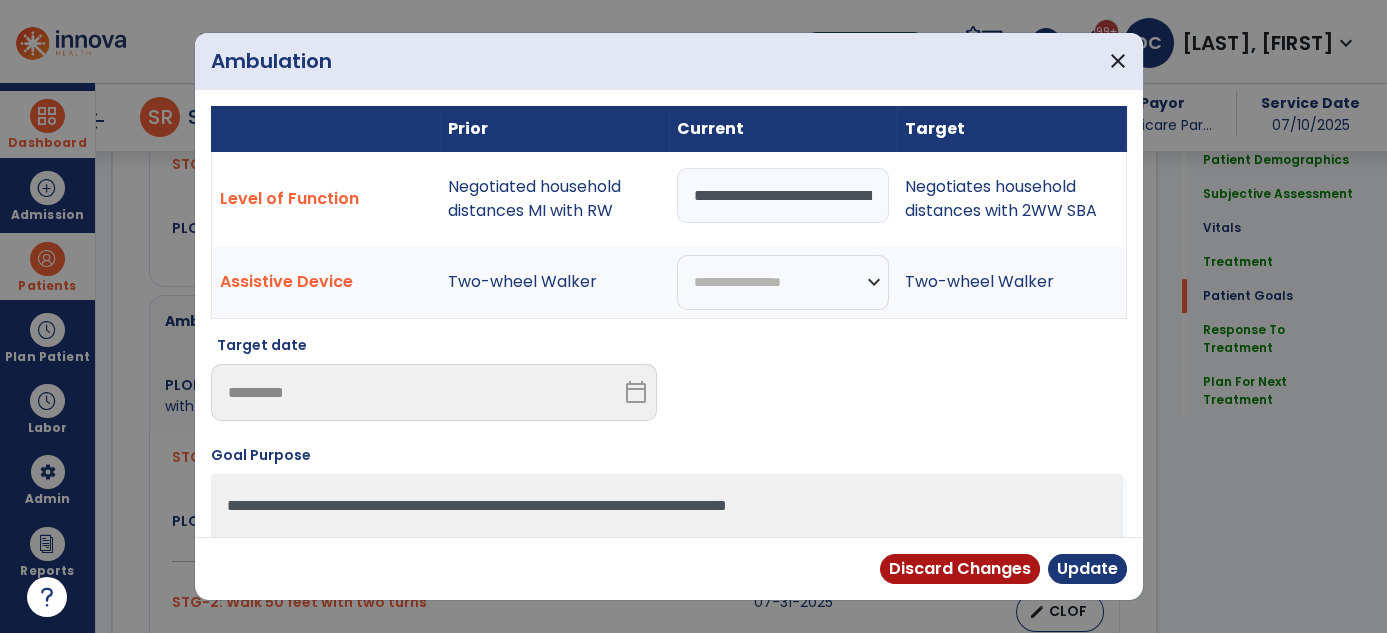 click on "**********" at bounding box center (783, 195) 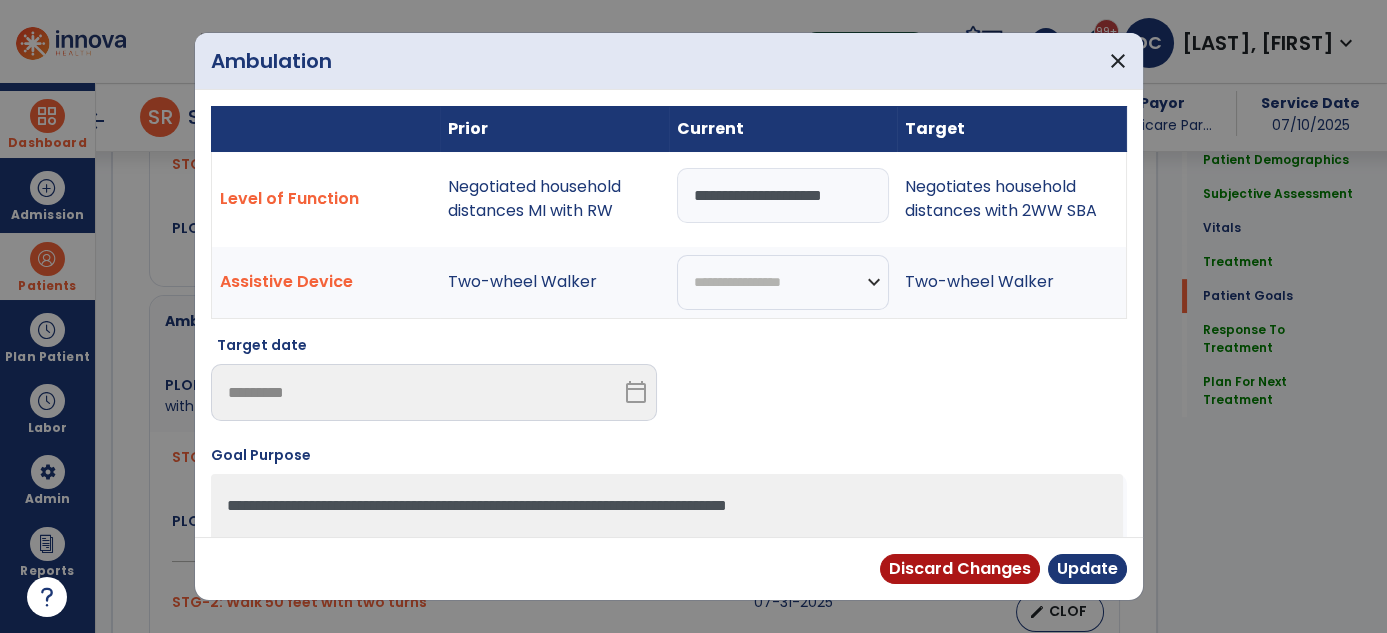 type on "**********" 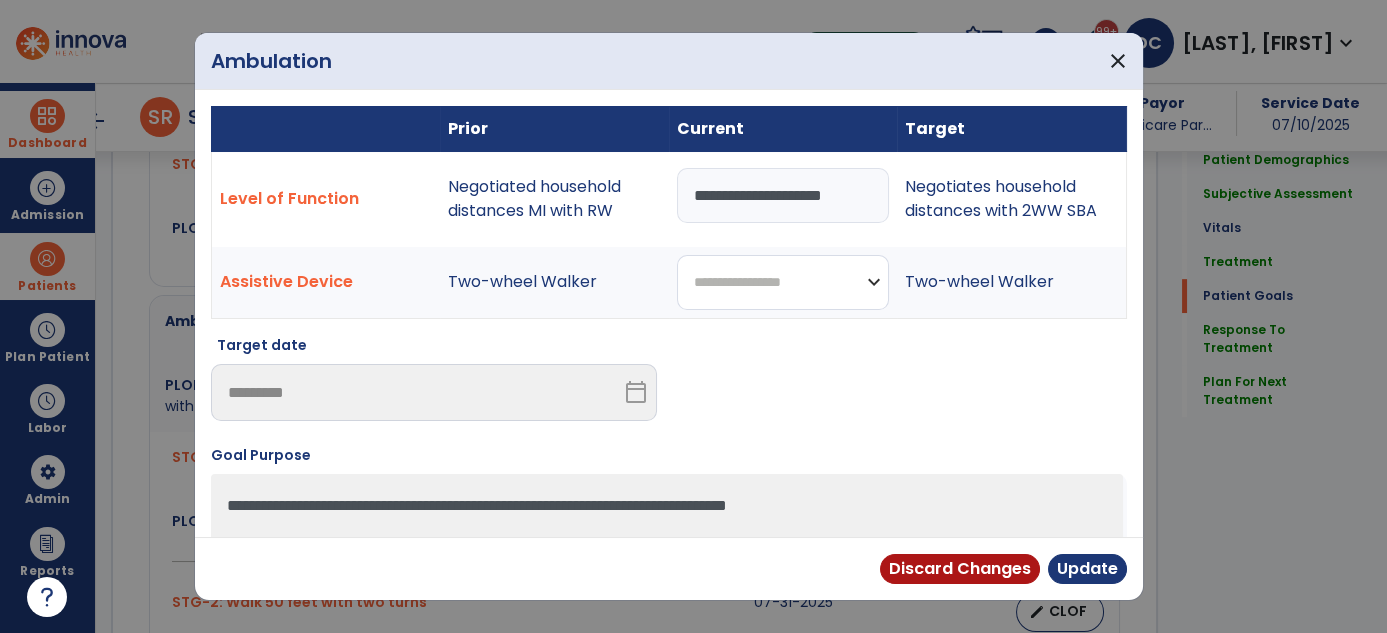click on "**********" at bounding box center [783, 282] 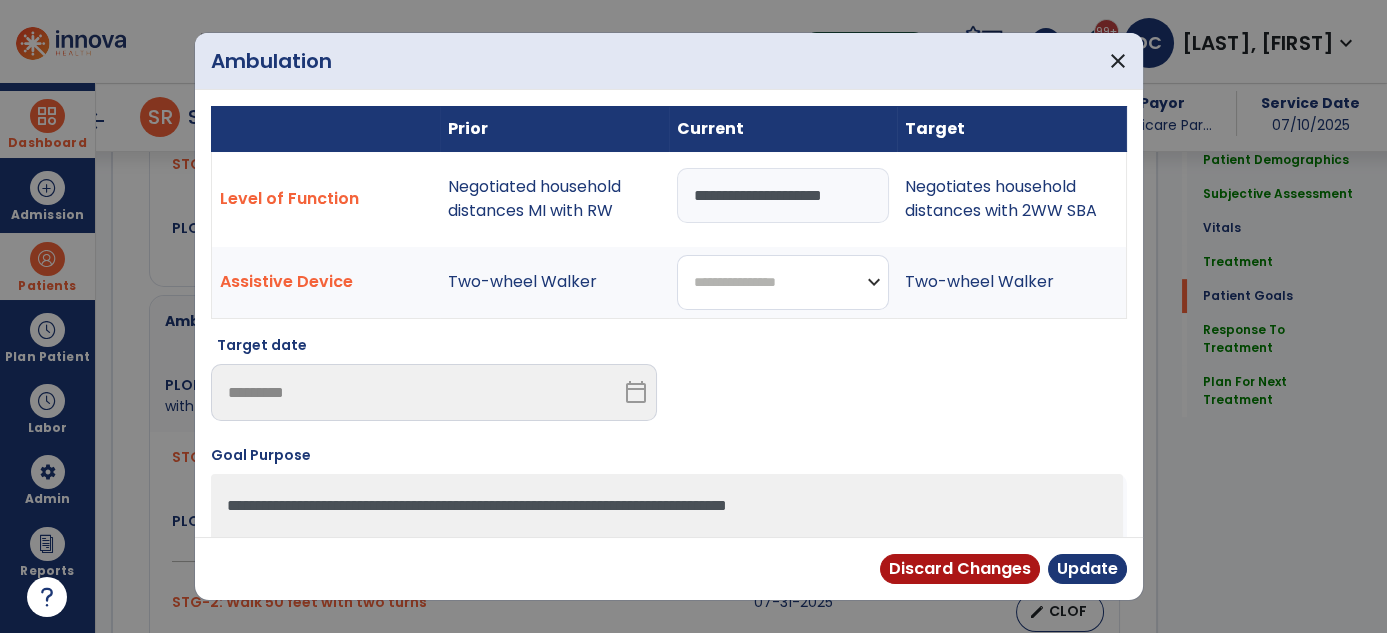 click on "**********" at bounding box center (783, 282) 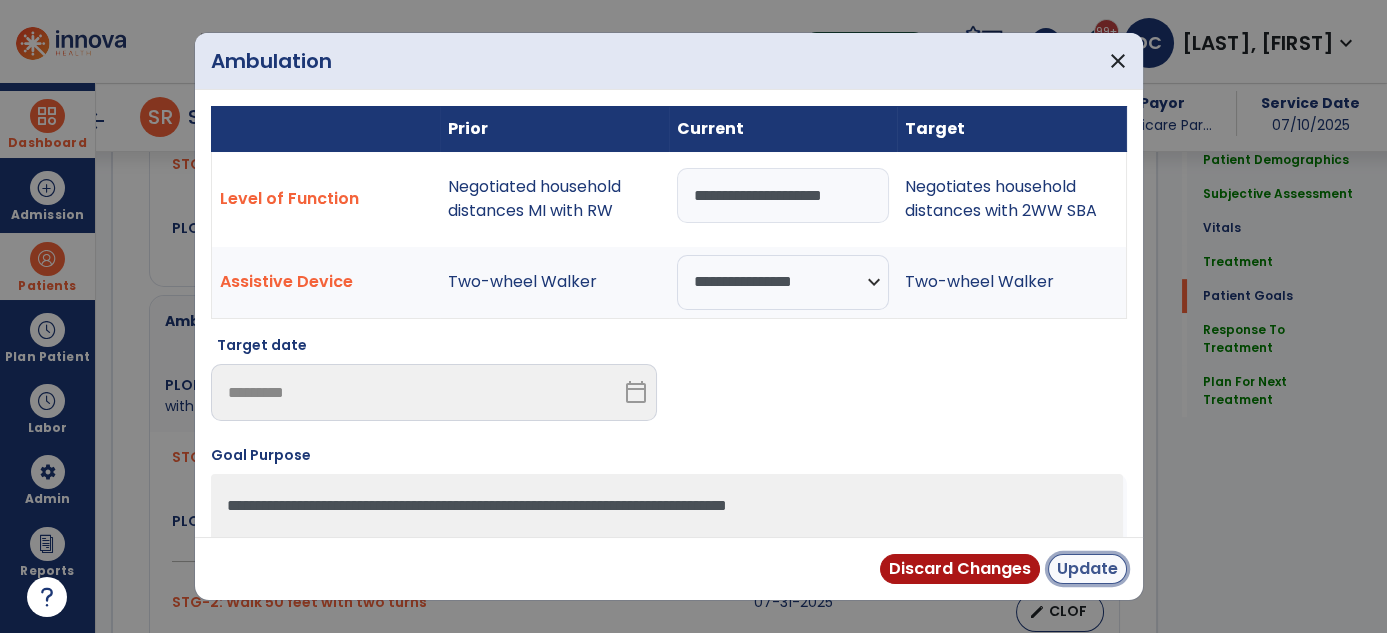 click on "Update" at bounding box center [1087, 569] 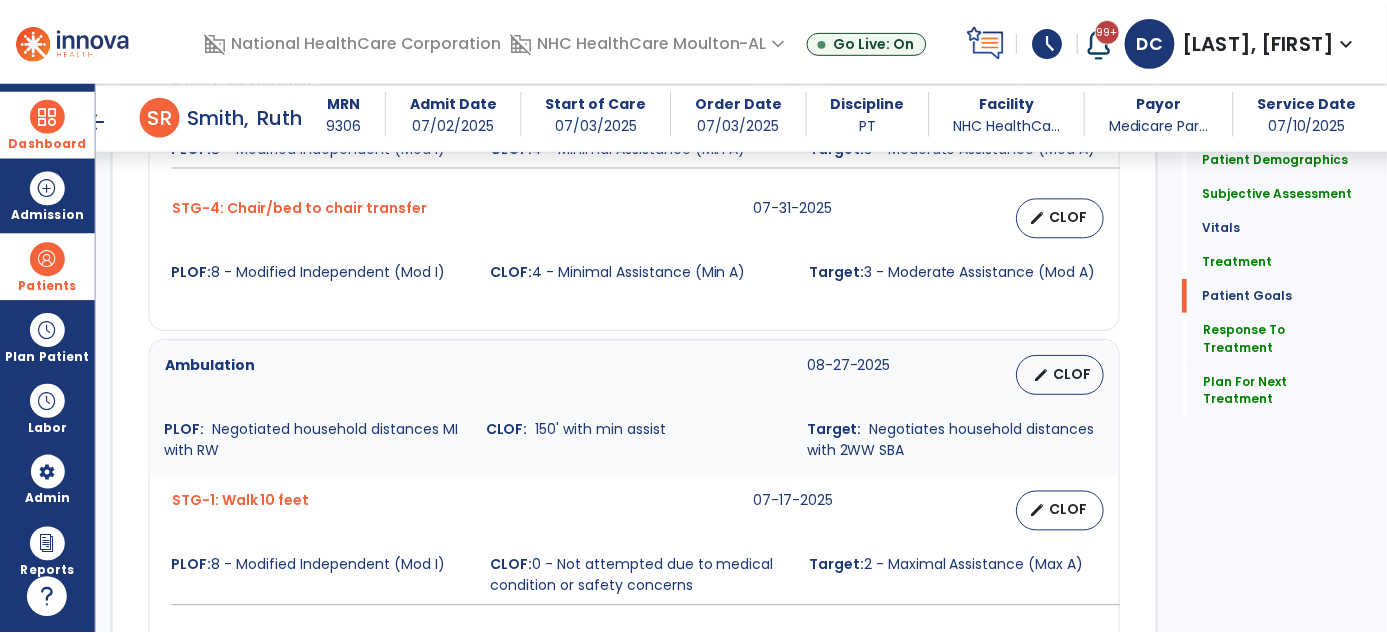 scroll, scrollTop: 2200, scrollLeft: 0, axis: vertical 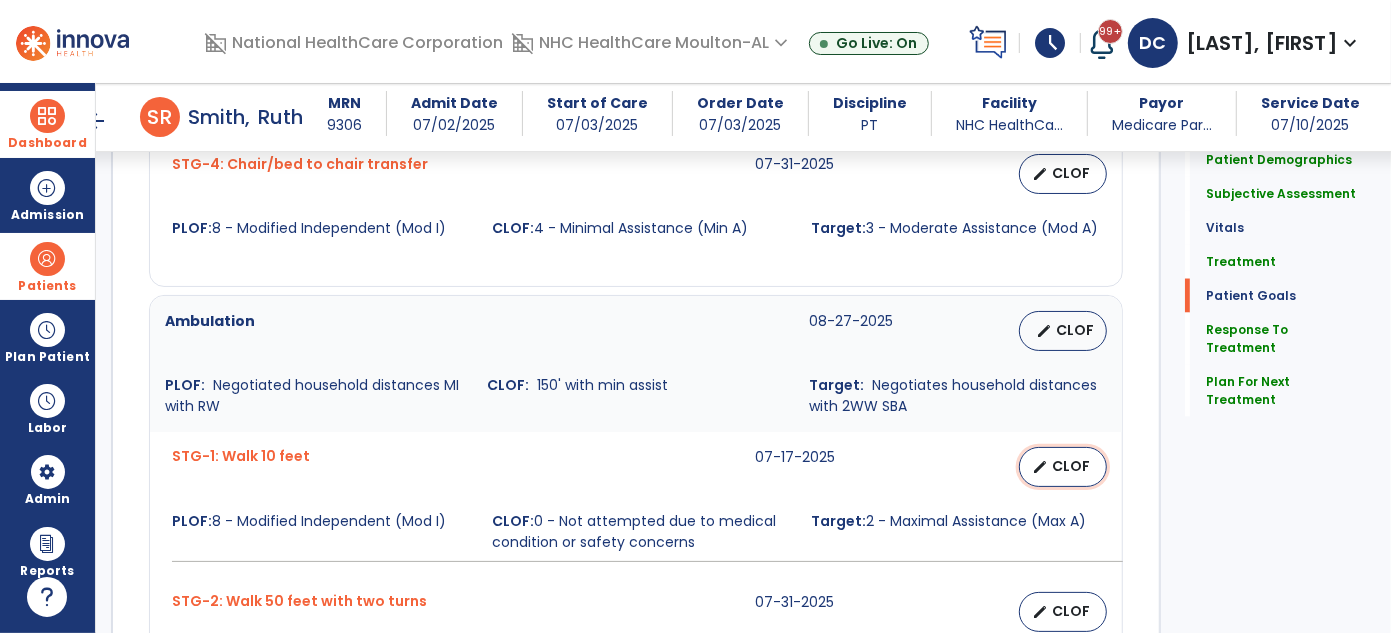 click on "CLOF" at bounding box center (1071, 466) 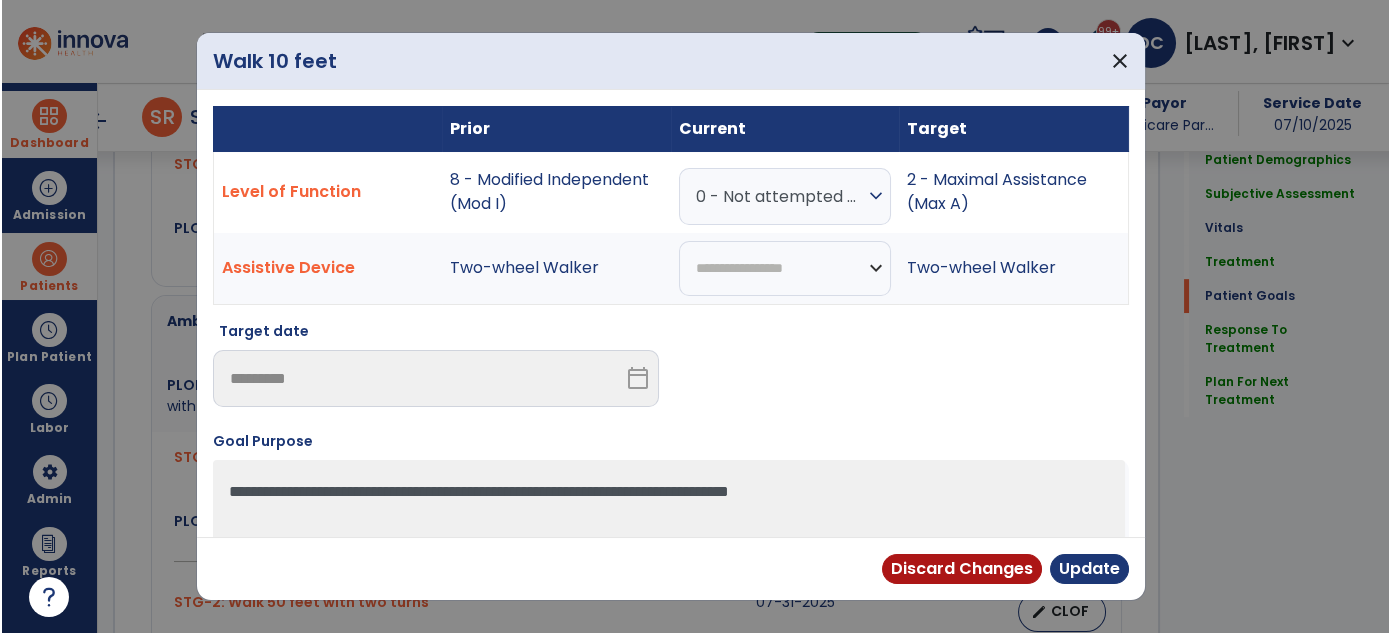scroll, scrollTop: 2200, scrollLeft: 0, axis: vertical 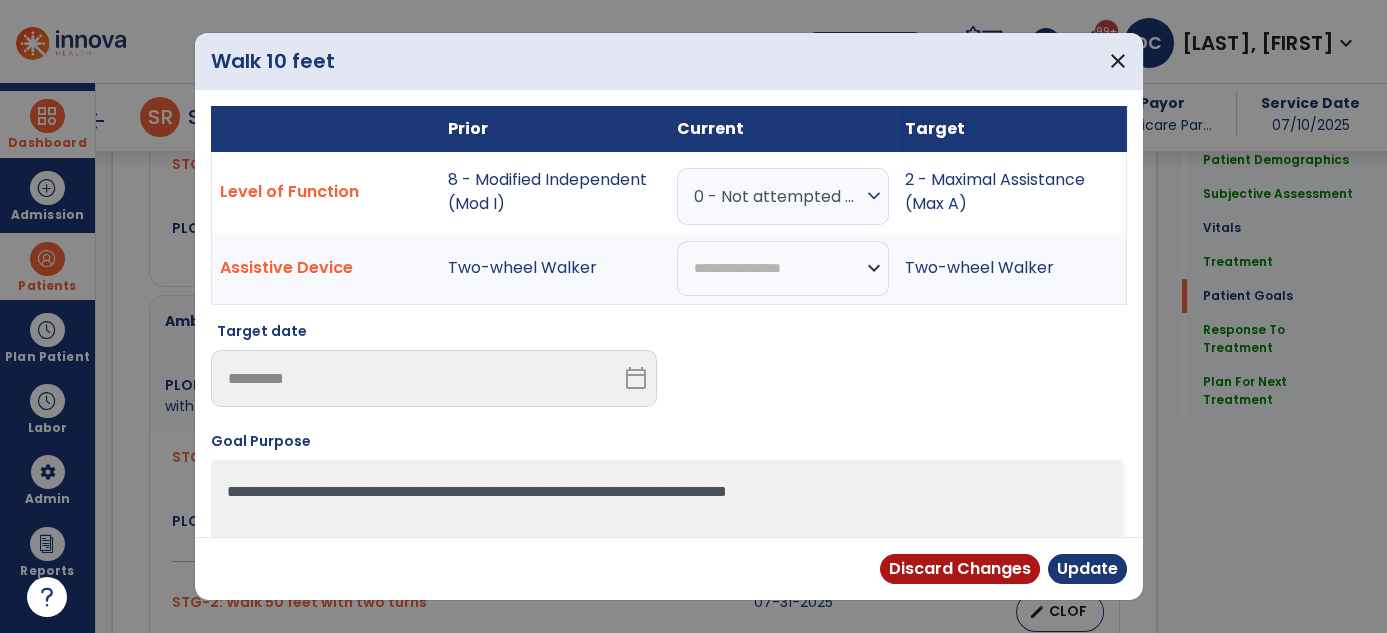 click on "0 - Not attempted due to medical condition or safety concerns" at bounding box center [778, 196] 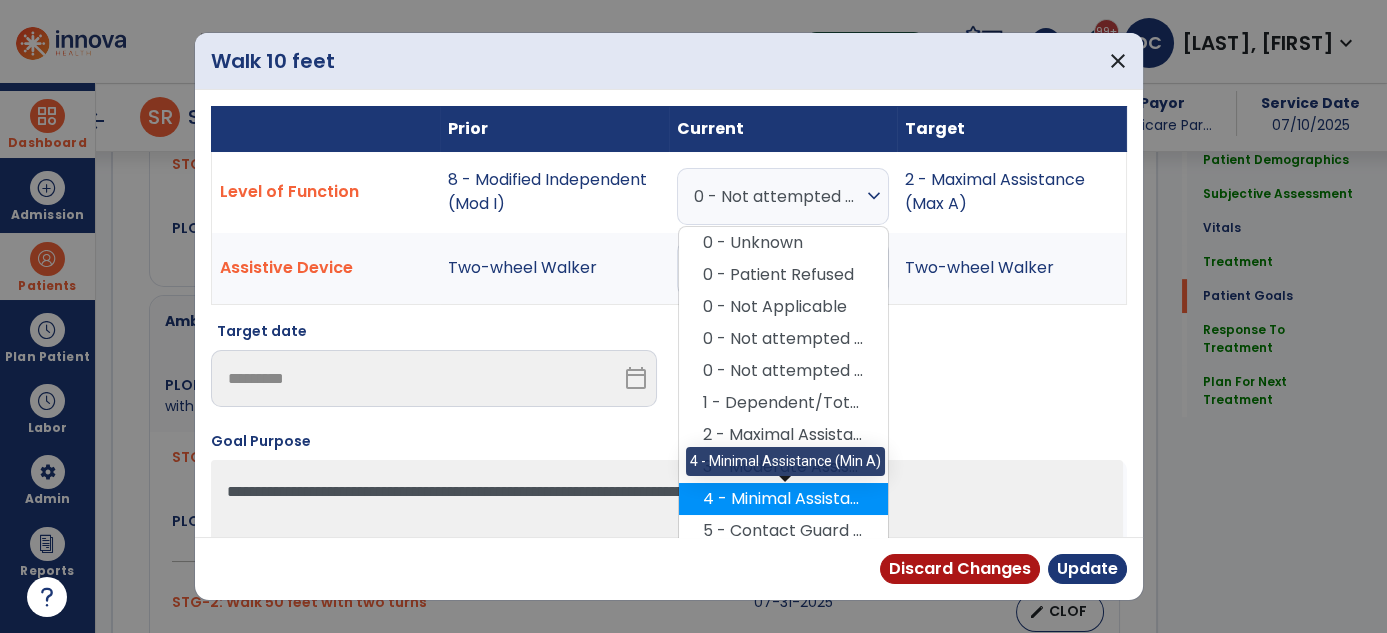 click on "4 - Minimal Assistance (Min A)" at bounding box center [783, 499] 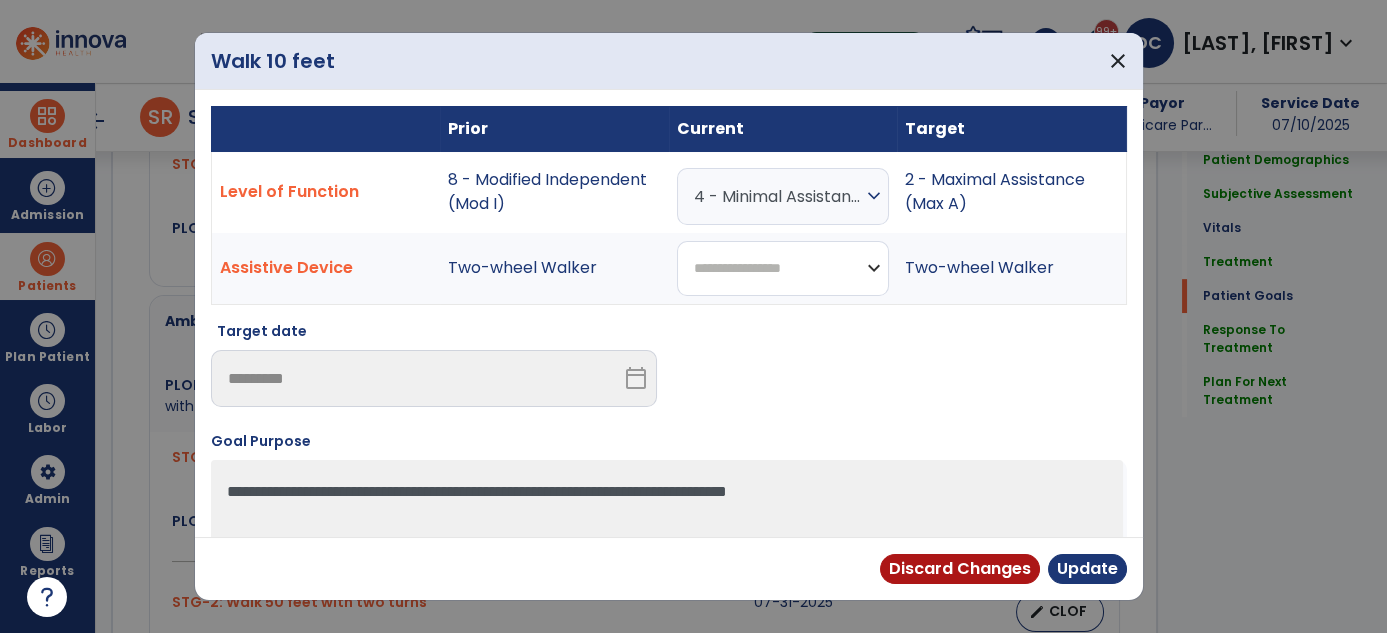 click on "**********" at bounding box center (783, 268) 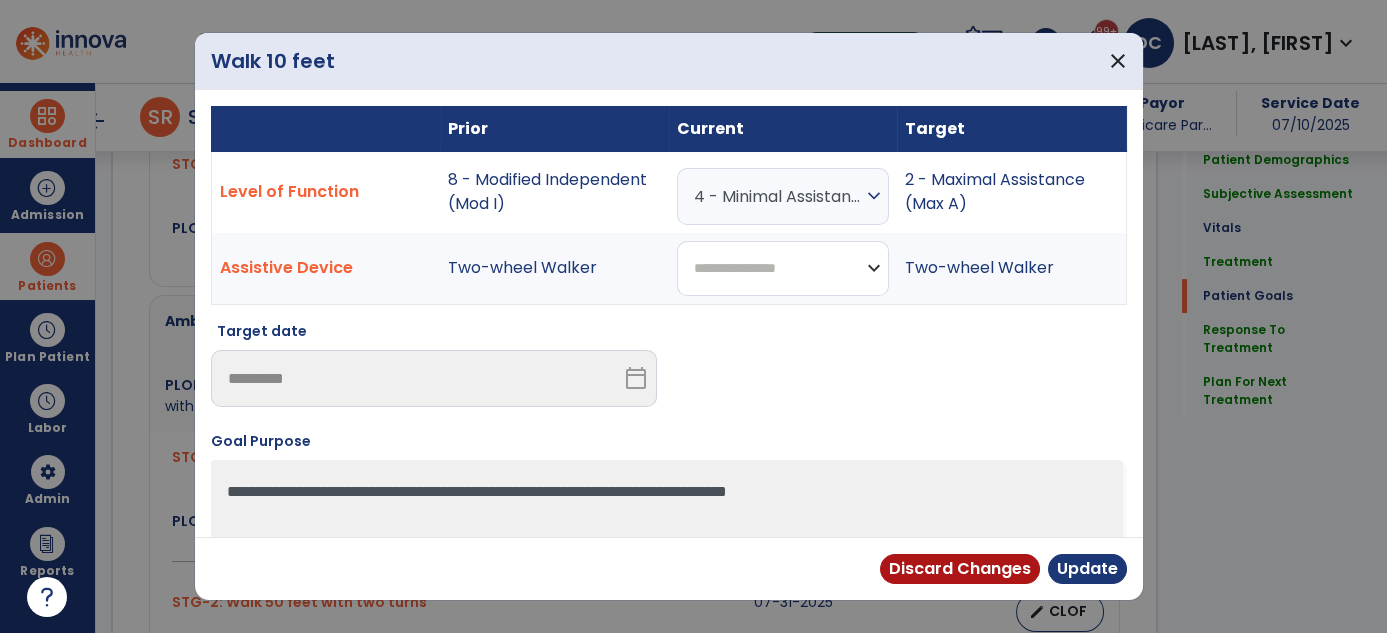click on "**********" at bounding box center [783, 268] 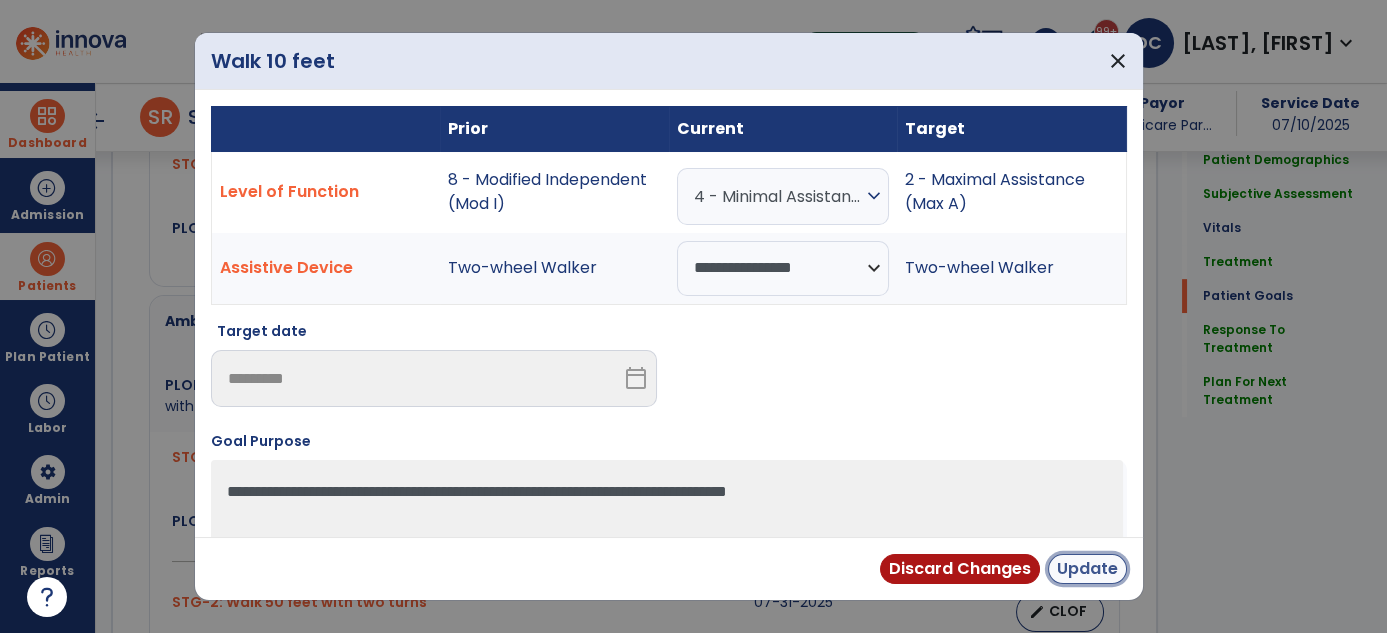 click on "Update" at bounding box center (1087, 569) 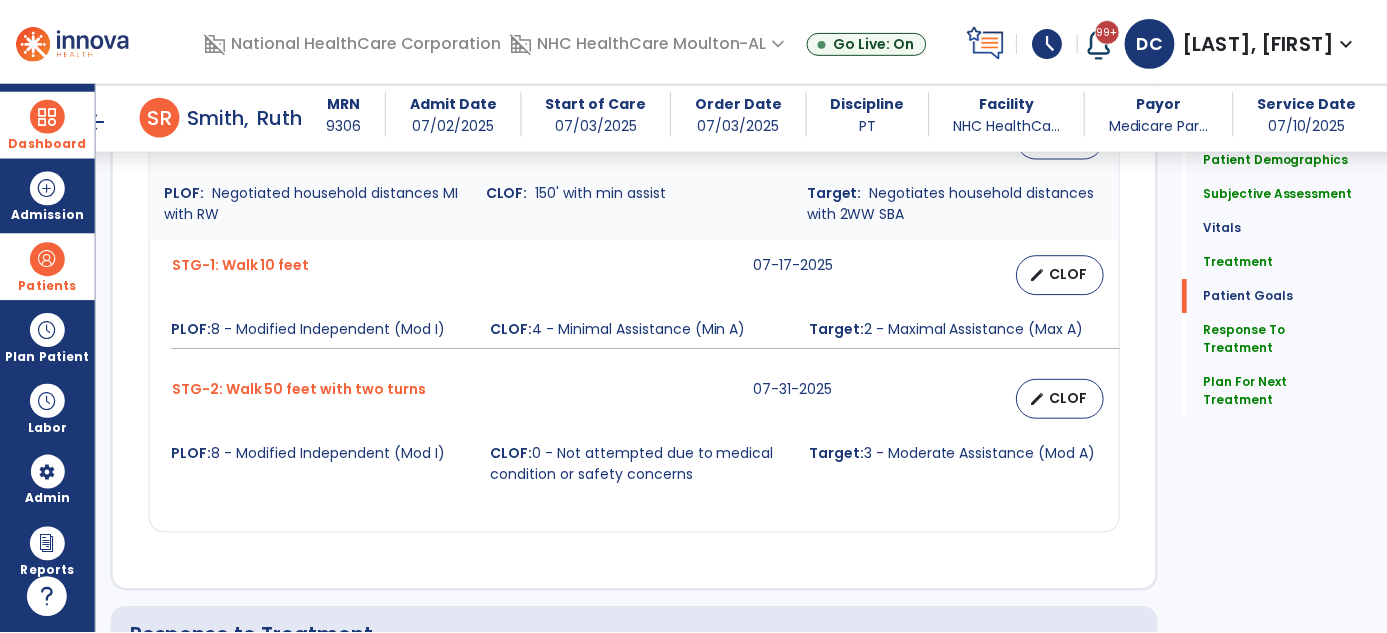 scroll, scrollTop: 2401, scrollLeft: 0, axis: vertical 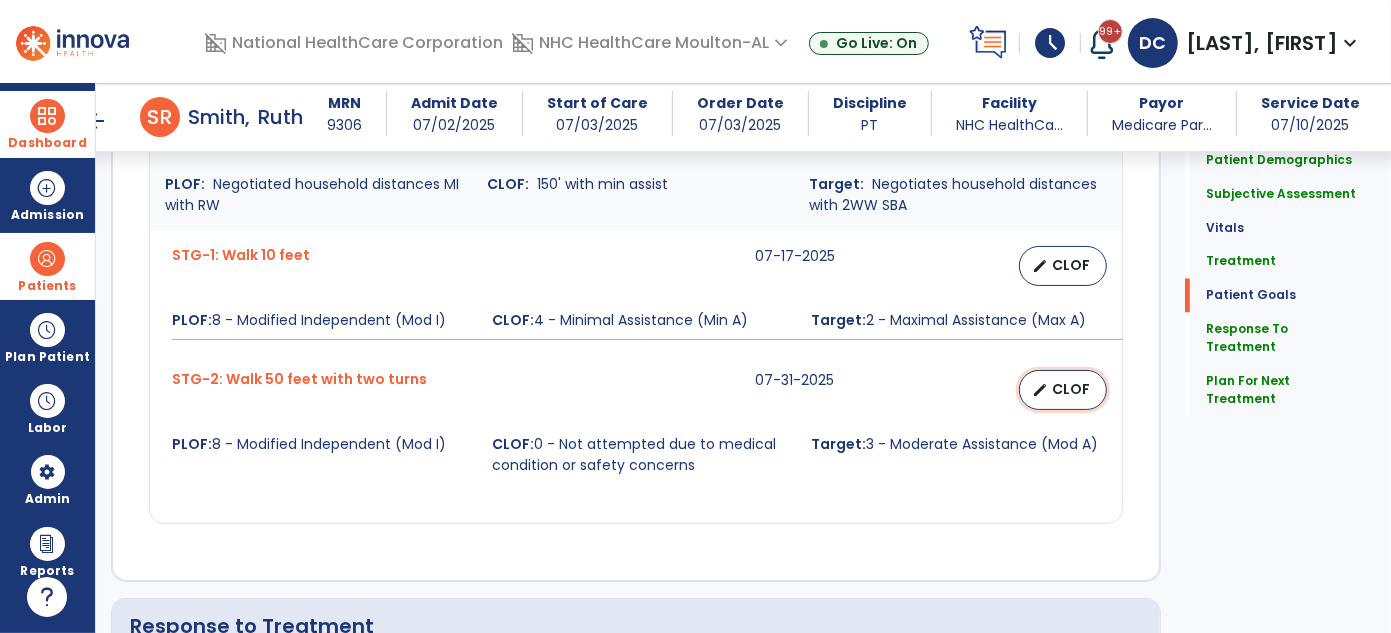 click on "edit" at bounding box center (1040, 390) 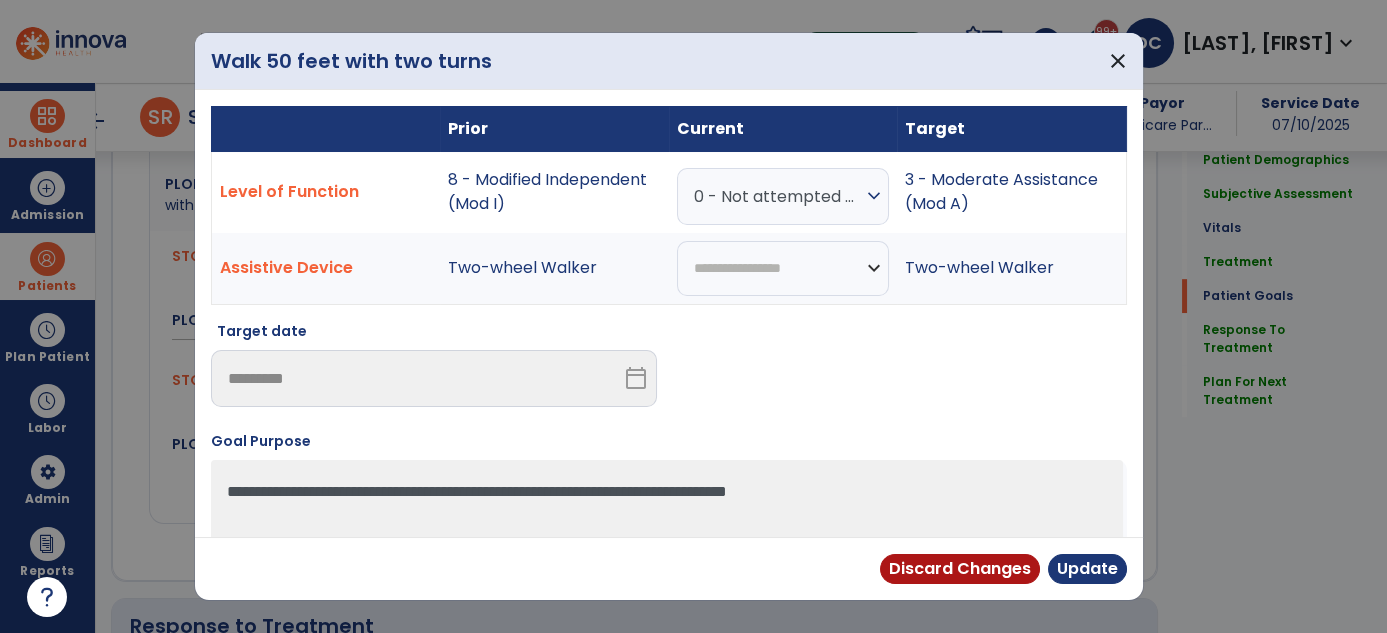 scroll, scrollTop: 2401, scrollLeft: 0, axis: vertical 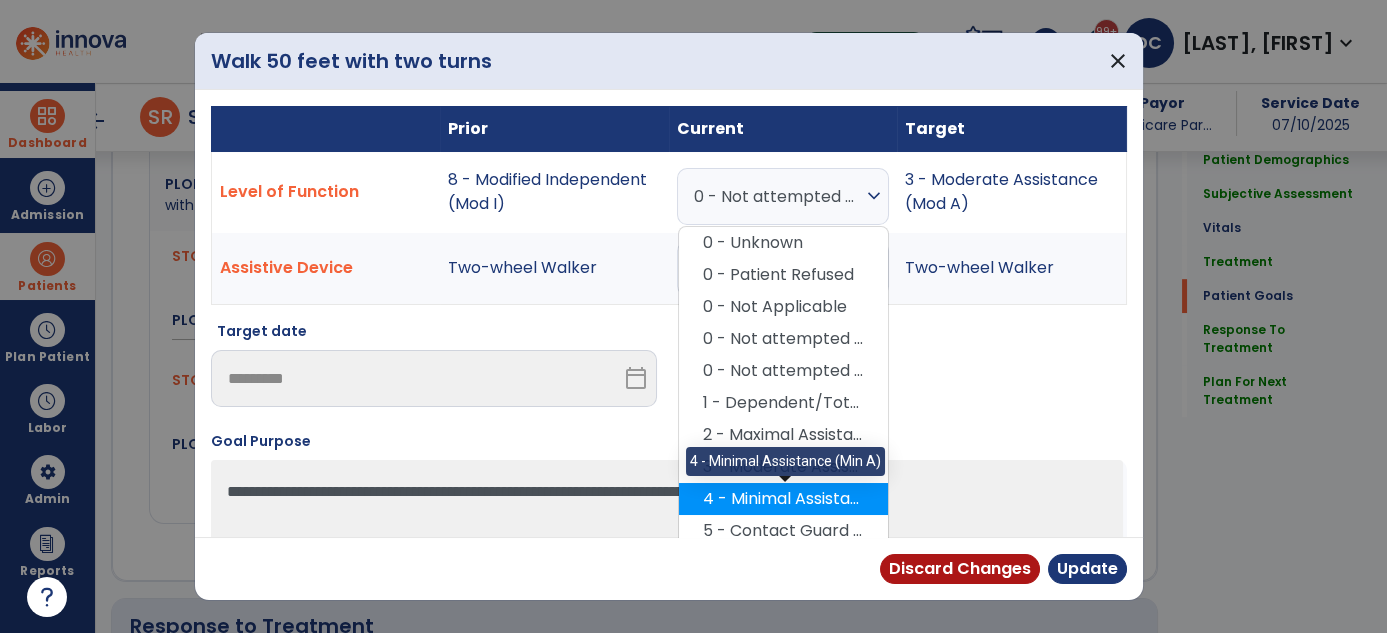 click on "4 - Minimal Assistance (Min A)" at bounding box center (783, 499) 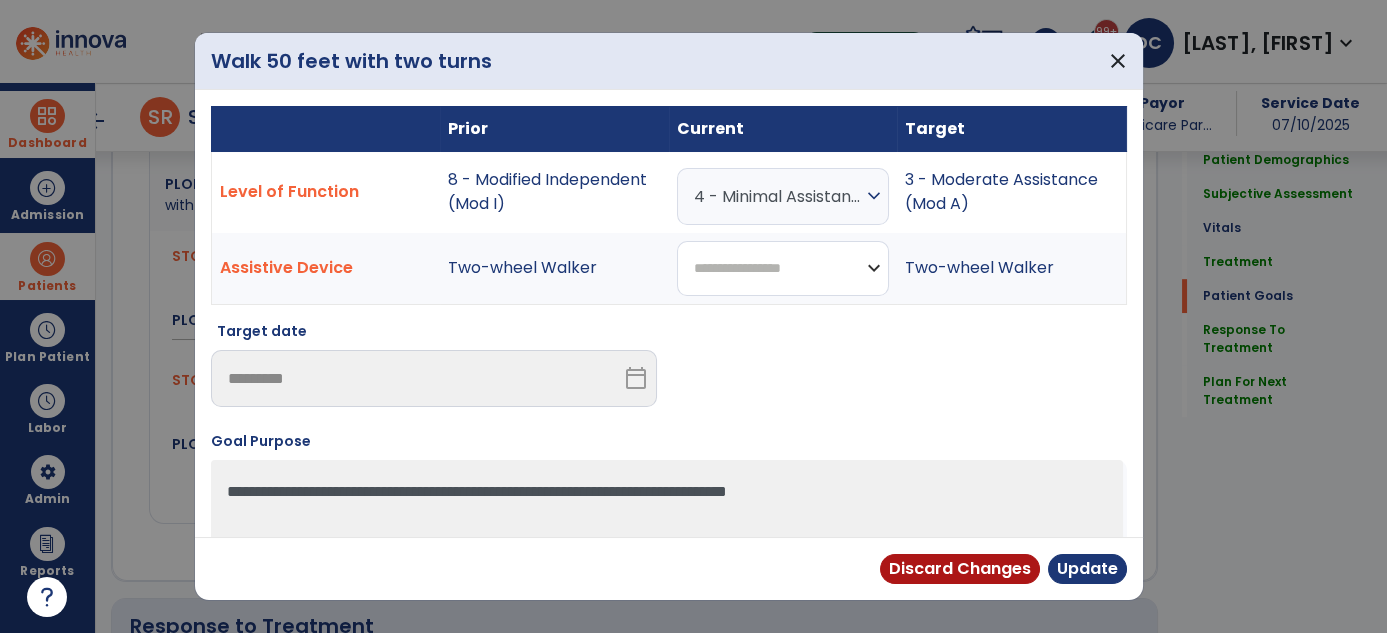 click on "**********" at bounding box center [783, 268] 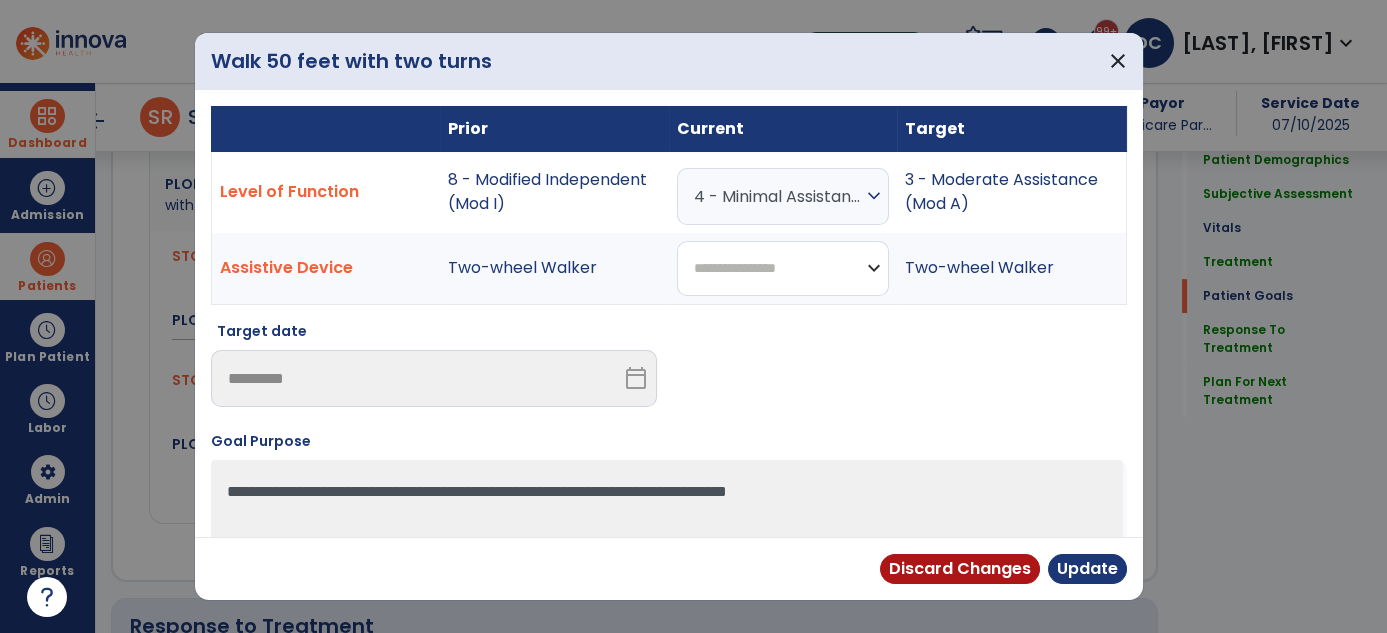 click on "**********" at bounding box center [783, 268] 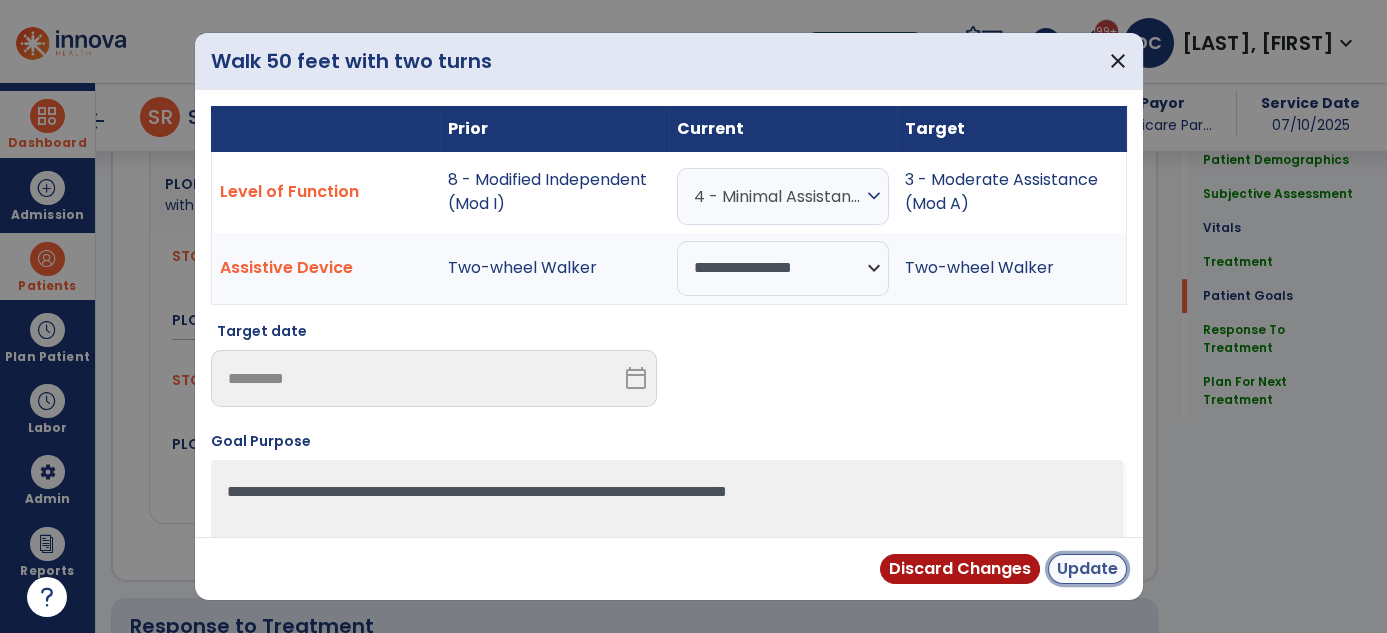 click on "Update" at bounding box center [1087, 569] 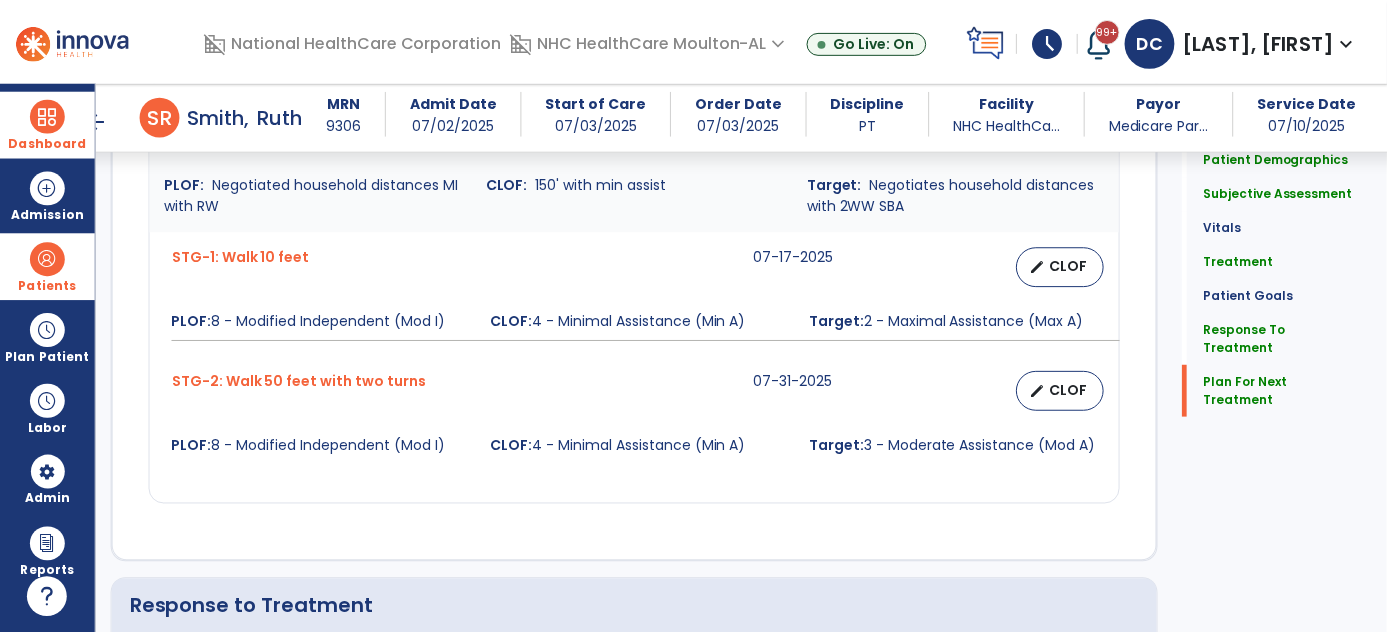 scroll, scrollTop: 2926, scrollLeft: 0, axis: vertical 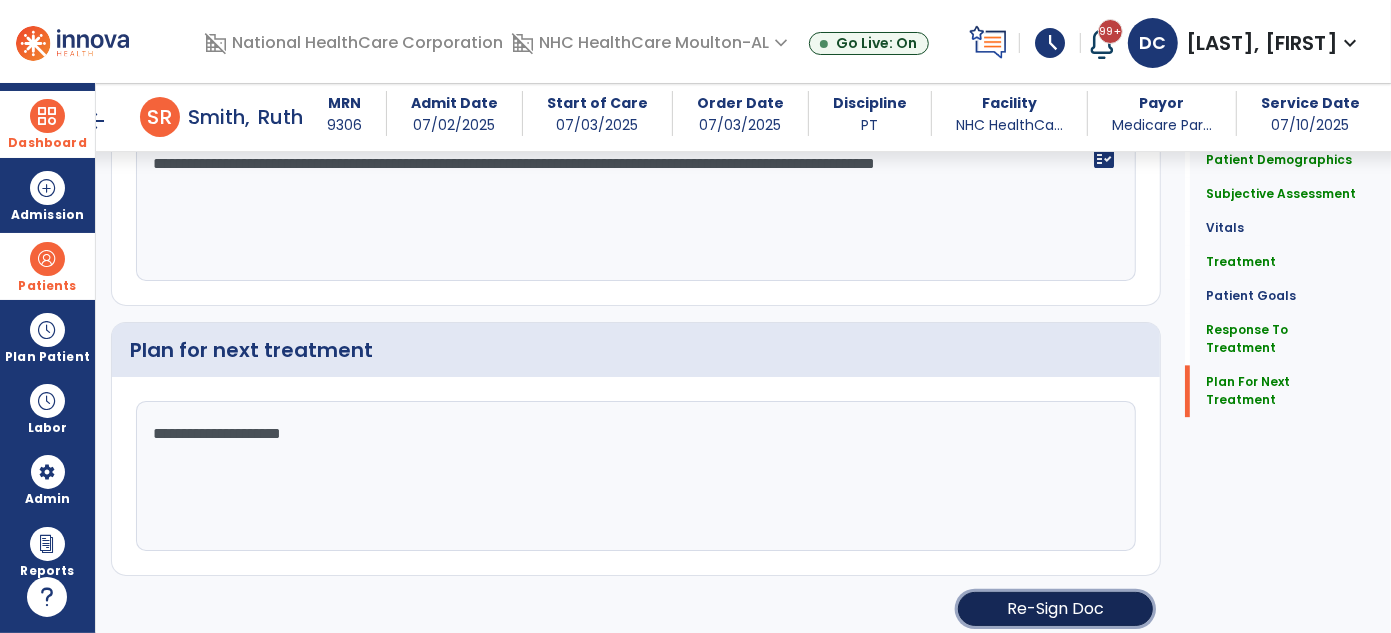 click on "Re-Sign Doc" 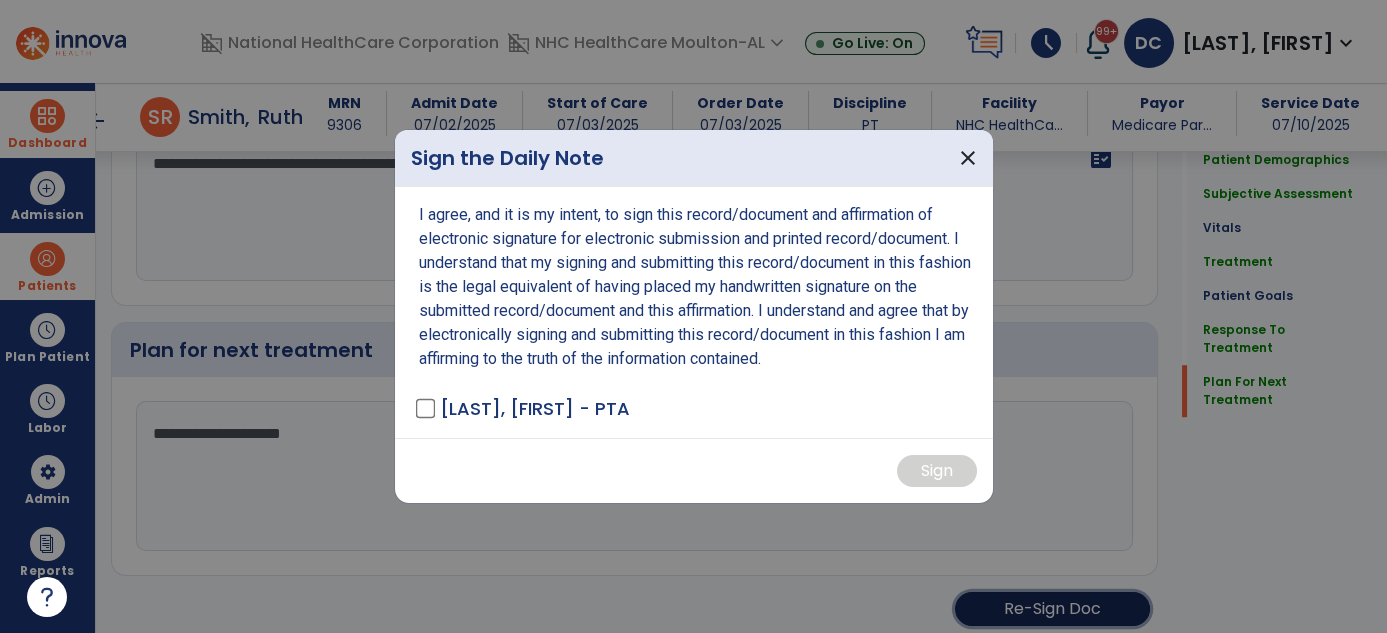 scroll, scrollTop: 2926, scrollLeft: 0, axis: vertical 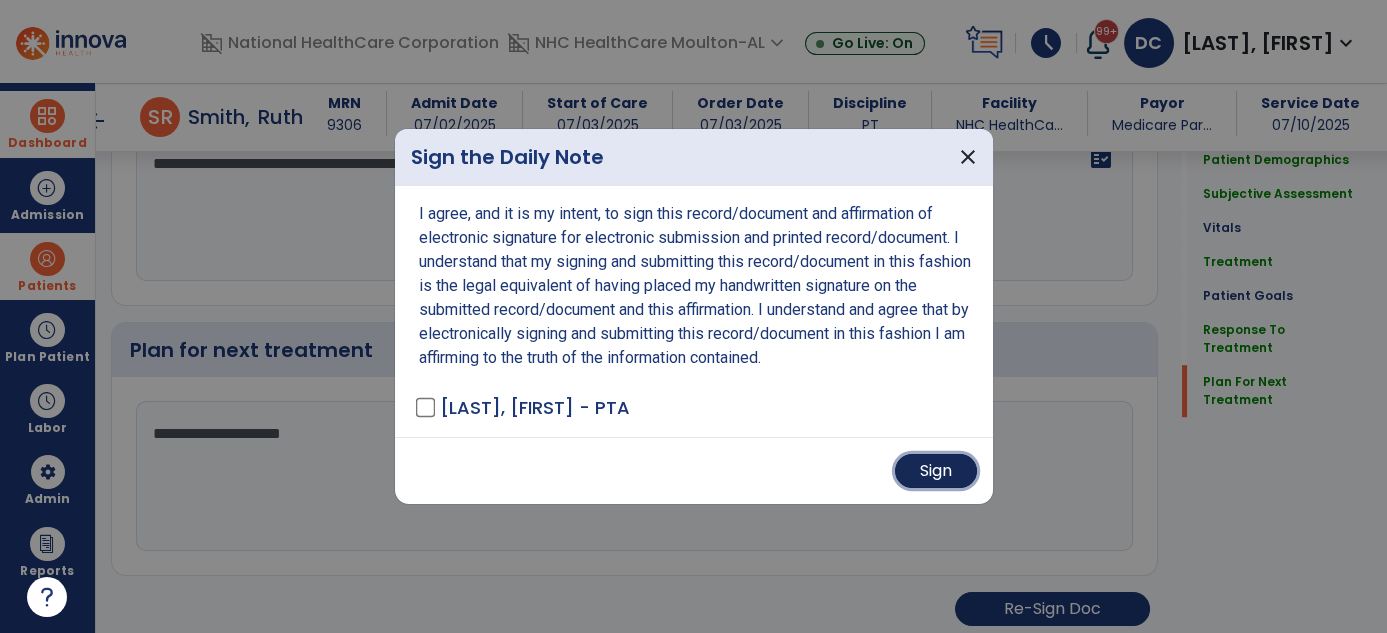 click on "Sign" at bounding box center (936, 471) 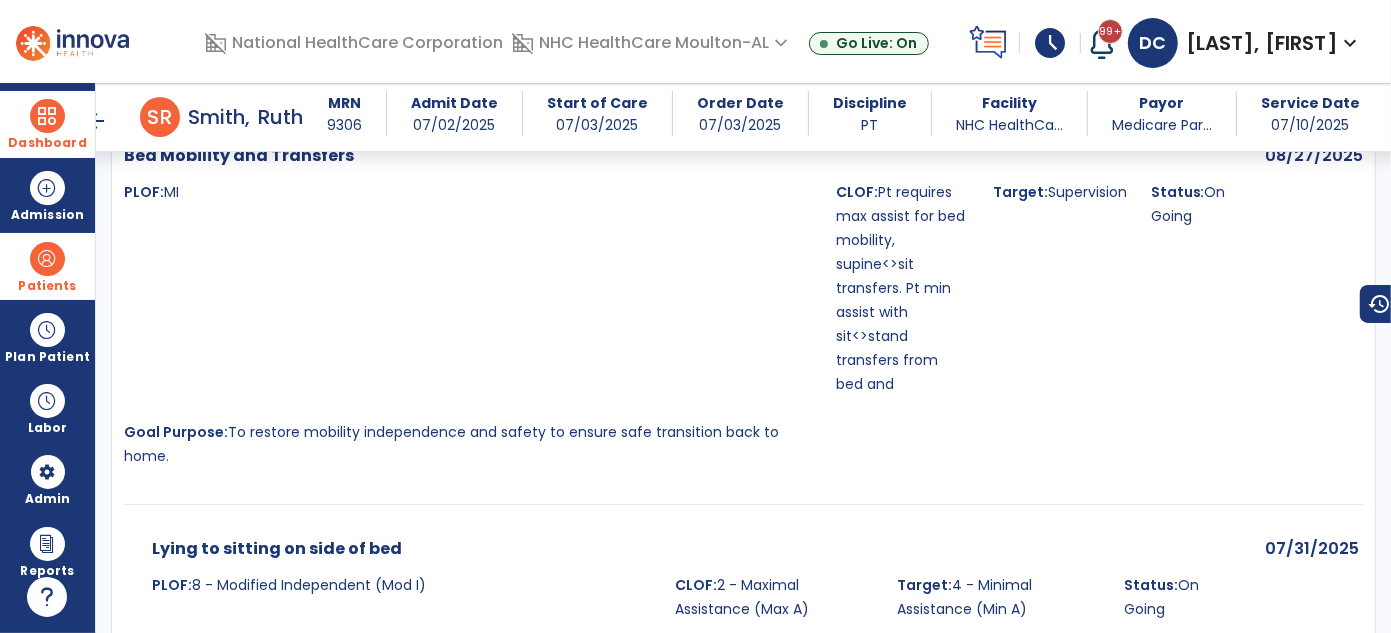 scroll, scrollTop: 0, scrollLeft: 0, axis: both 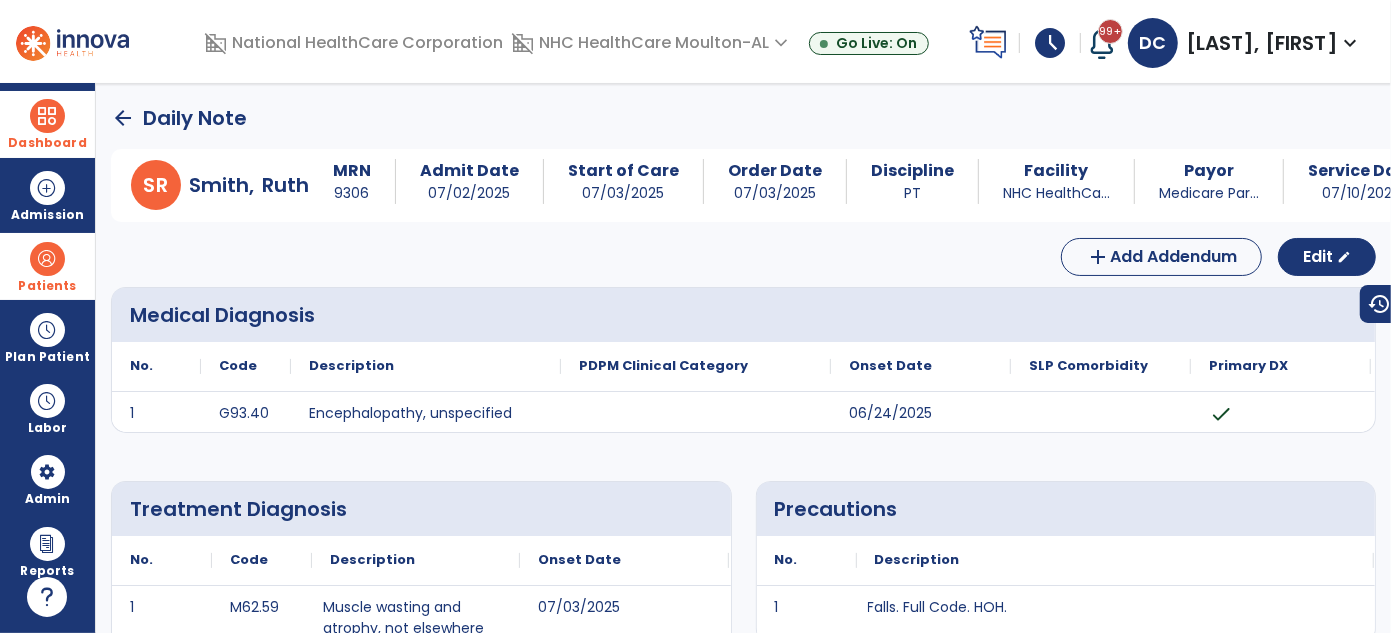click on "Pt performed gait 15' x 1 with 2WW and mod assist of 1 with vc's for posture and increased step length up into walker. NHC HealthCare Moulton-[STATE]" at bounding box center [743, 358] 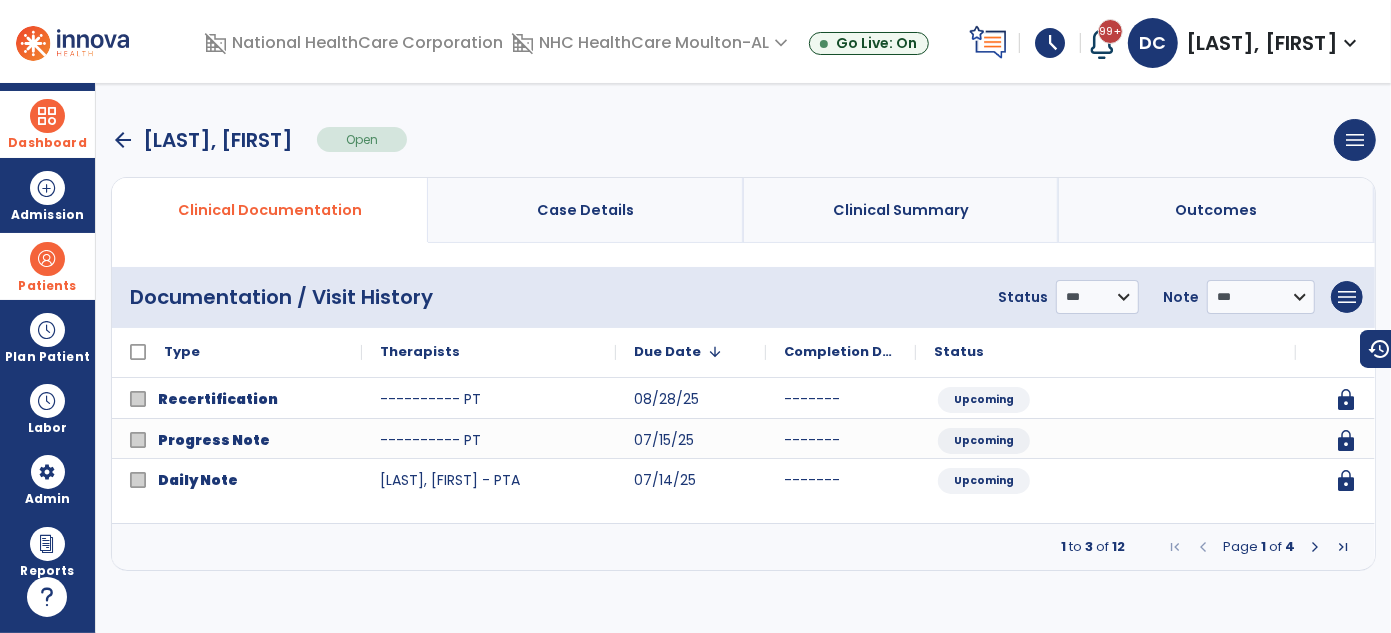click on "arrow_back" at bounding box center (123, 140) 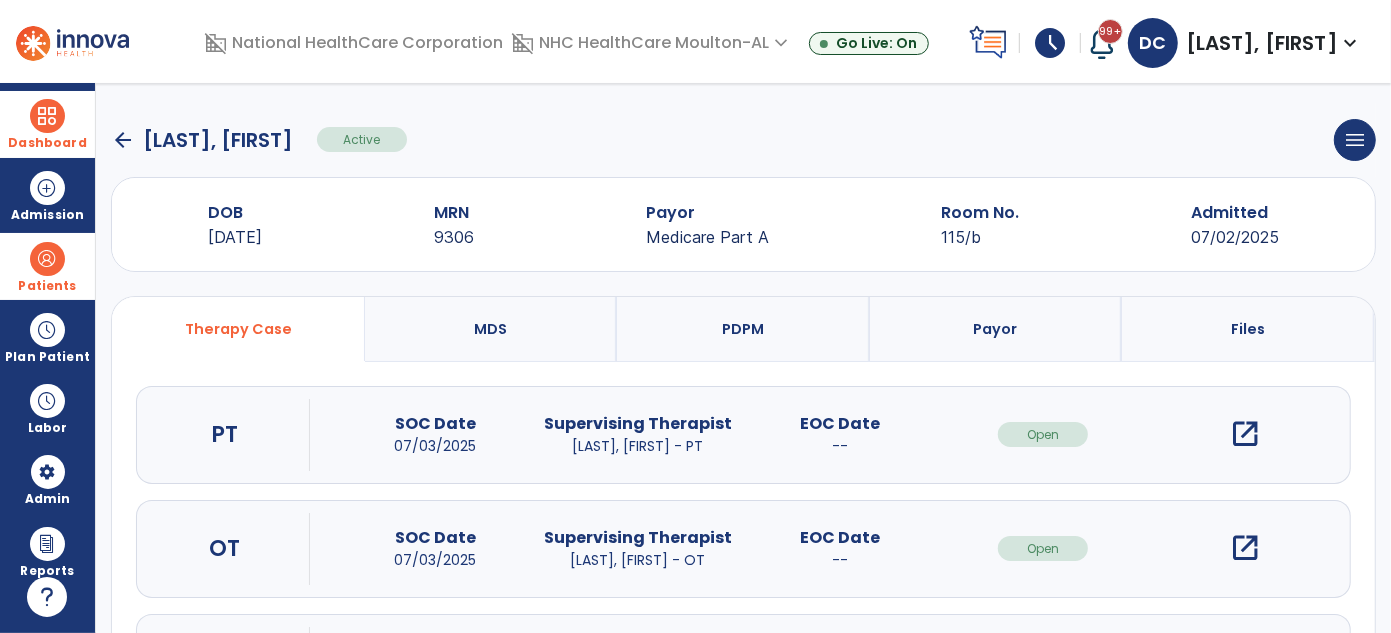 click on "arrow_back" 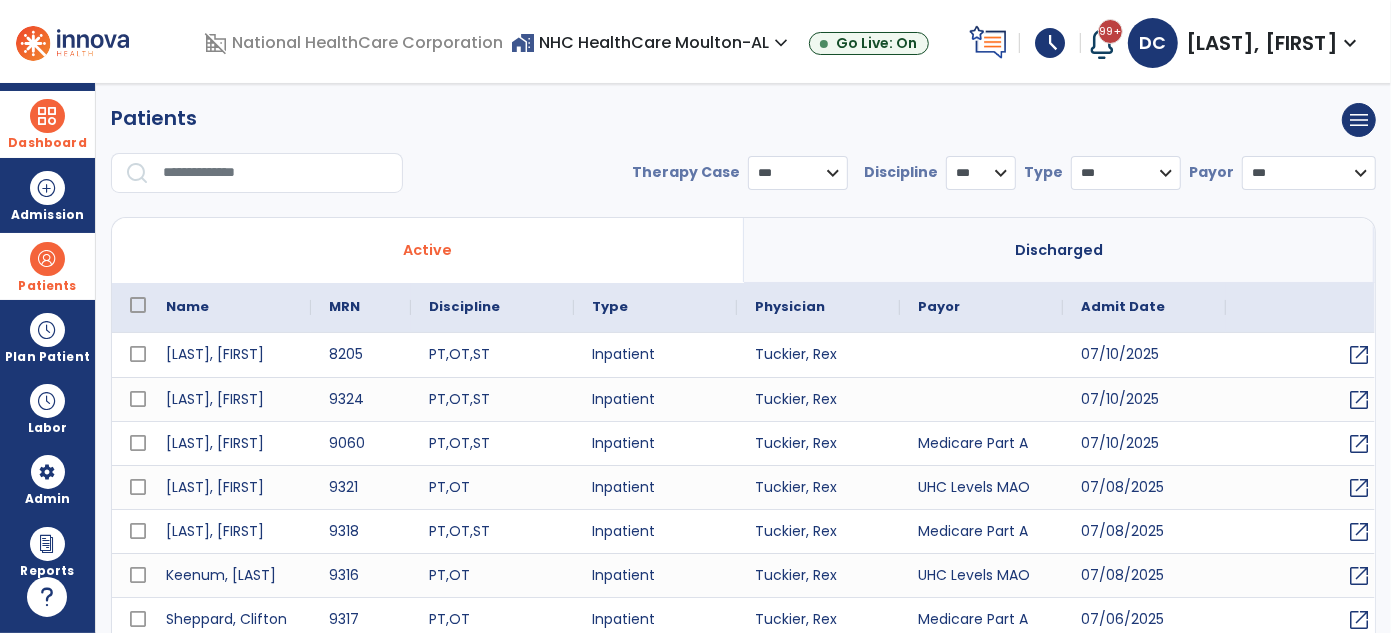 select on "***" 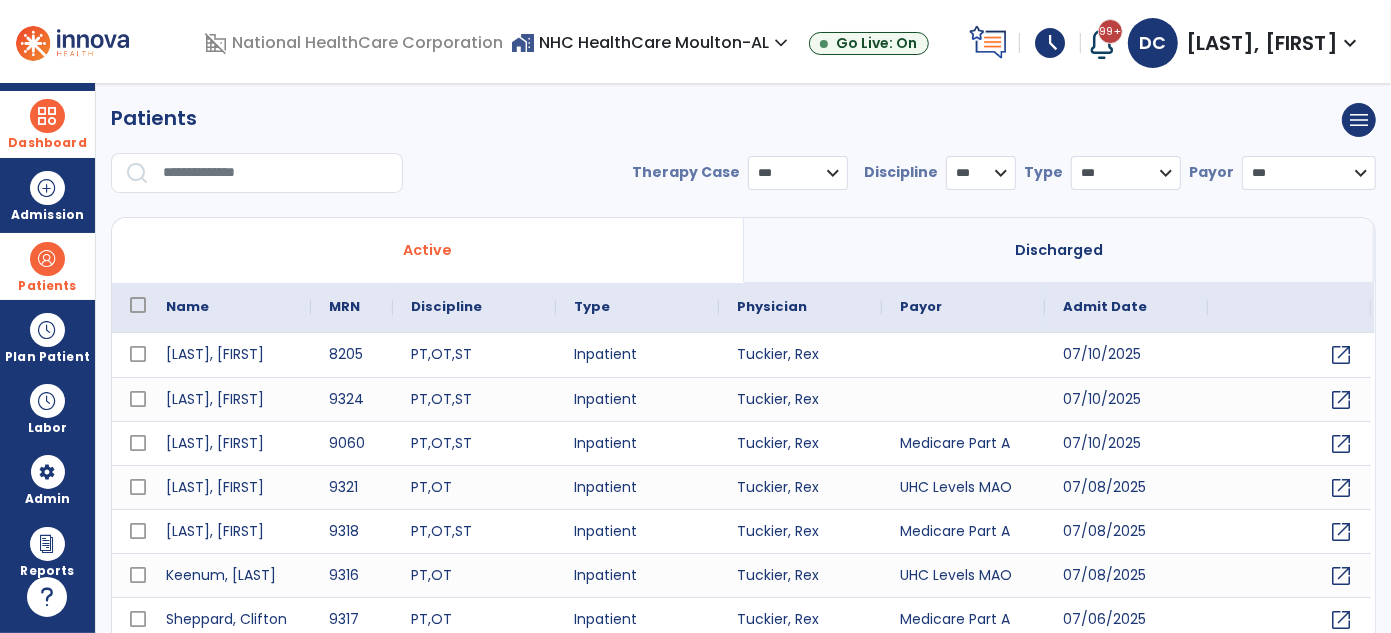 click at bounding box center [276, 173] 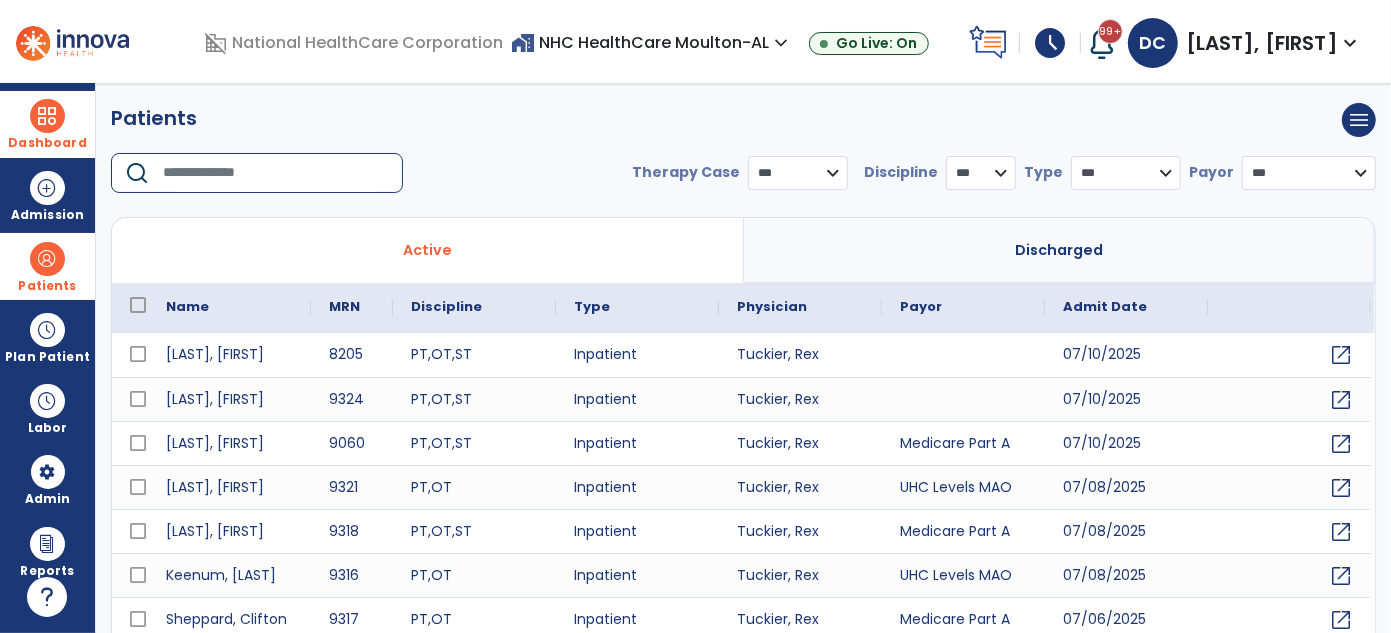 click at bounding box center [47, 116] 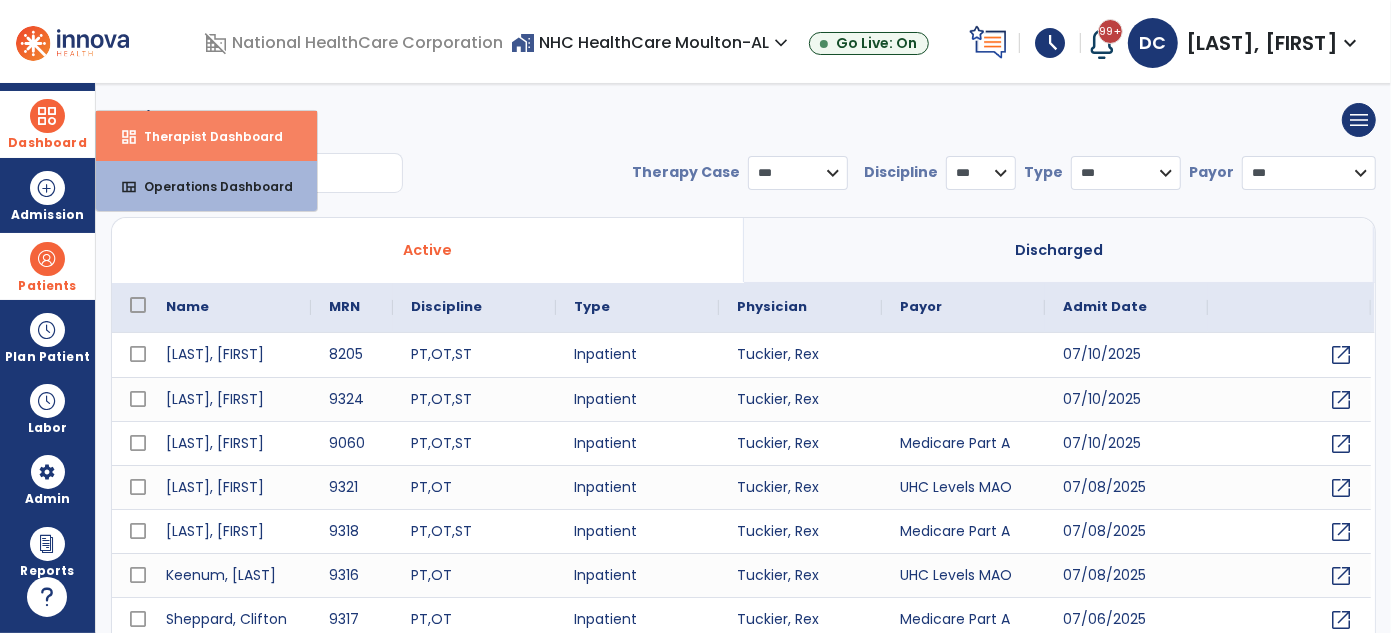 click on "Therapist Dashboard" at bounding box center [205, 136] 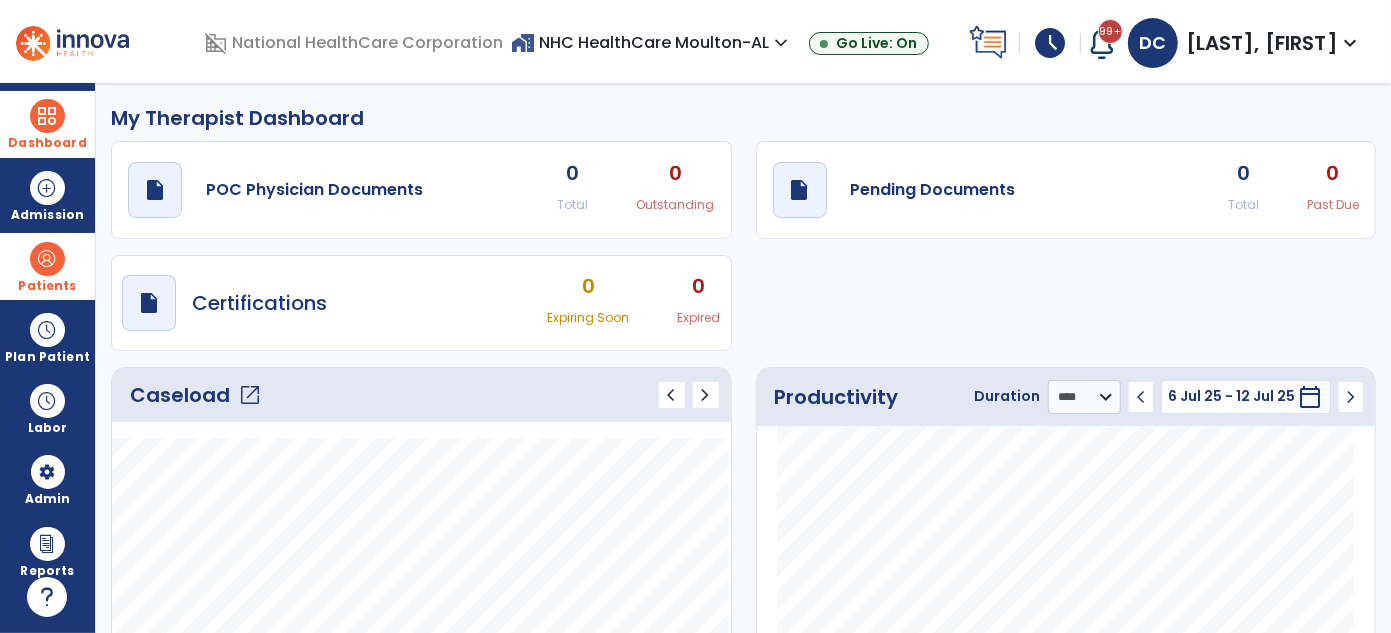 click on "open_in_new" 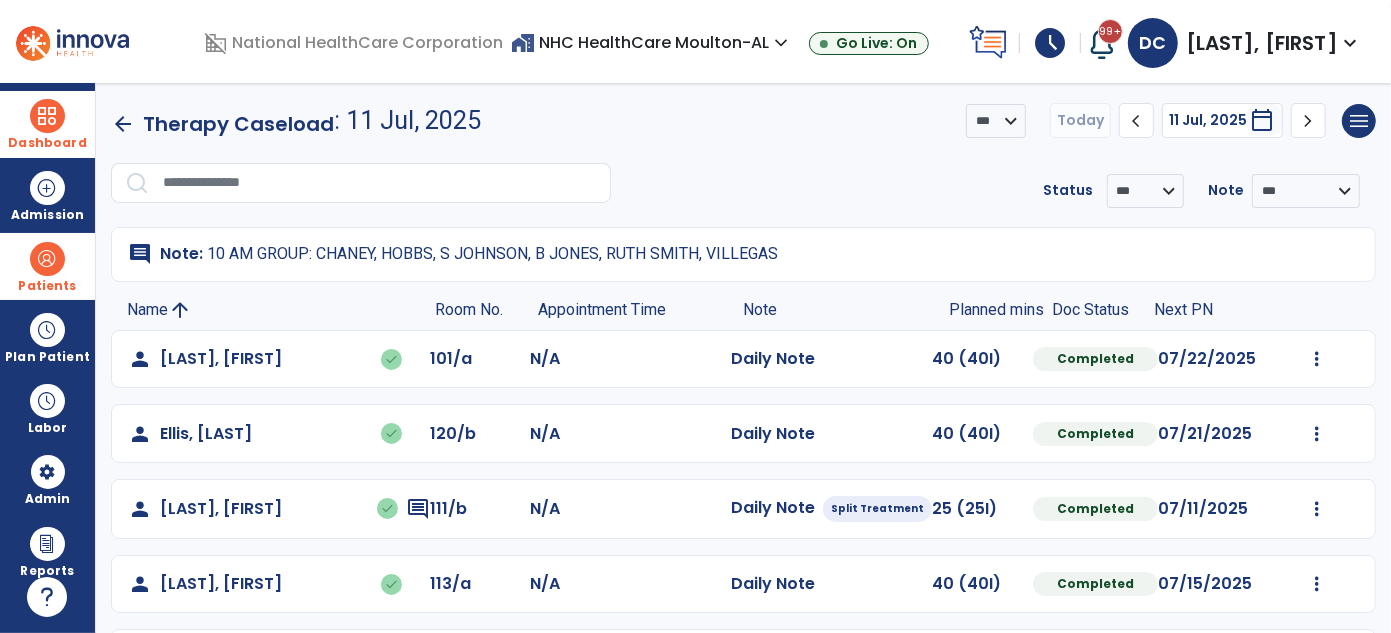 click on "Undo Visit Status   Reset Note   Open Document   G + C Mins" 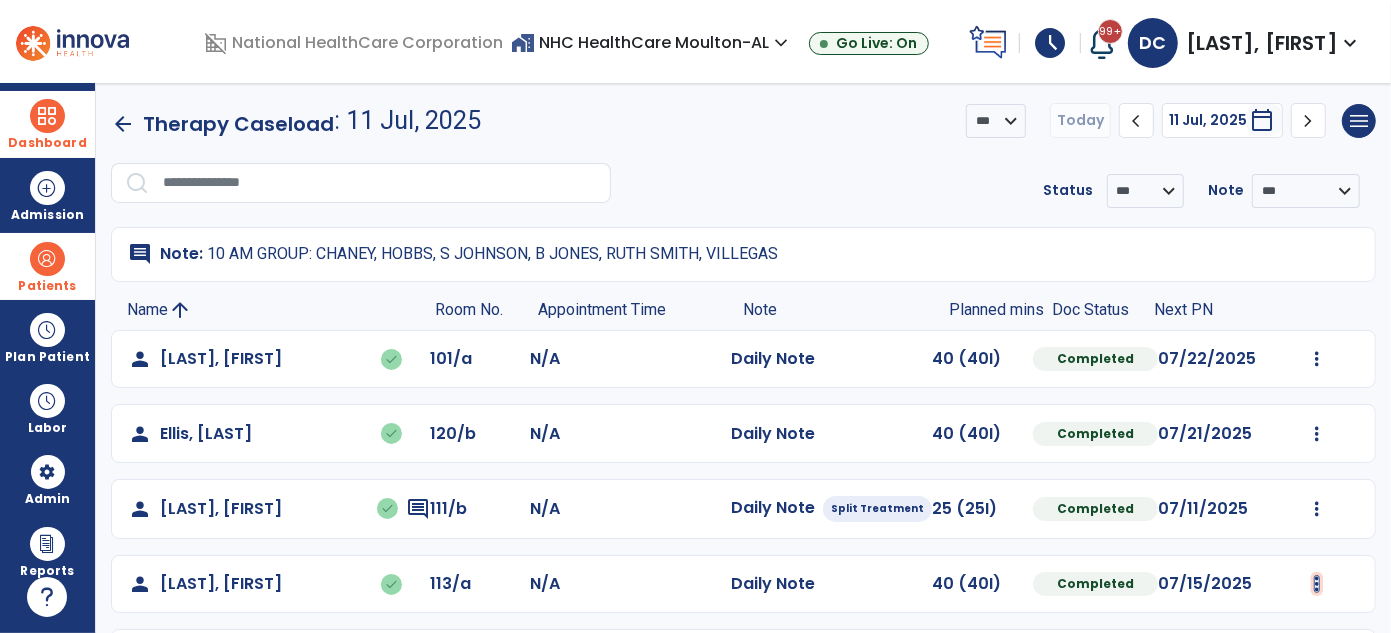 click at bounding box center [1317, 359] 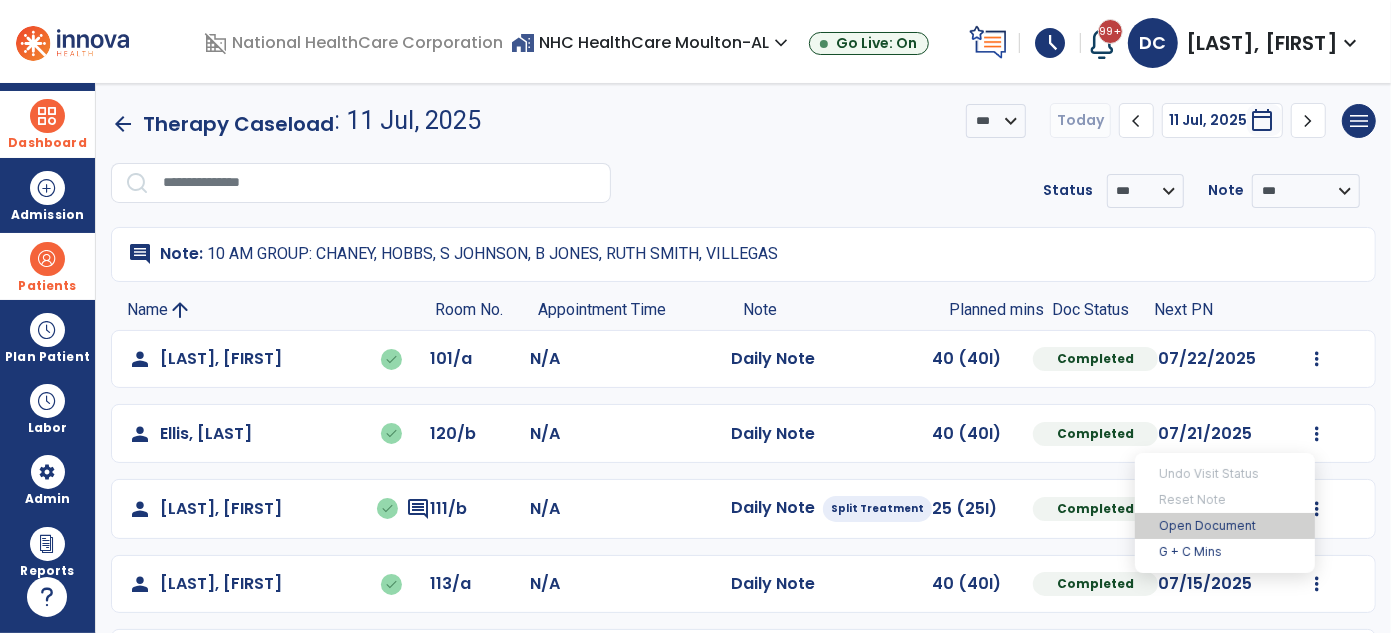 click on "Open Document" at bounding box center (1225, 526) 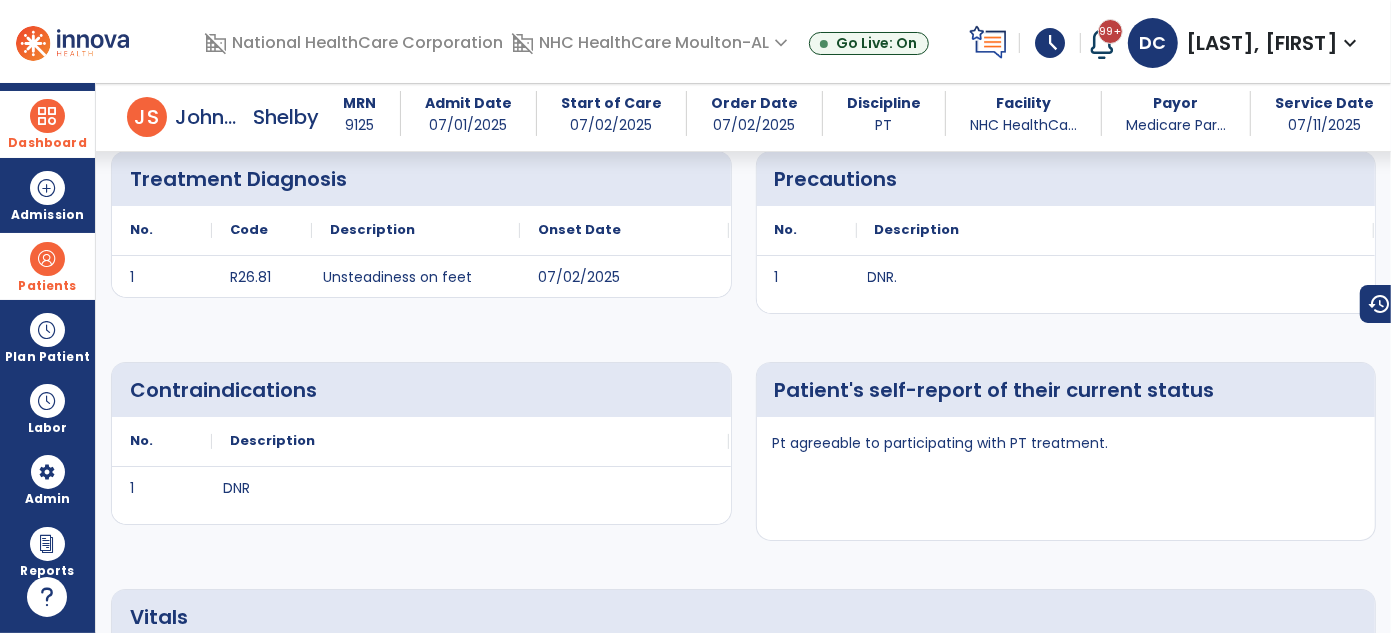 scroll, scrollTop: 589, scrollLeft: 0, axis: vertical 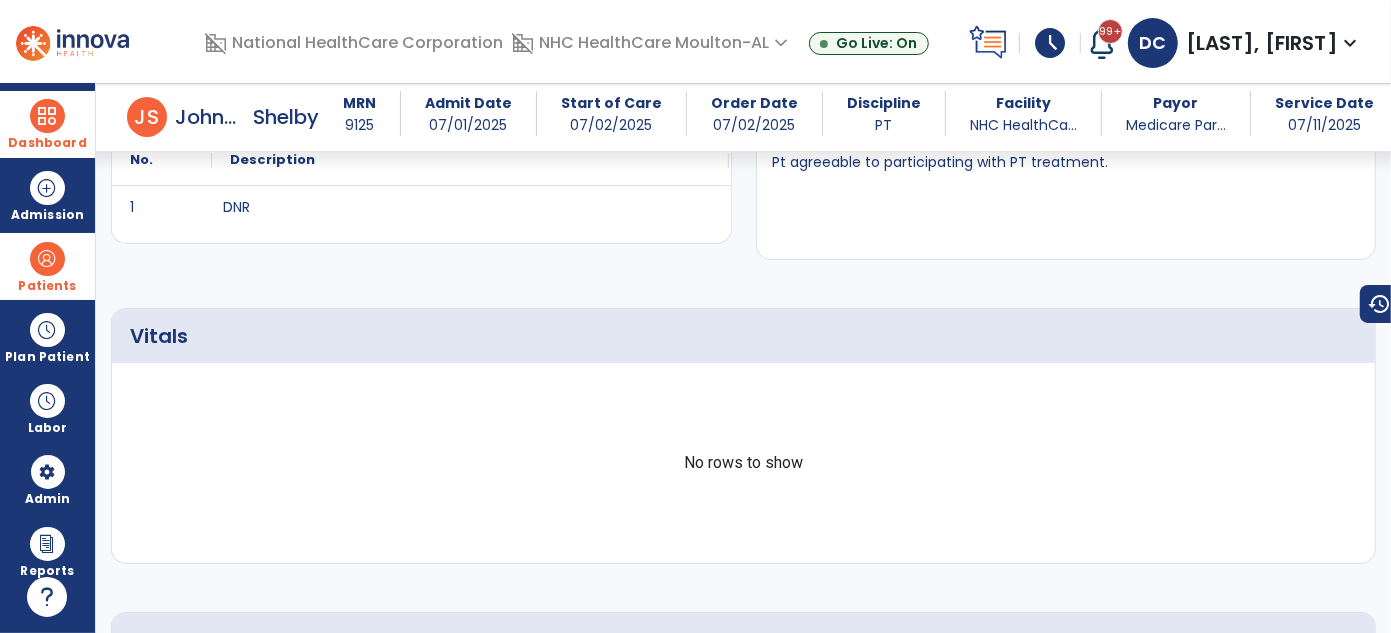 click on "arrow_back" at bounding box center [87, 121] 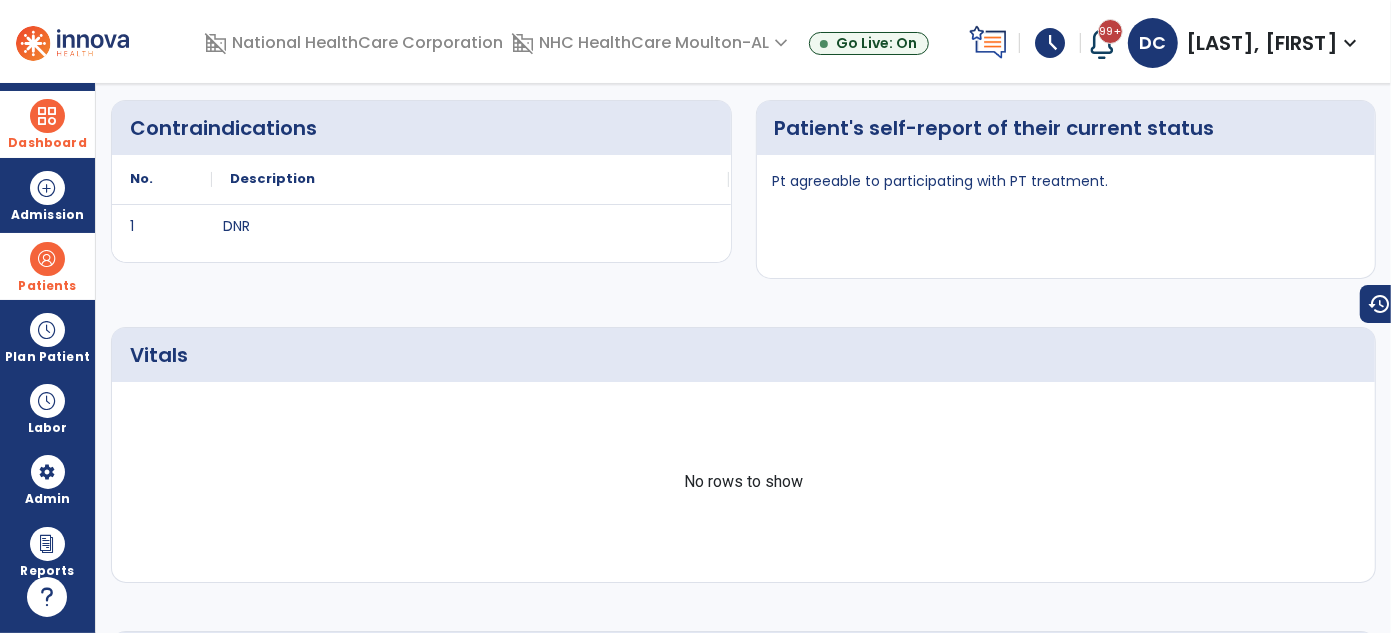 scroll, scrollTop: 0, scrollLeft: 0, axis: both 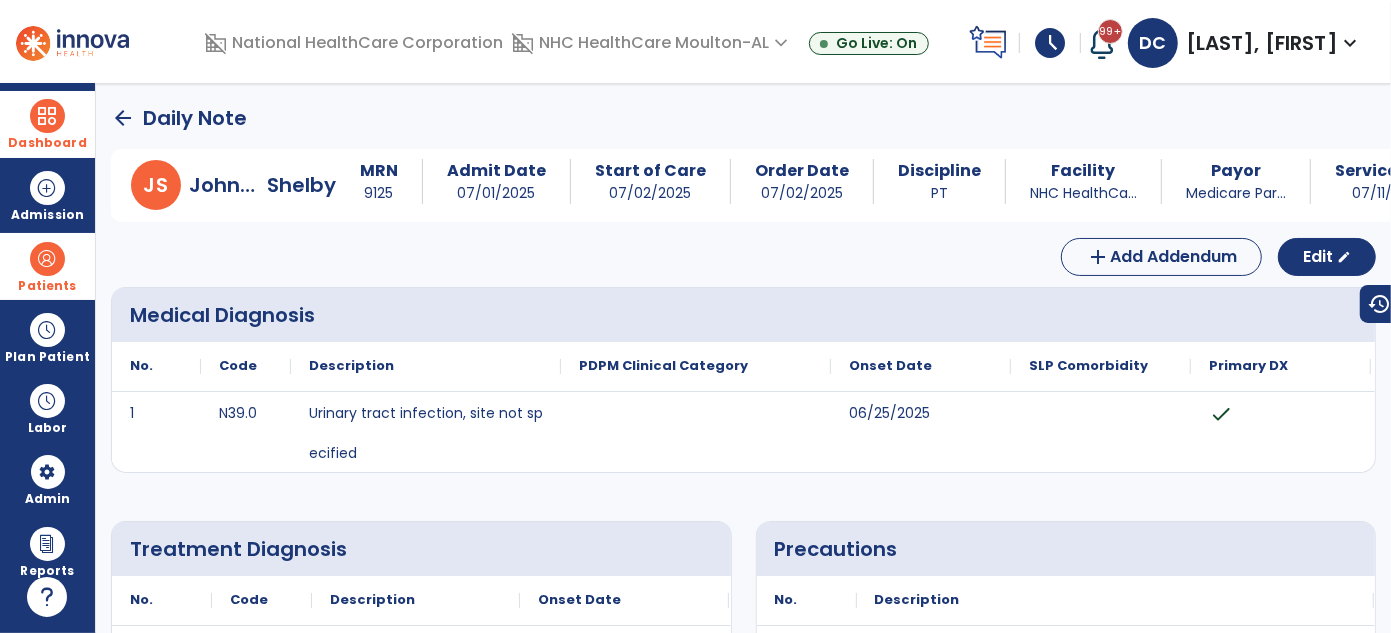 click on "arrow_back" 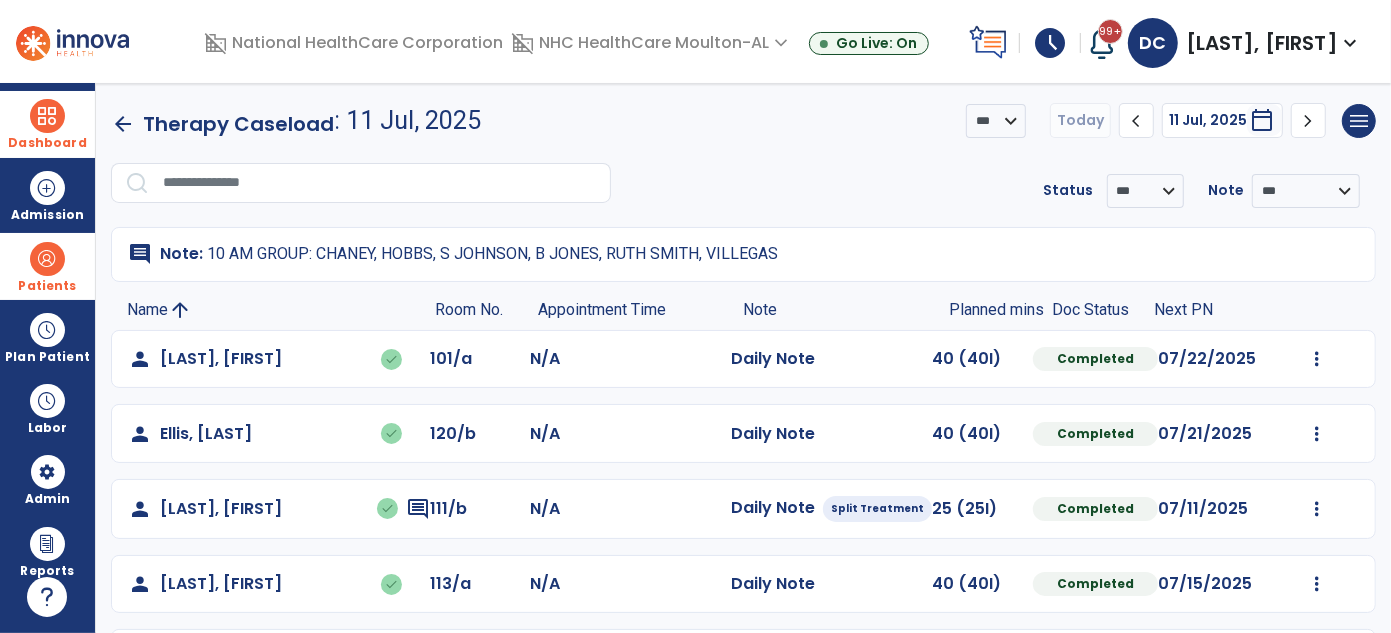 scroll, scrollTop: 144, scrollLeft: 0, axis: vertical 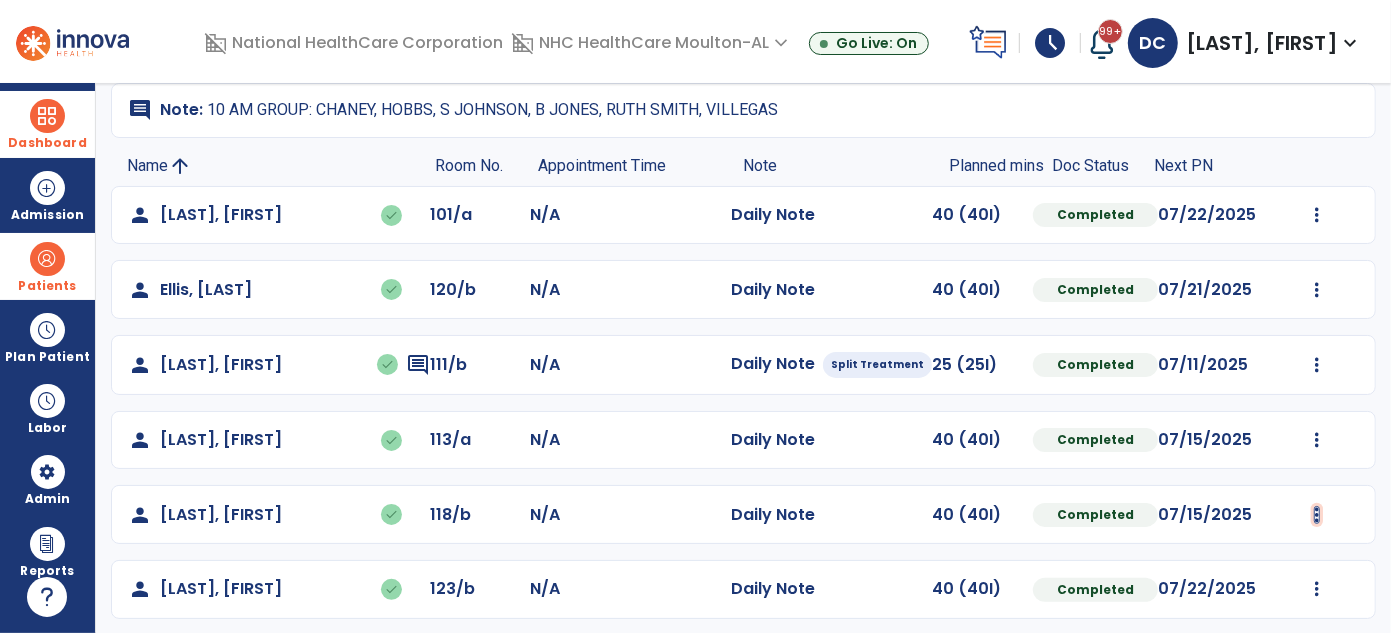 click at bounding box center (1317, 215) 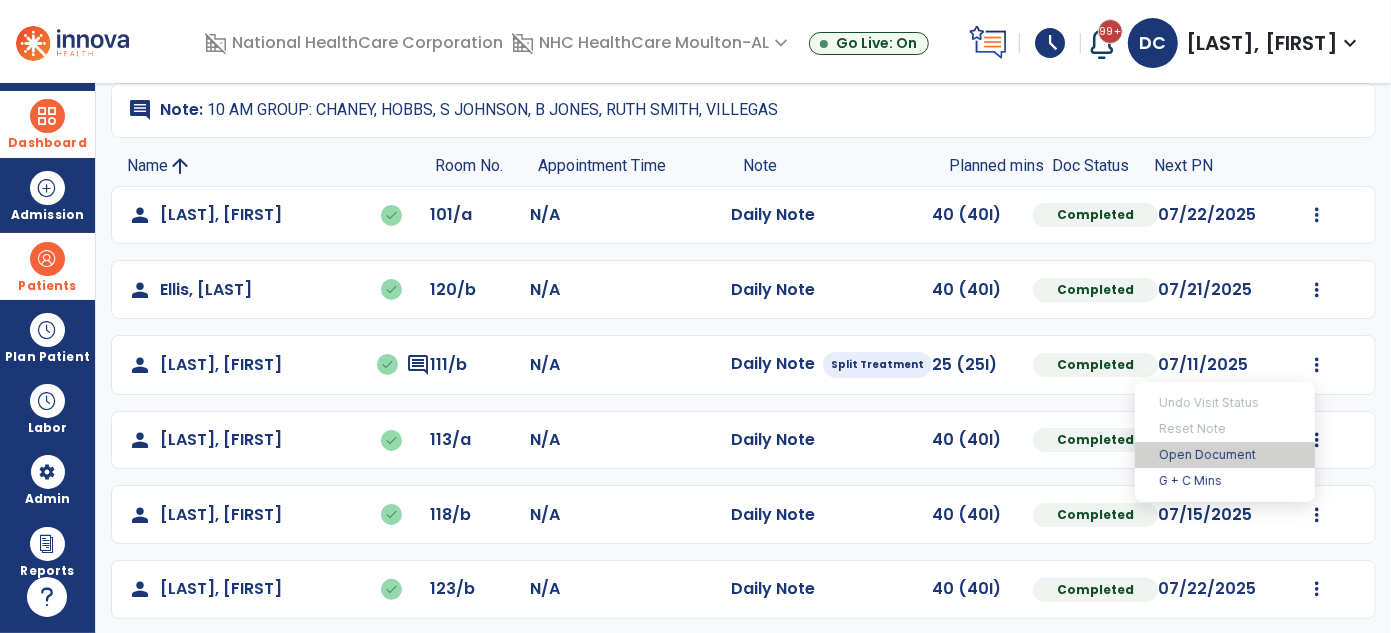 click on "Open Document" at bounding box center [1225, 455] 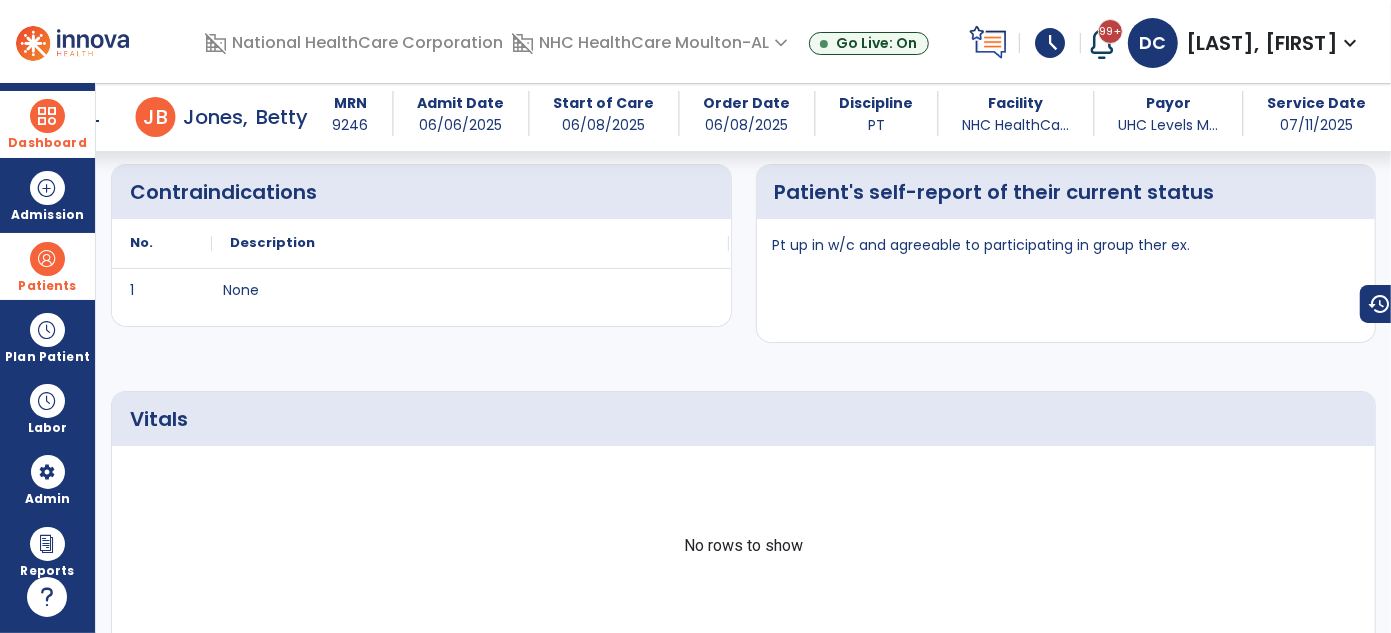 scroll, scrollTop: 589, scrollLeft: 0, axis: vertical 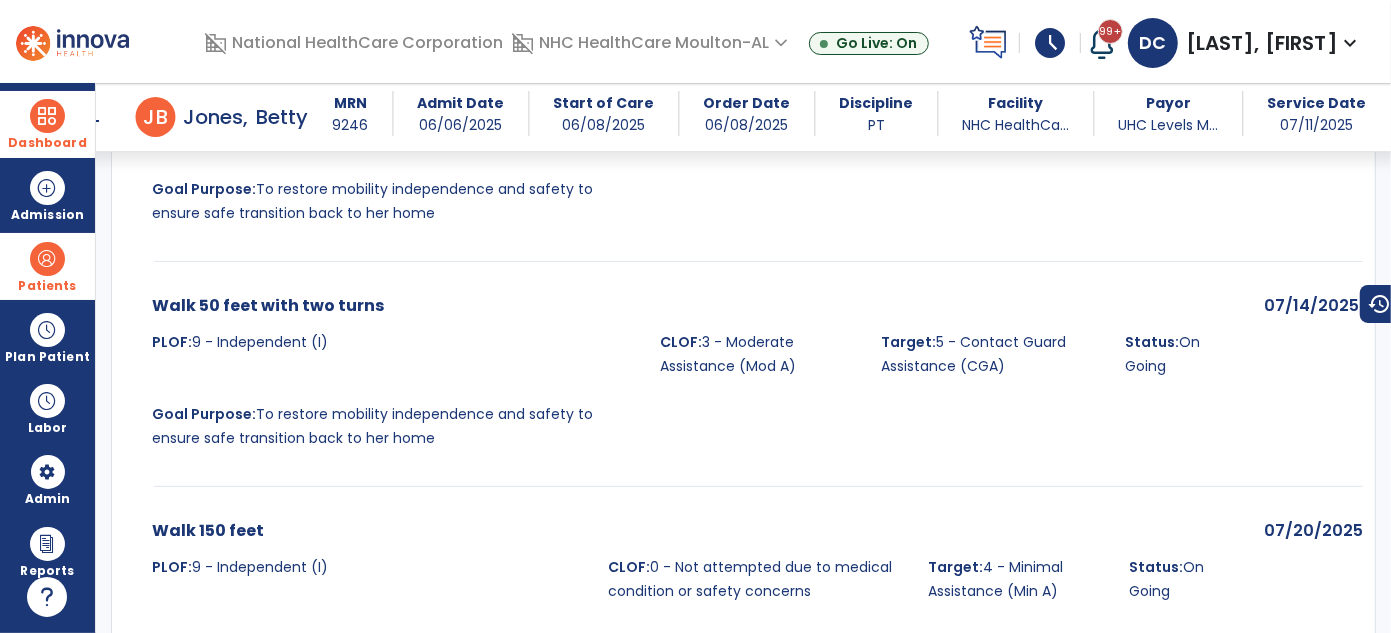 click on "arrow_back" at bounding box center (92, 121) 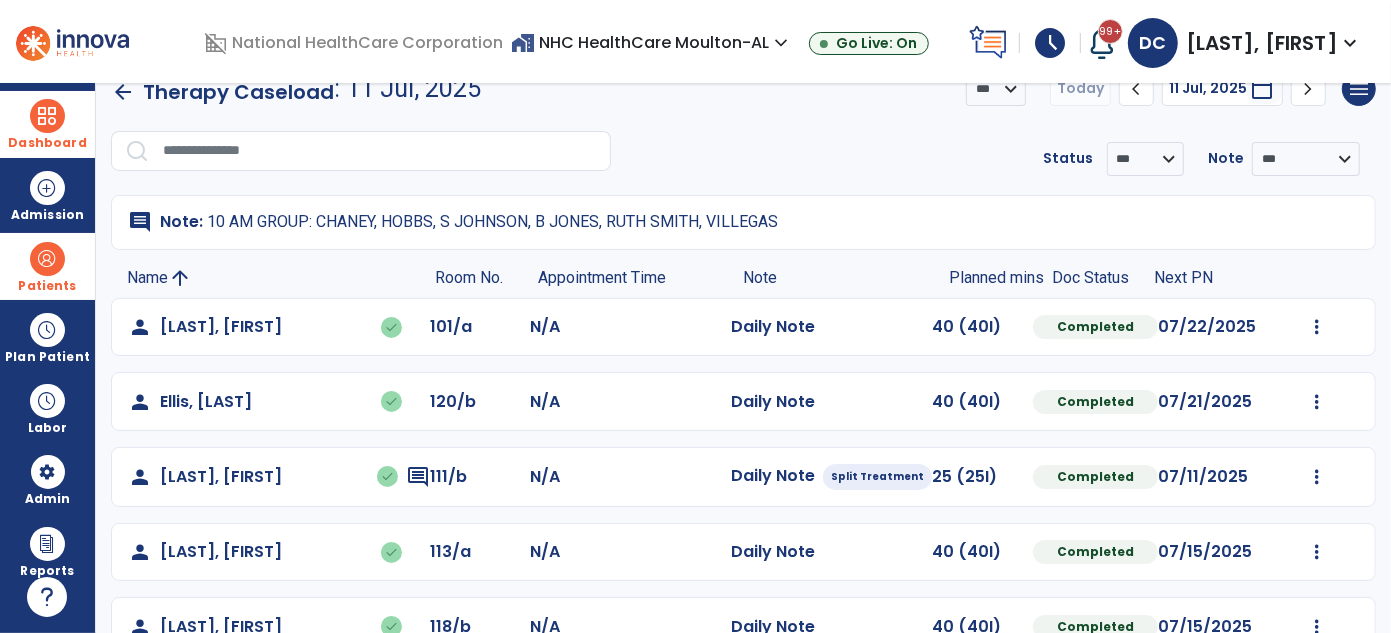 click on "schedule" at bounding box center (1050, 43) 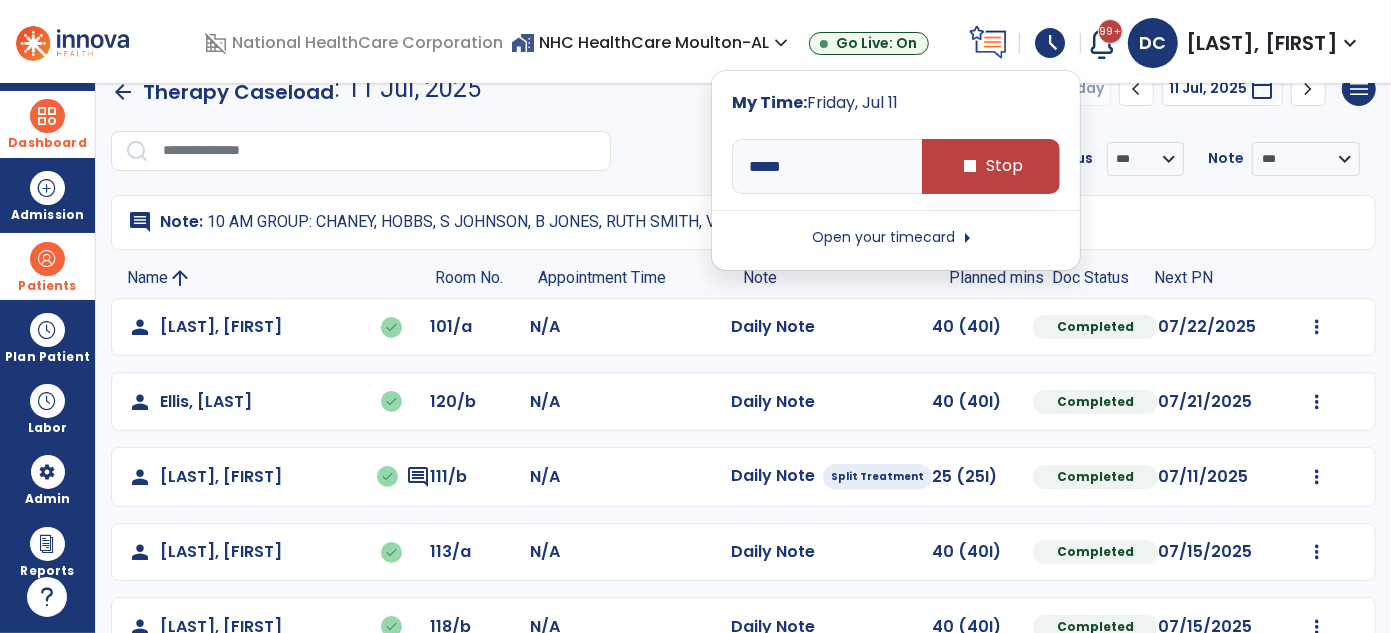 click on "Open your timecard  arrow_right" at bounding box center (896, 238) 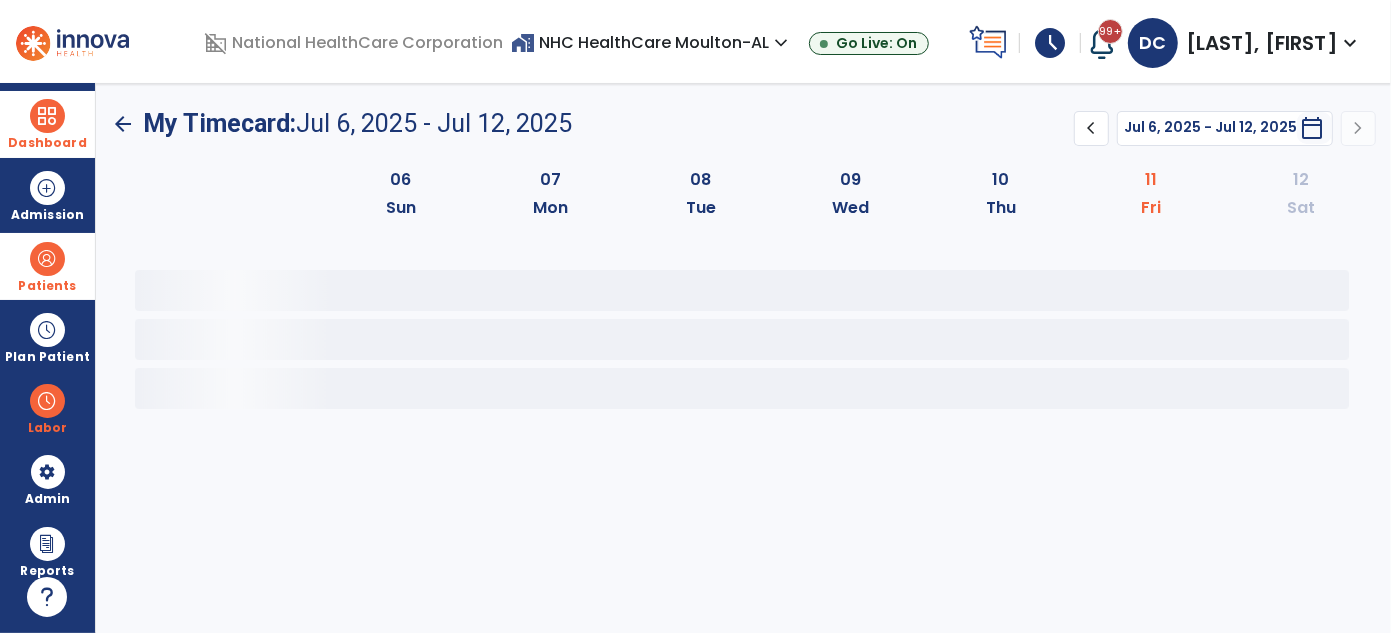 scroll, scrollTop: 0, scrollLeft: 0, axis: both 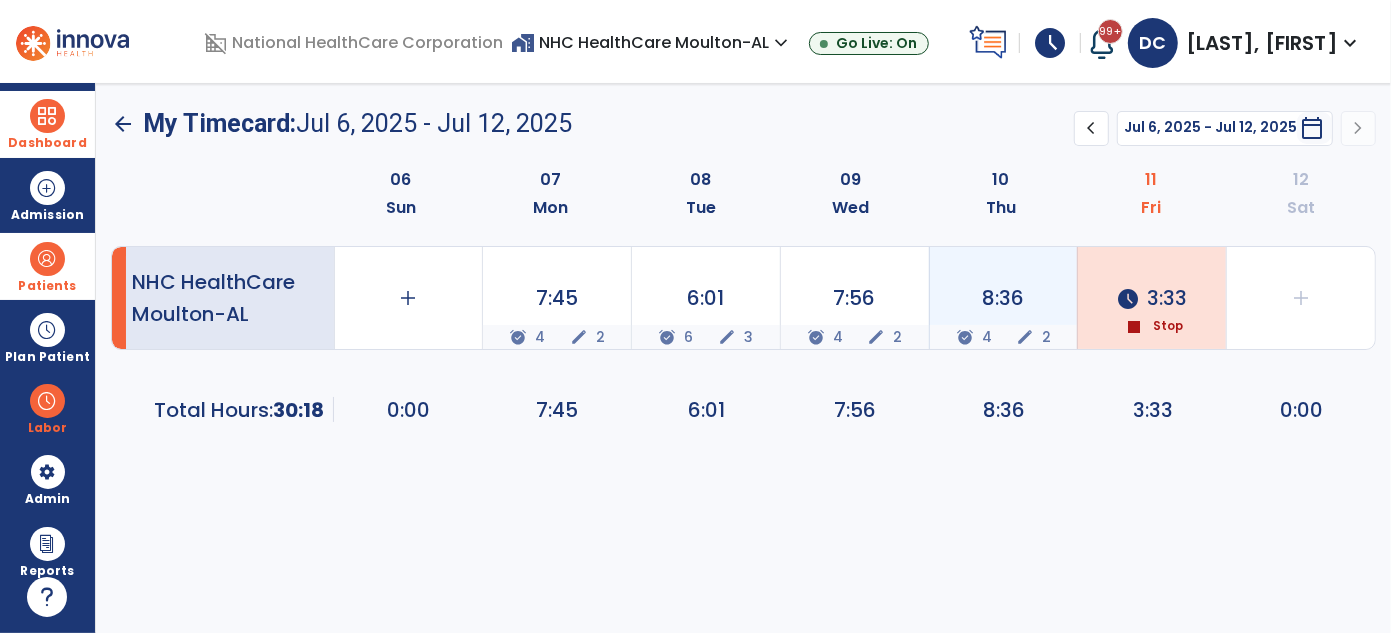 click on "8:36  alarm_on 4 edit 2" 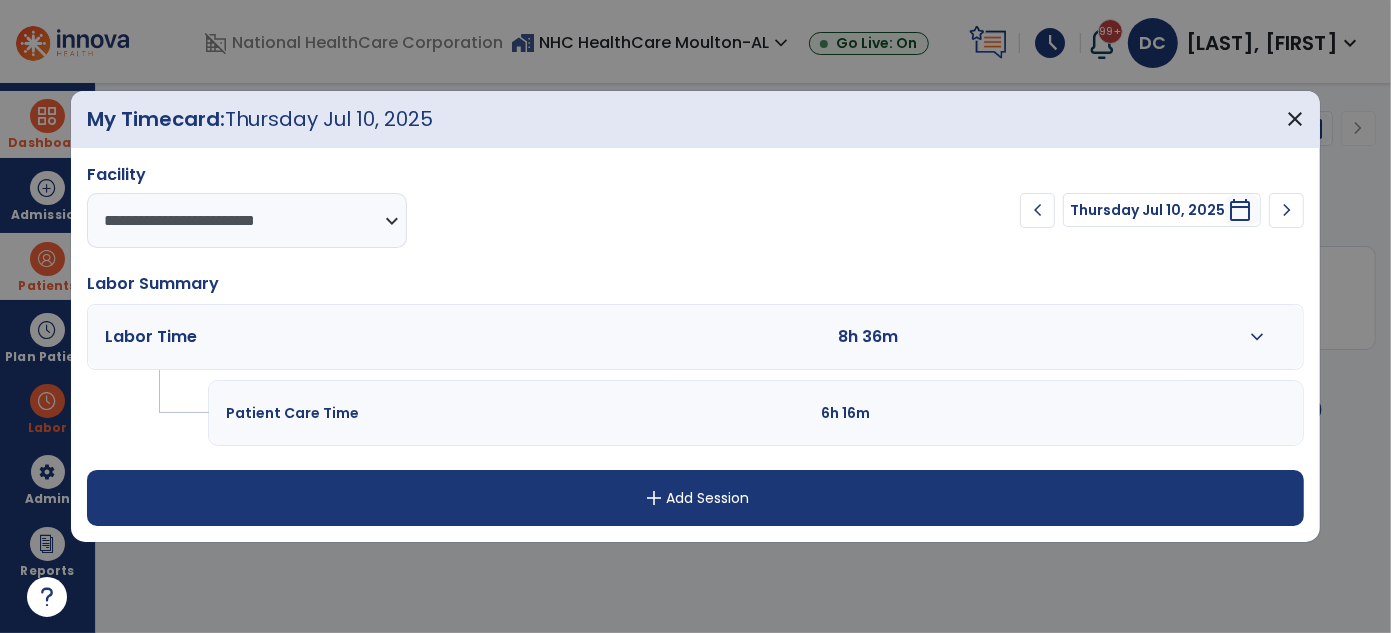 click on "expand_more" at bounding box center [1258, 337] 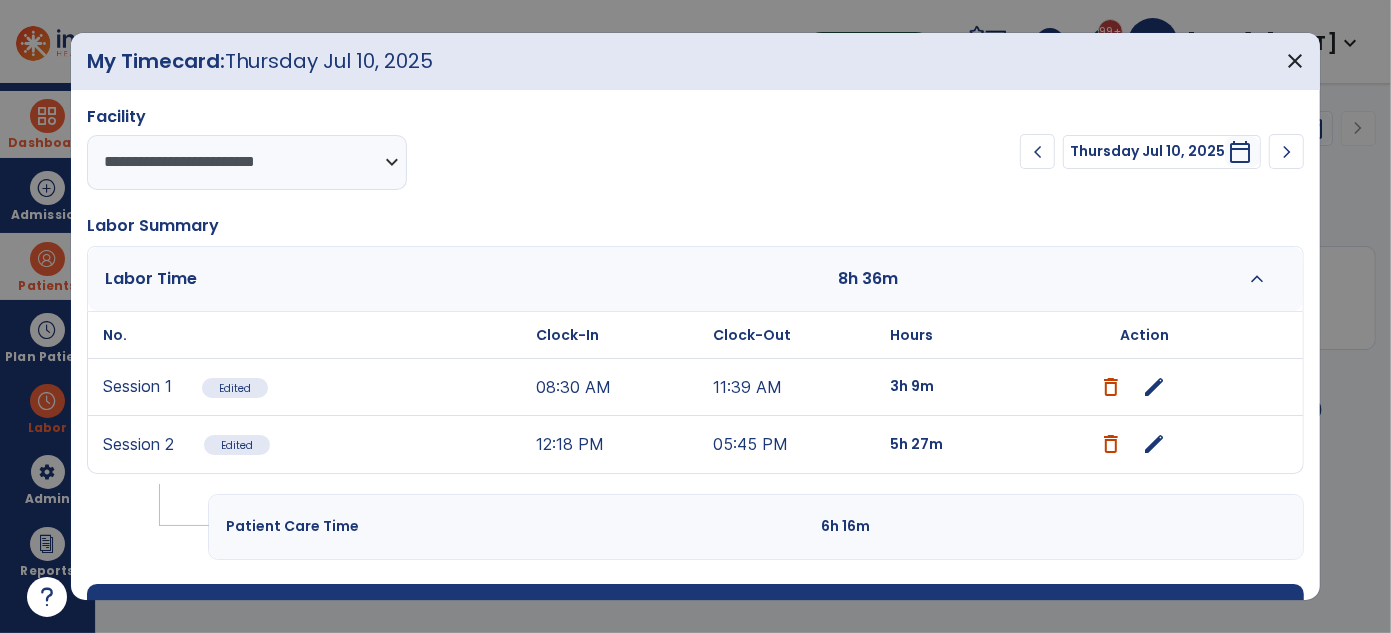 click on "edit" at bounding box center (1154, 444) 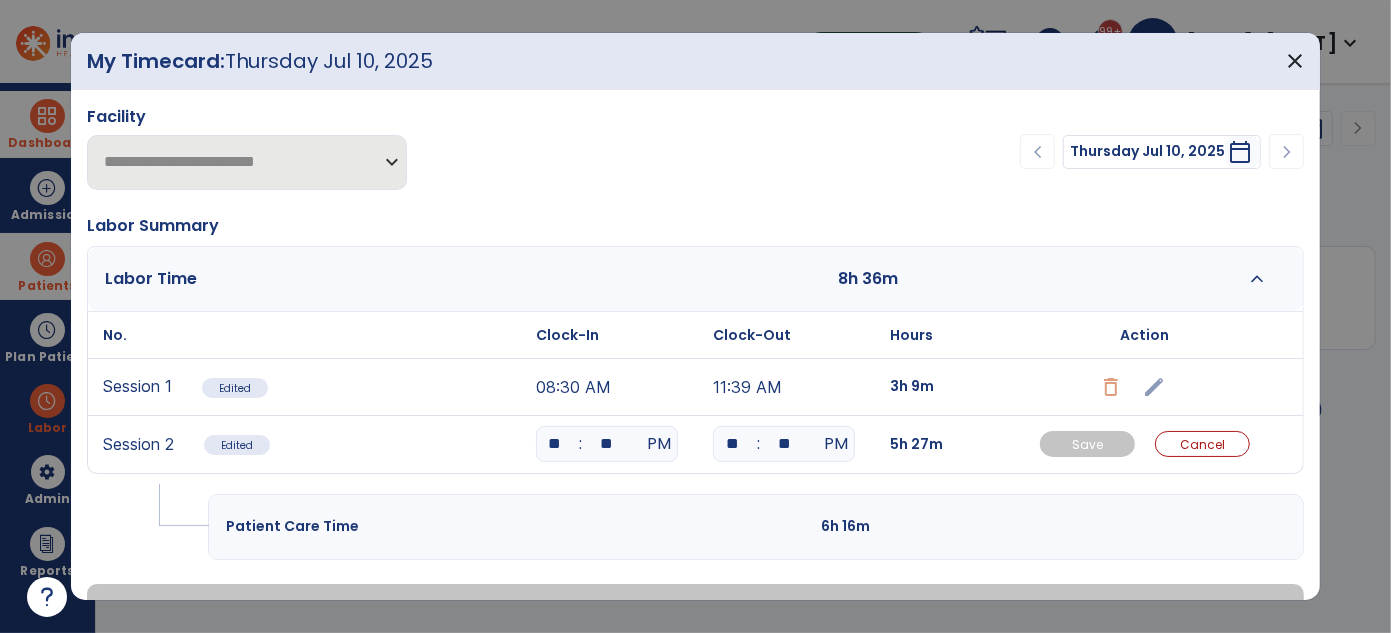 click on "**" at bounding box center (784, 444) 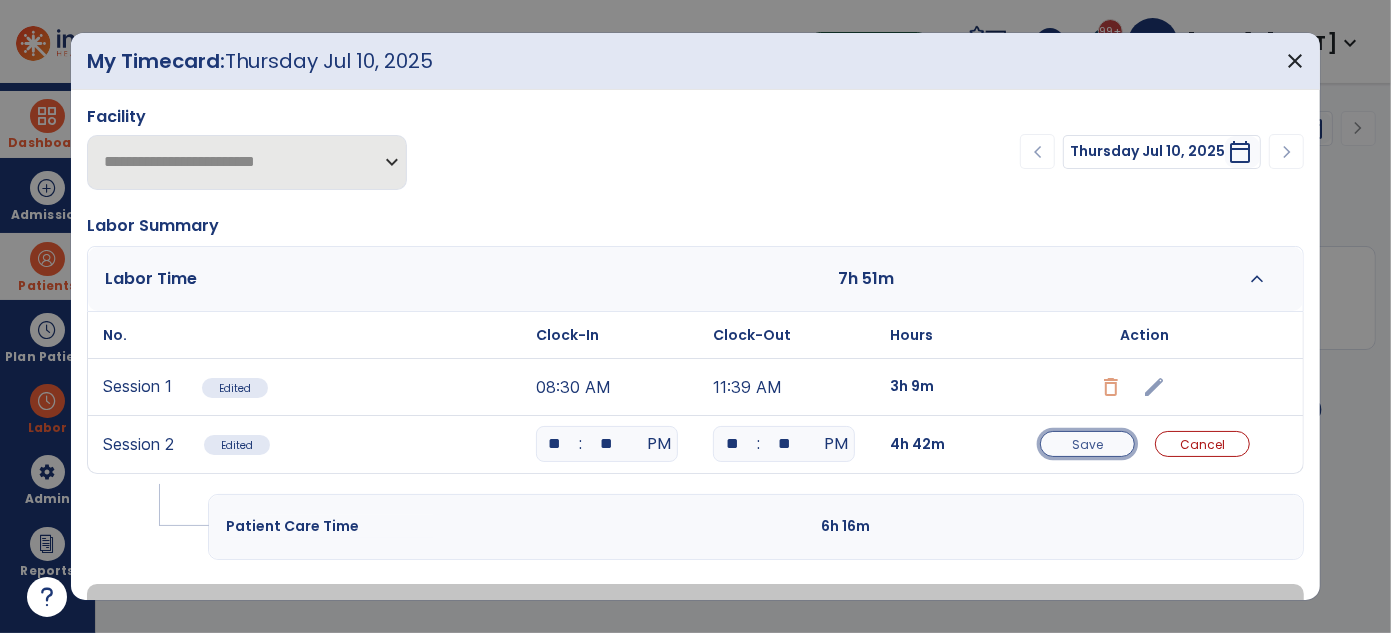 click on "Save" at bounding box center [1087, 444] 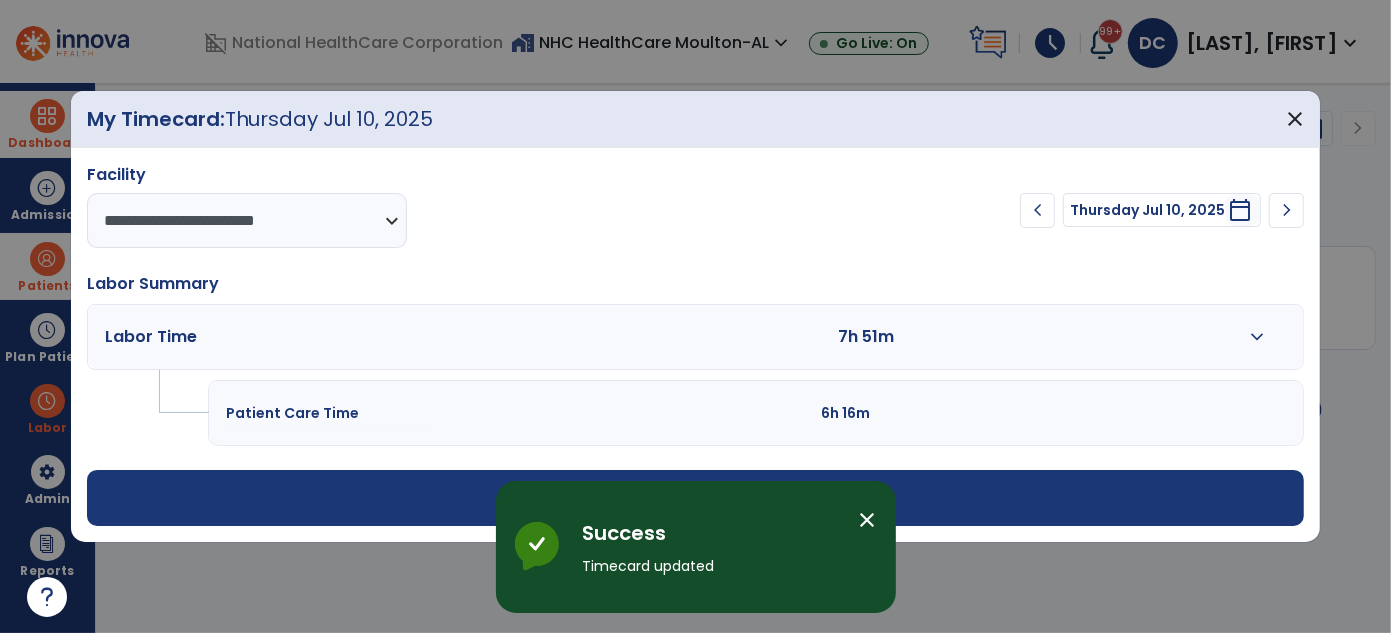 click on "close" at bounding box center [868, 520] 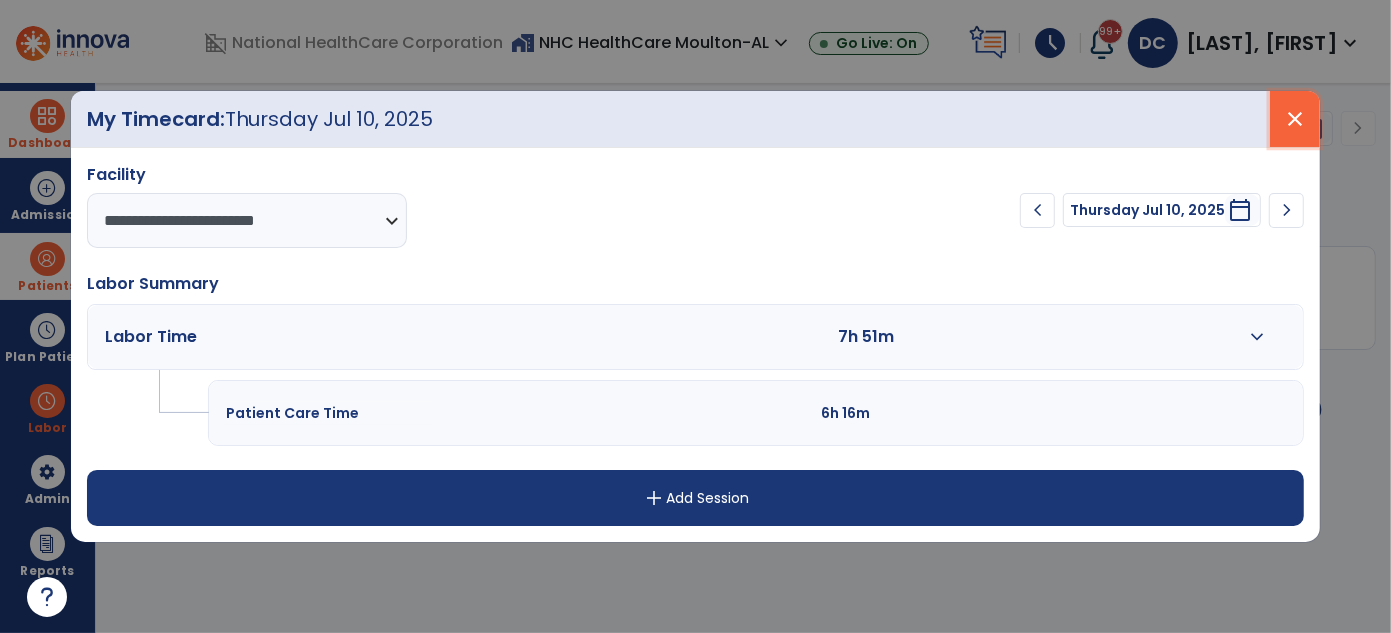 click on "close" at bounding box center (1295, 119) 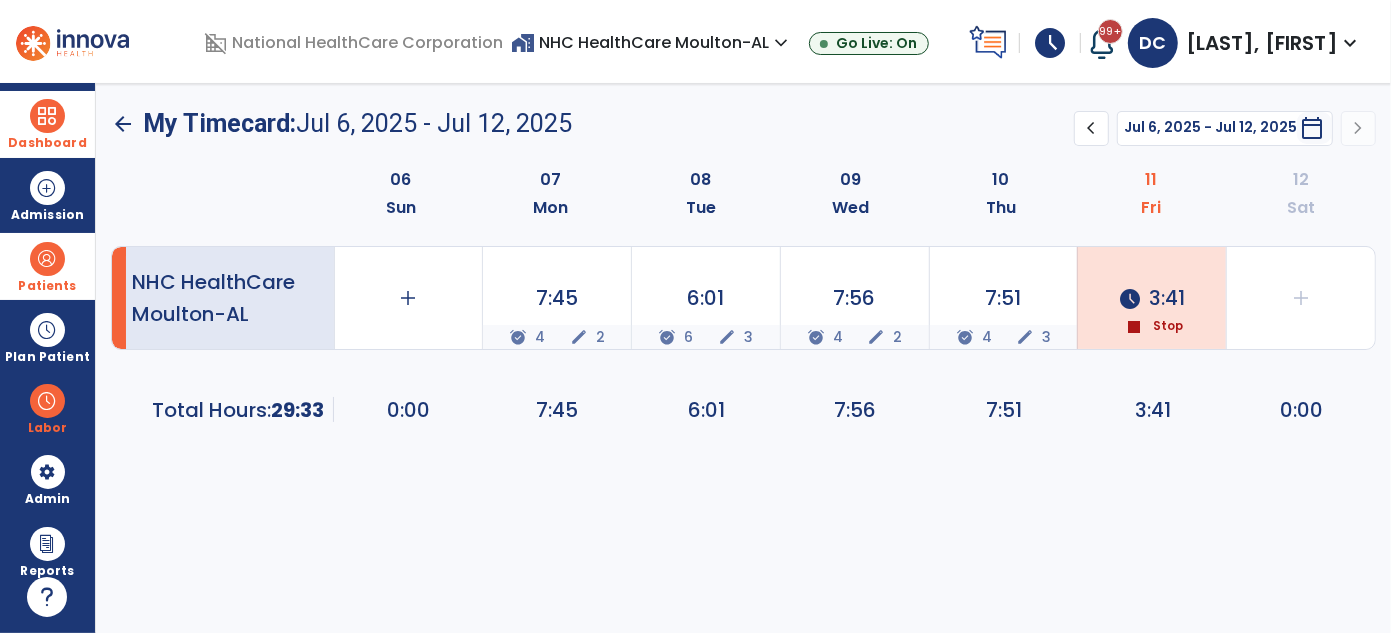 click on "schedule  3:41  stop  Stop" 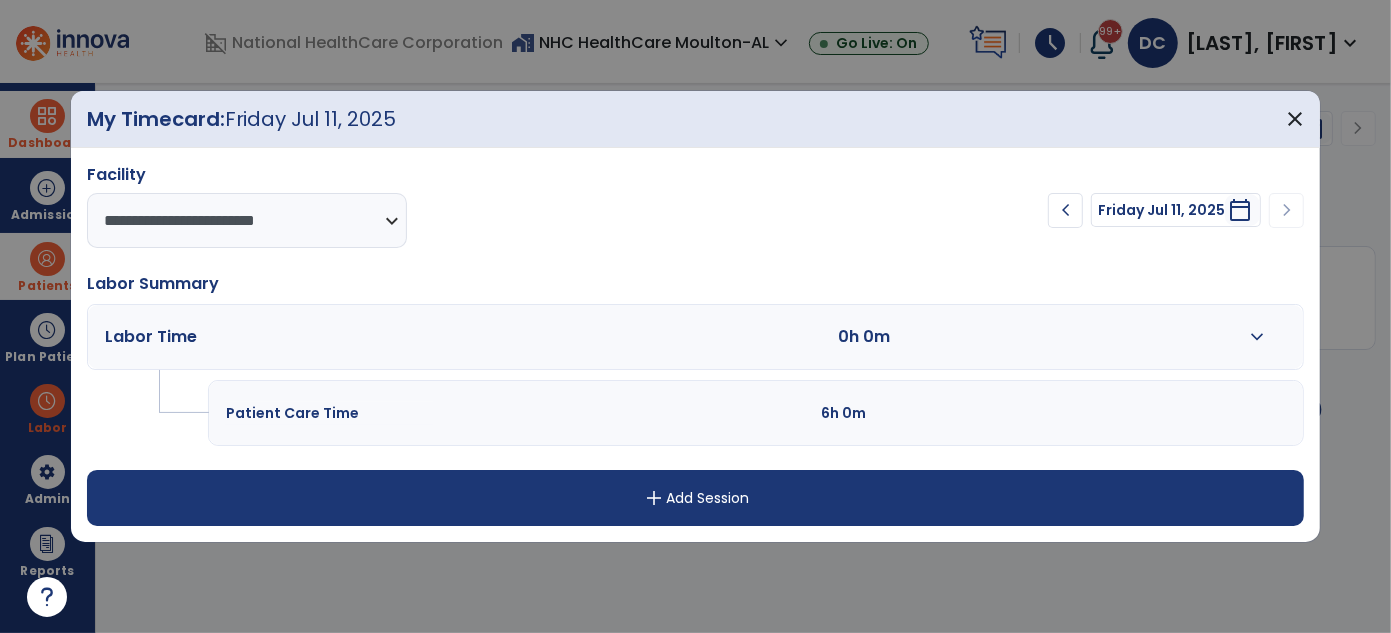 click on "expand_more" at bounding box center [1258, 337] 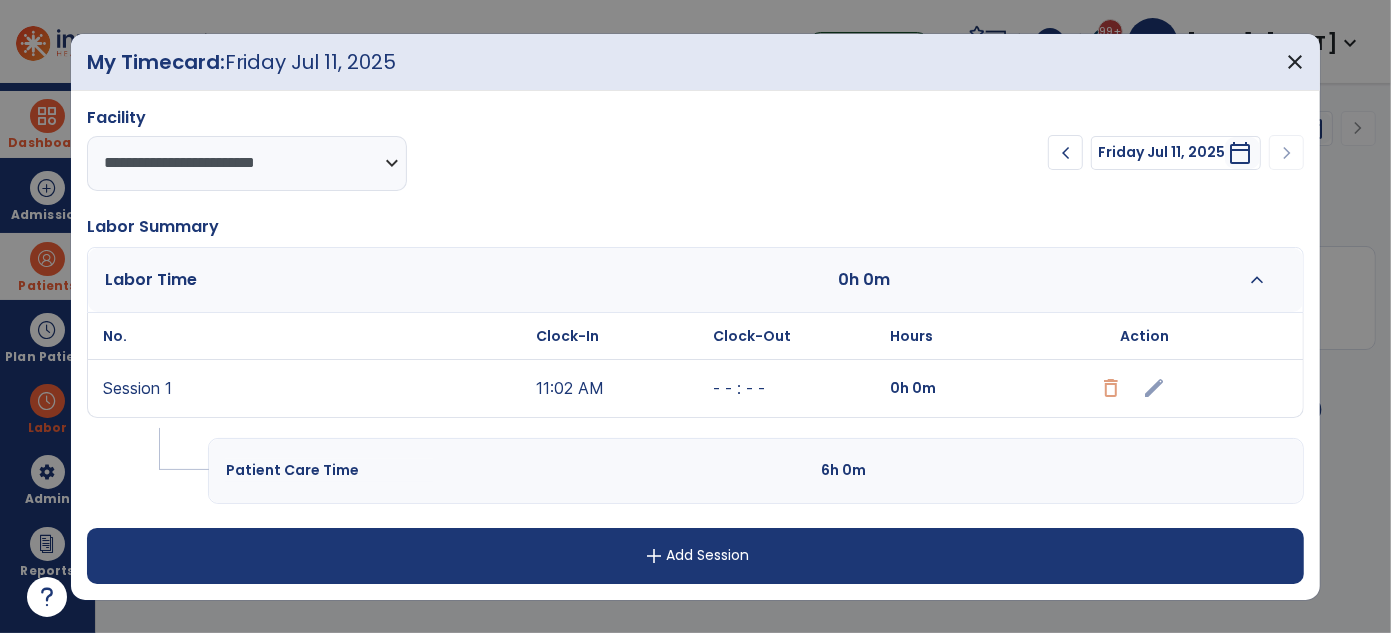 click on "edit" at bounding box center (1145, 388) 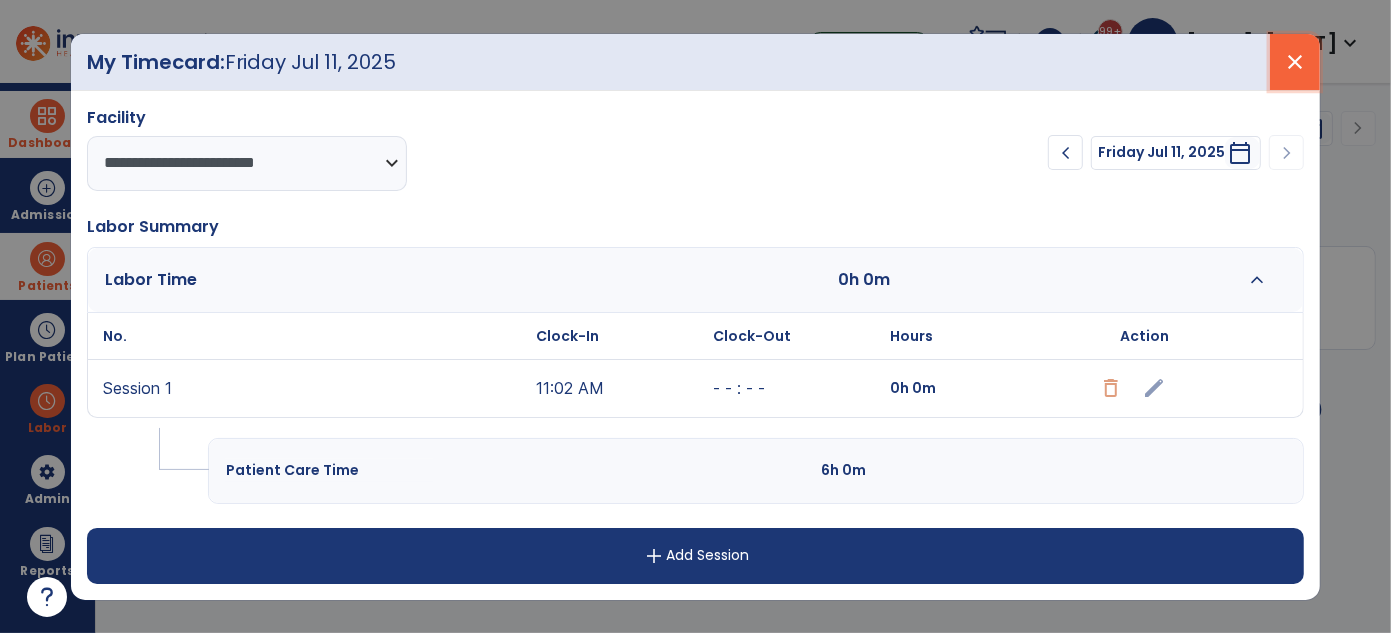 click on "close" at bounding box center (1295, 62) 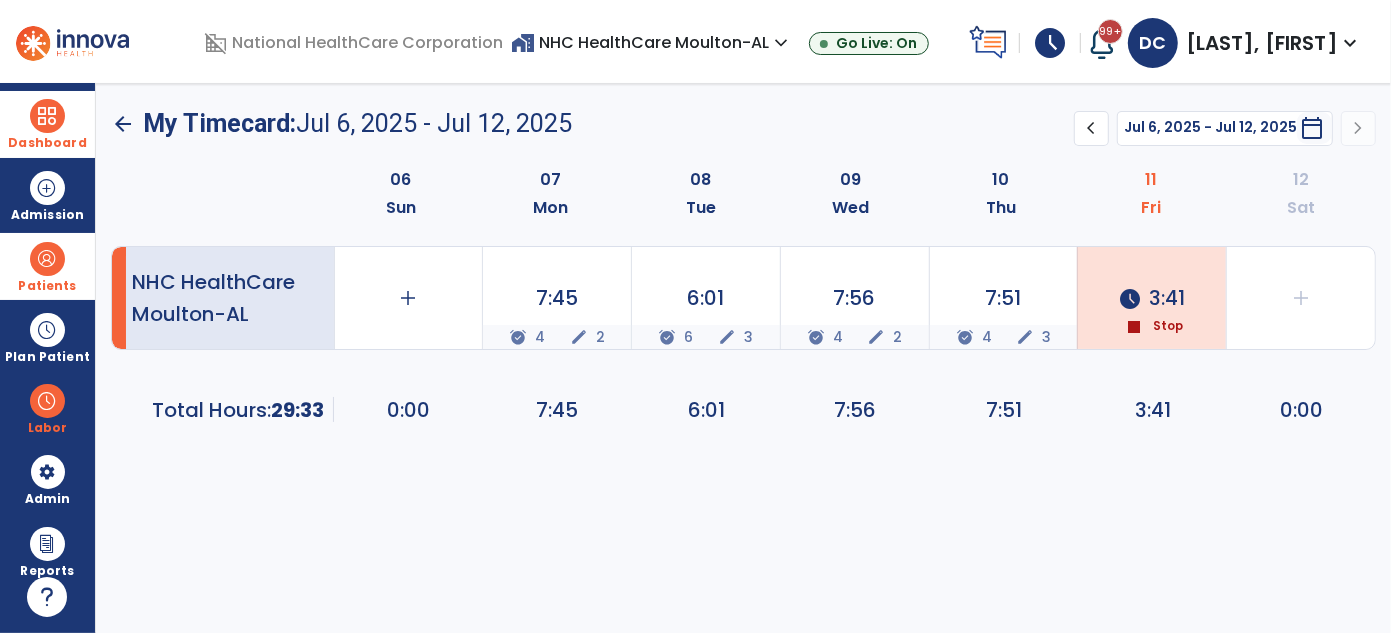 click on "Stop" 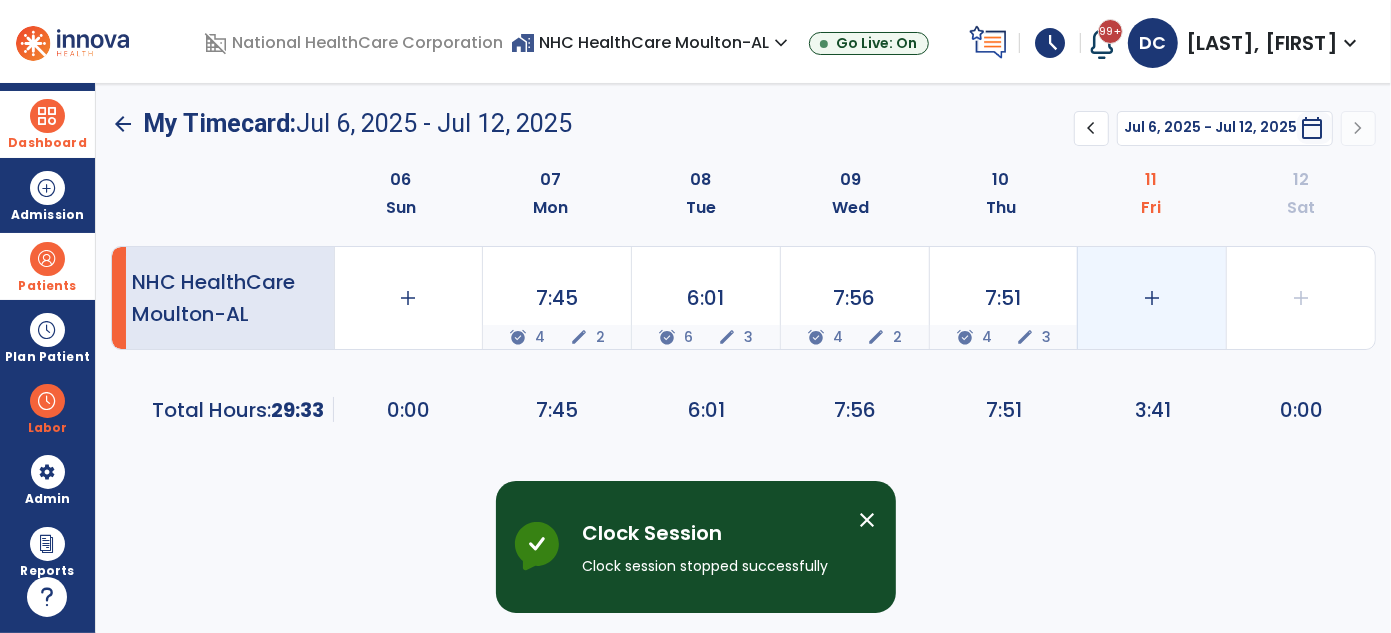 click on "close" at bounding box center [868, 520] 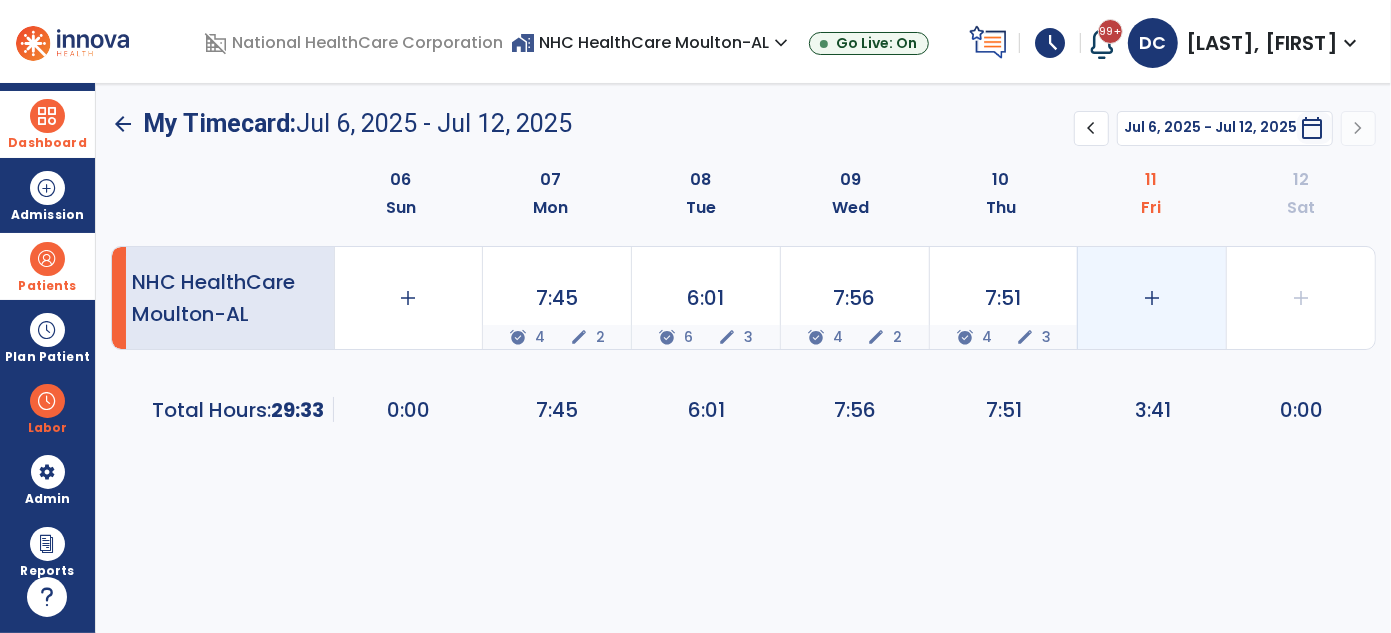 click on "add" 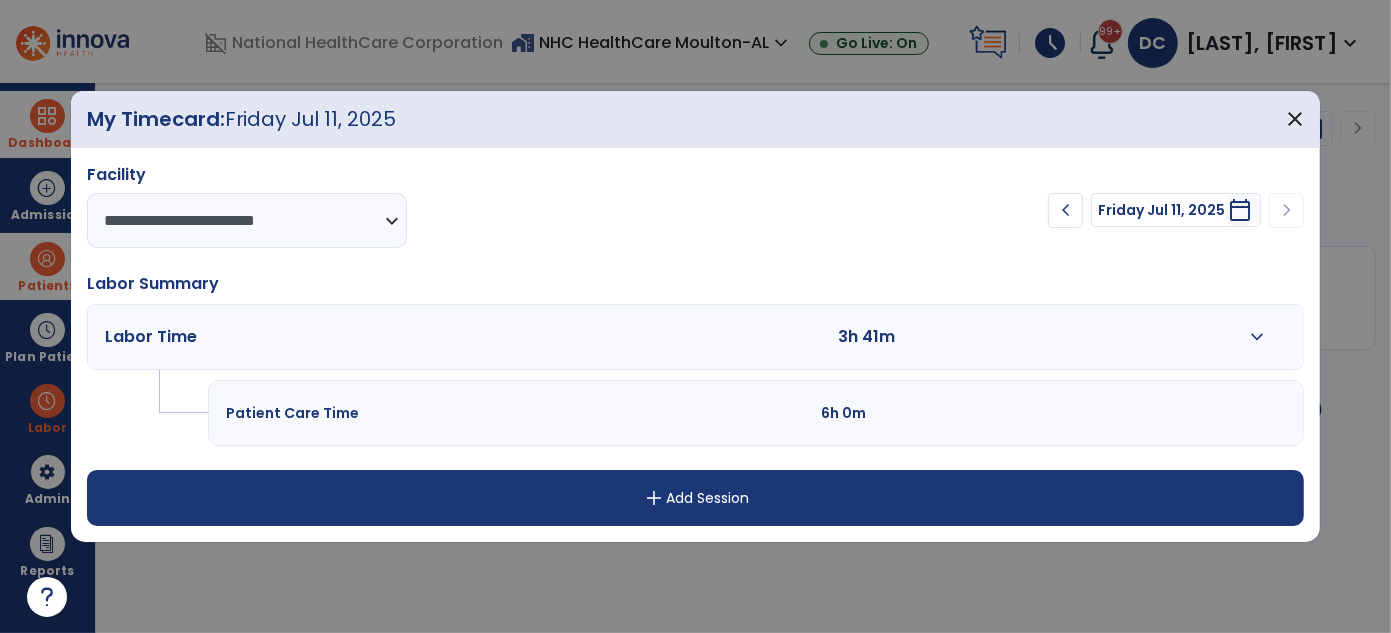 click on "expand_more" at bounding box center [1258, 337] 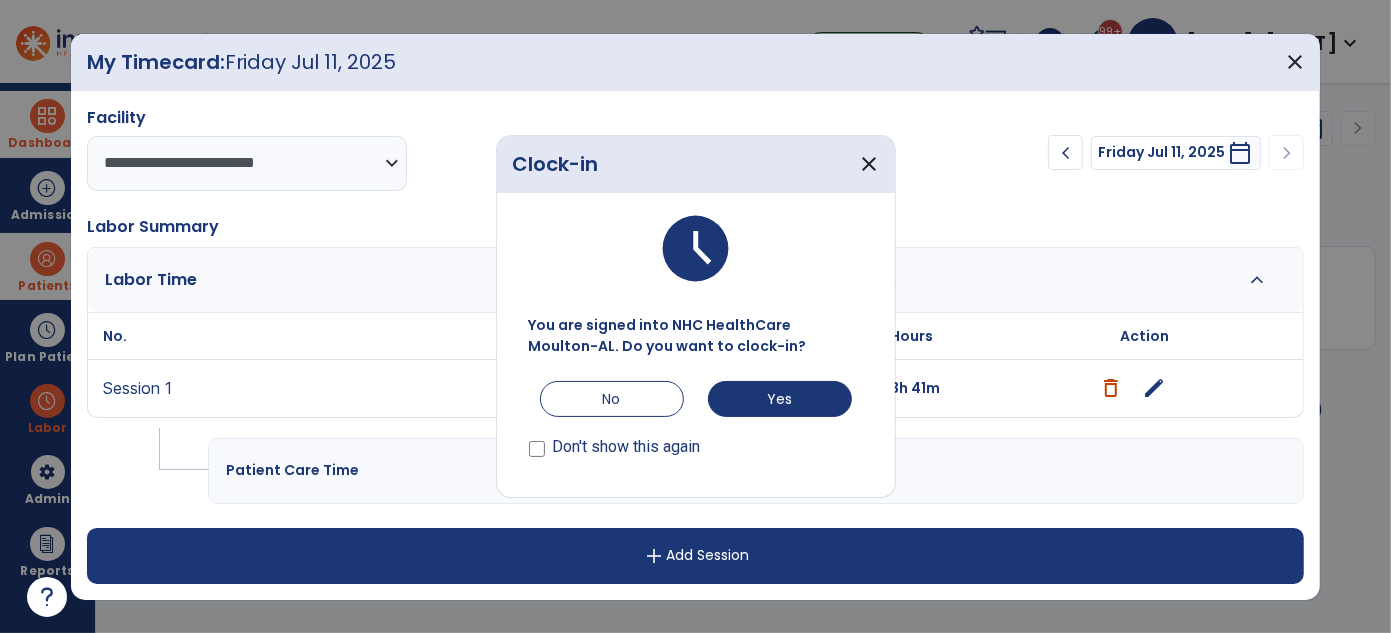 drag, startPoint x: 1155, startPoint y: 391, endPoint x: 1219, endPoint y: 219, distance: 183.52112 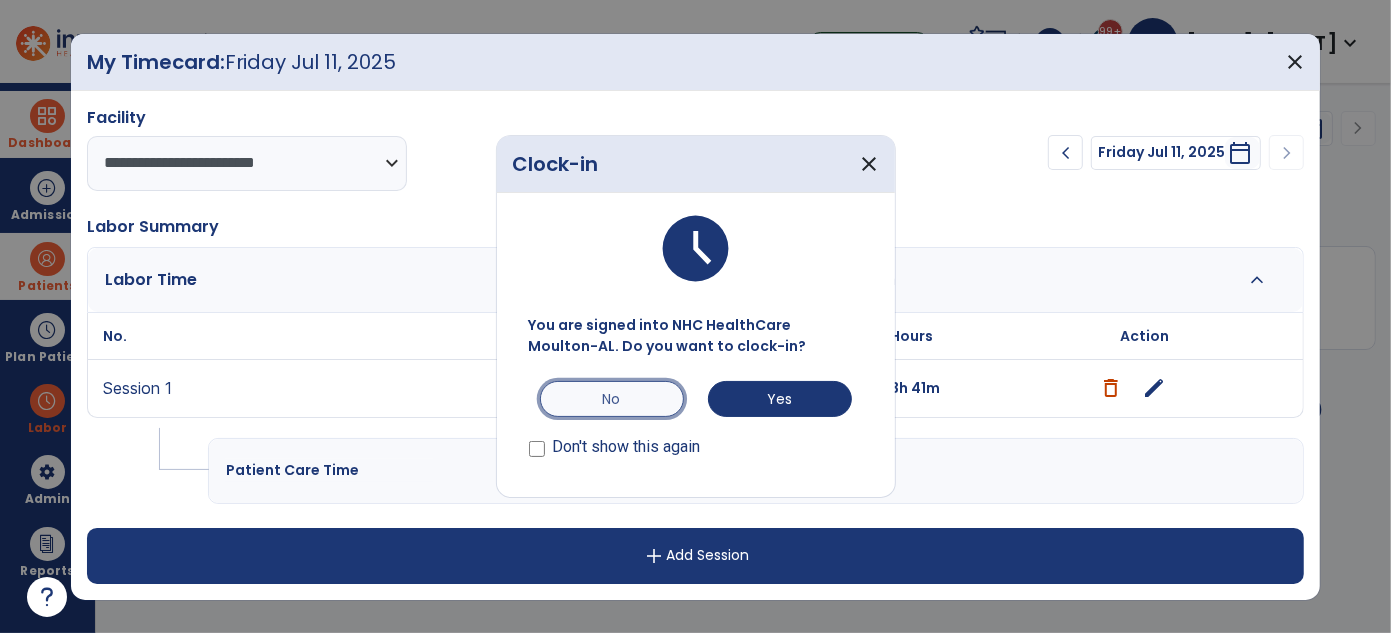 click on "No" at bounding box center [612, 399] 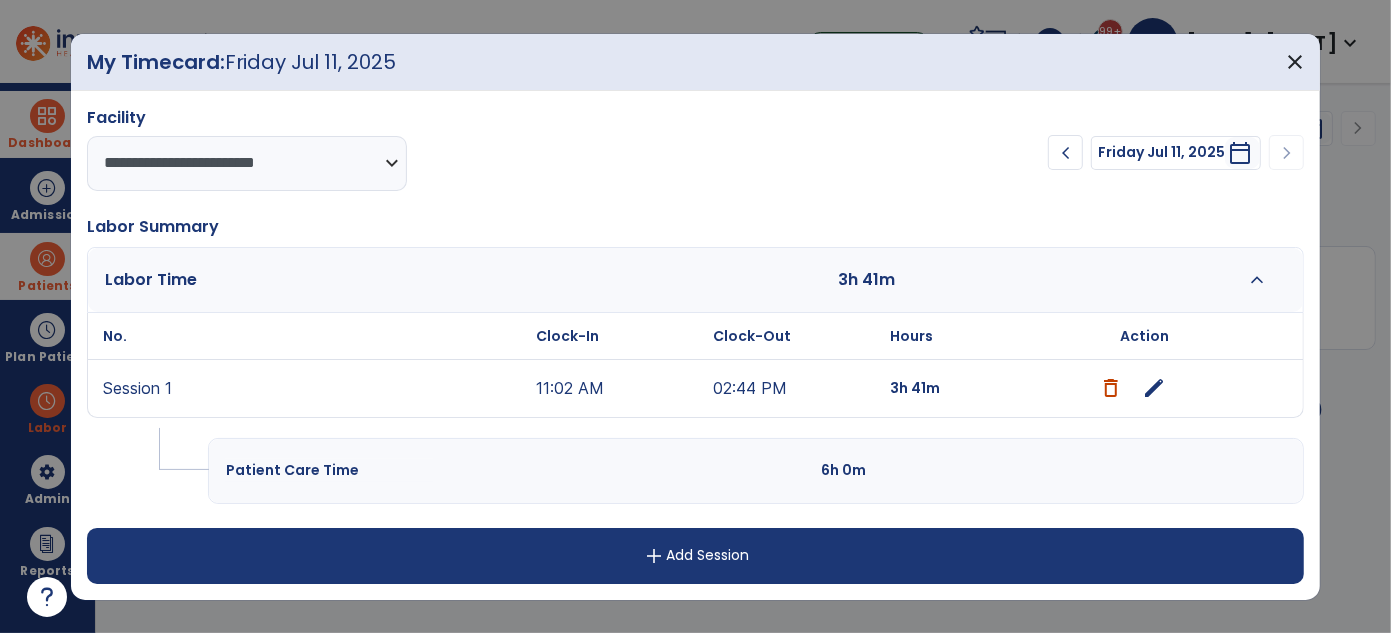 click on "edit" at bounding box center [1154, 388] 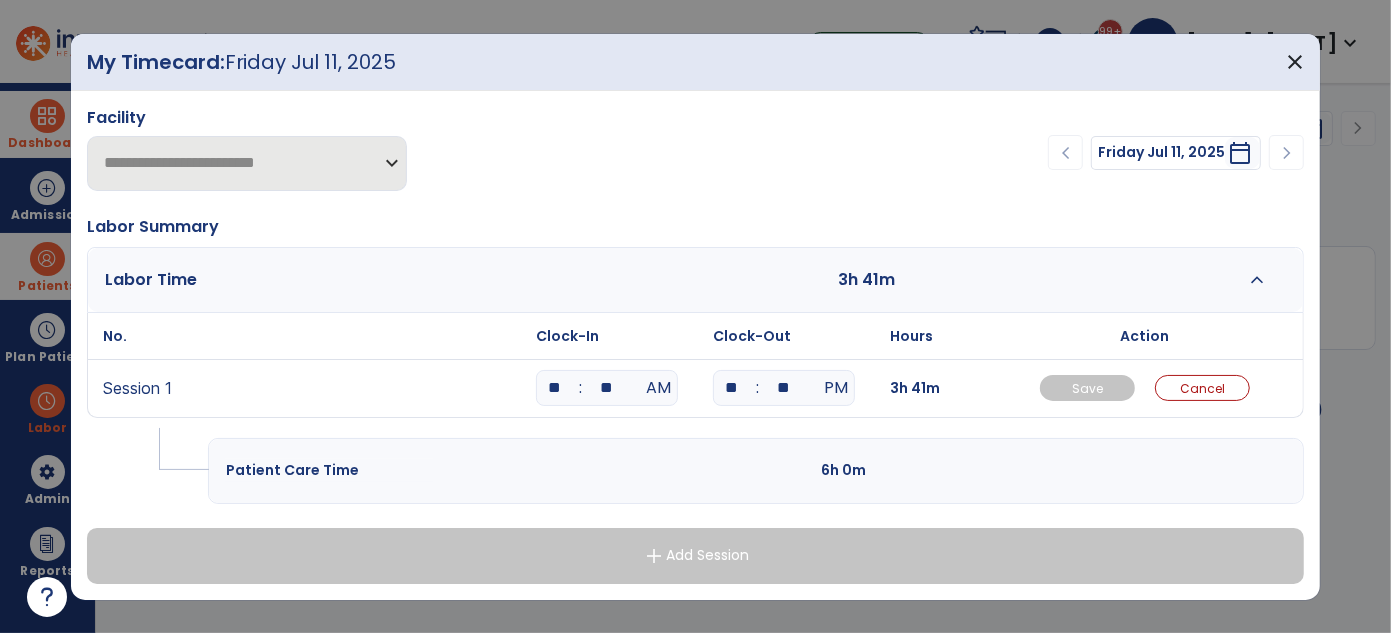 click on "**" at bounding box center (555, 388) 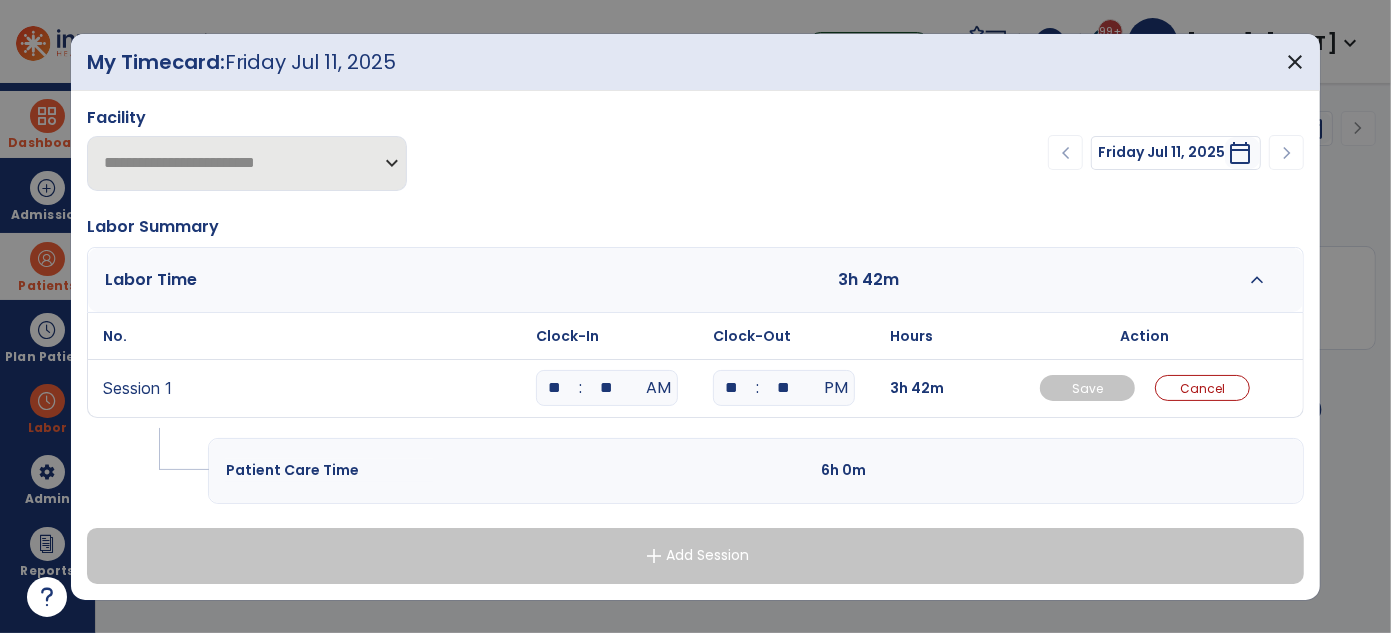 type on "*" 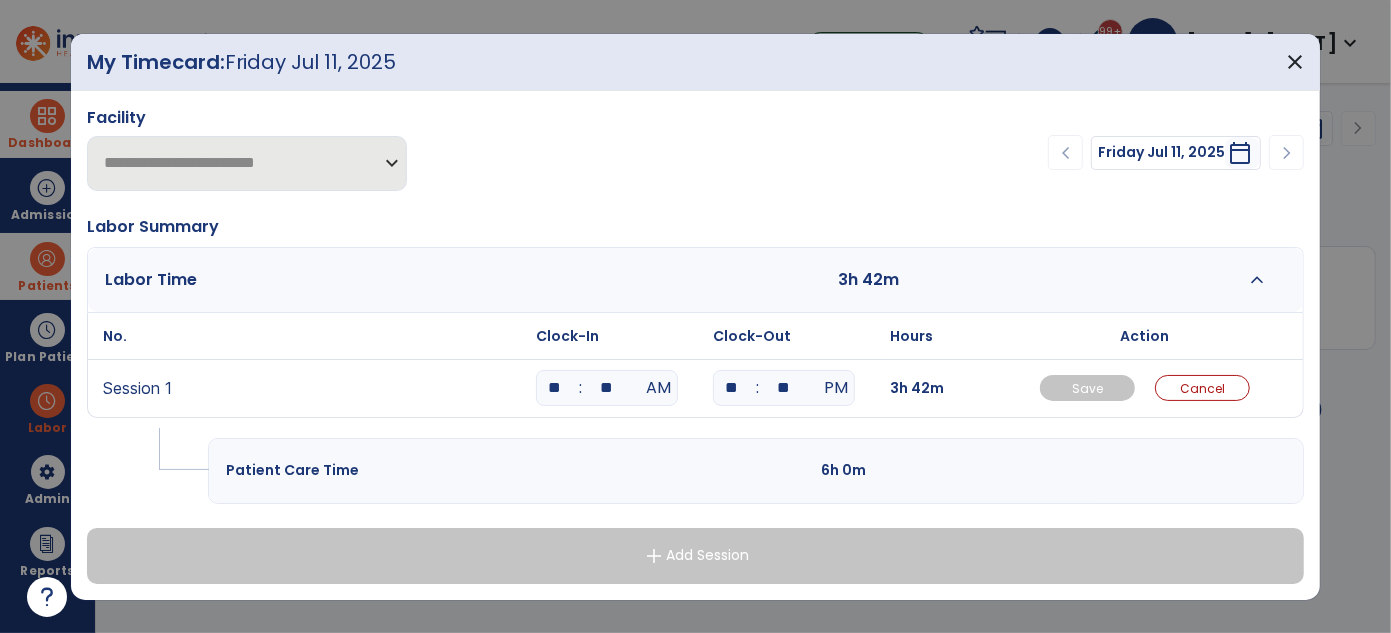 type on "*" 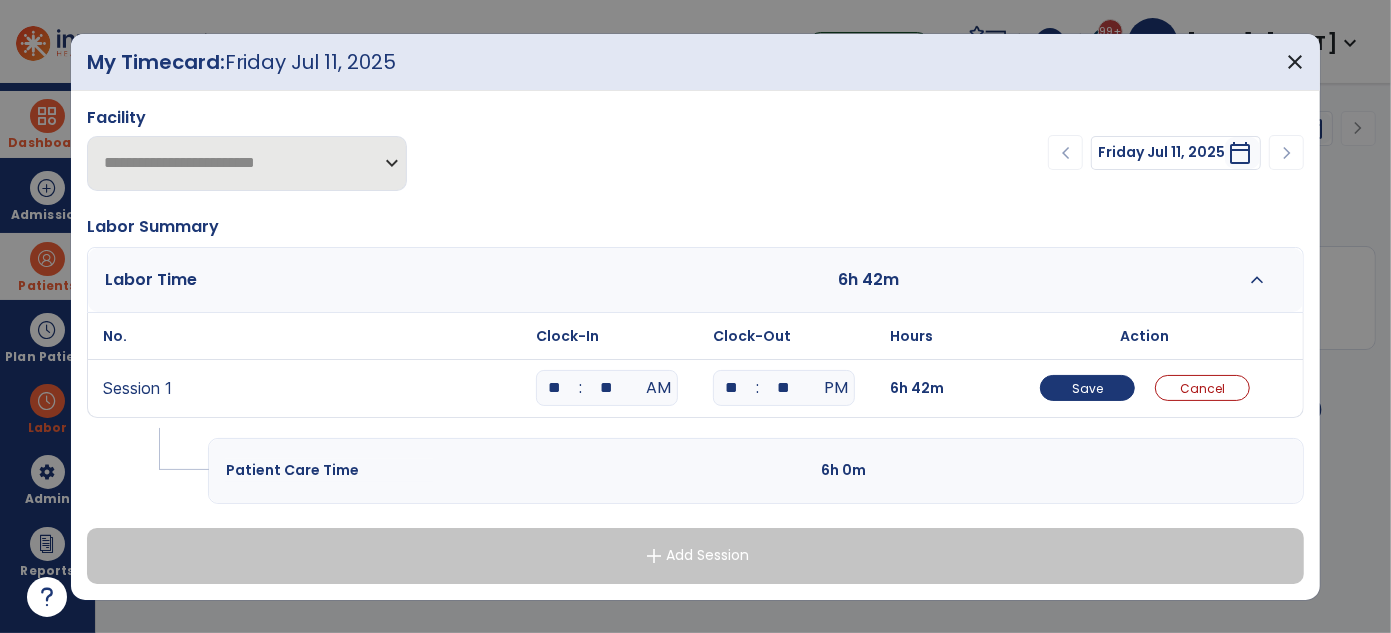 type on "*" 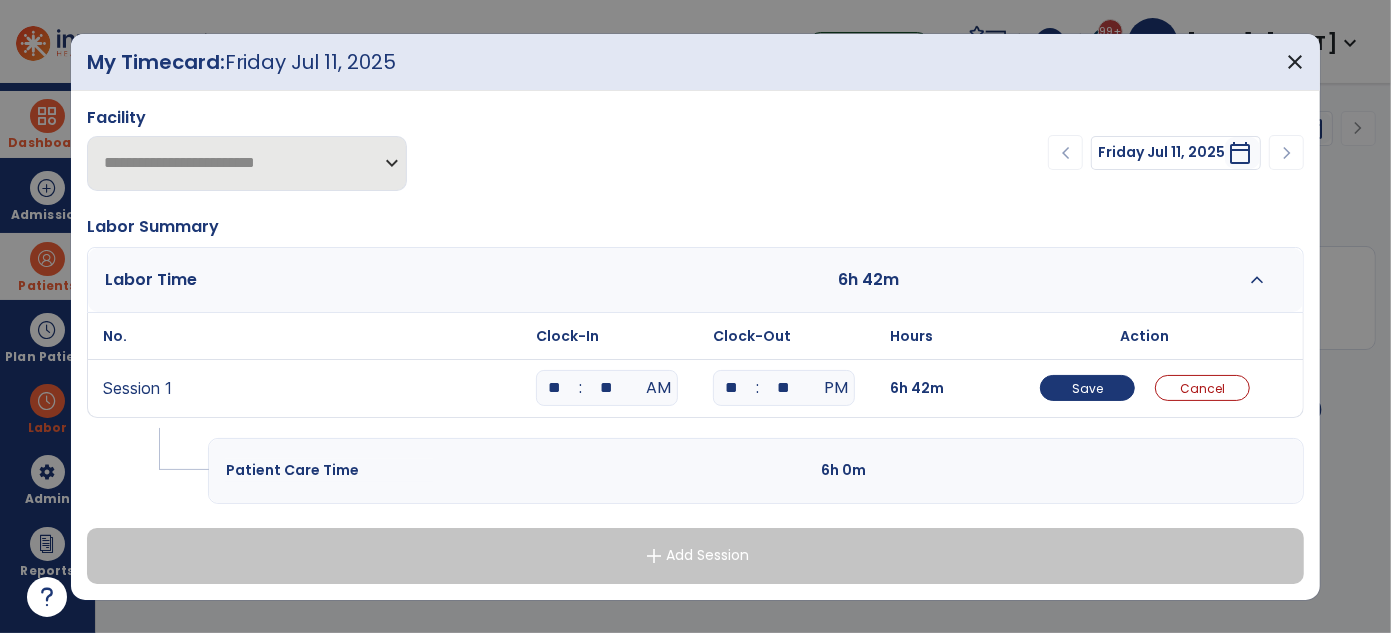 type on "**" 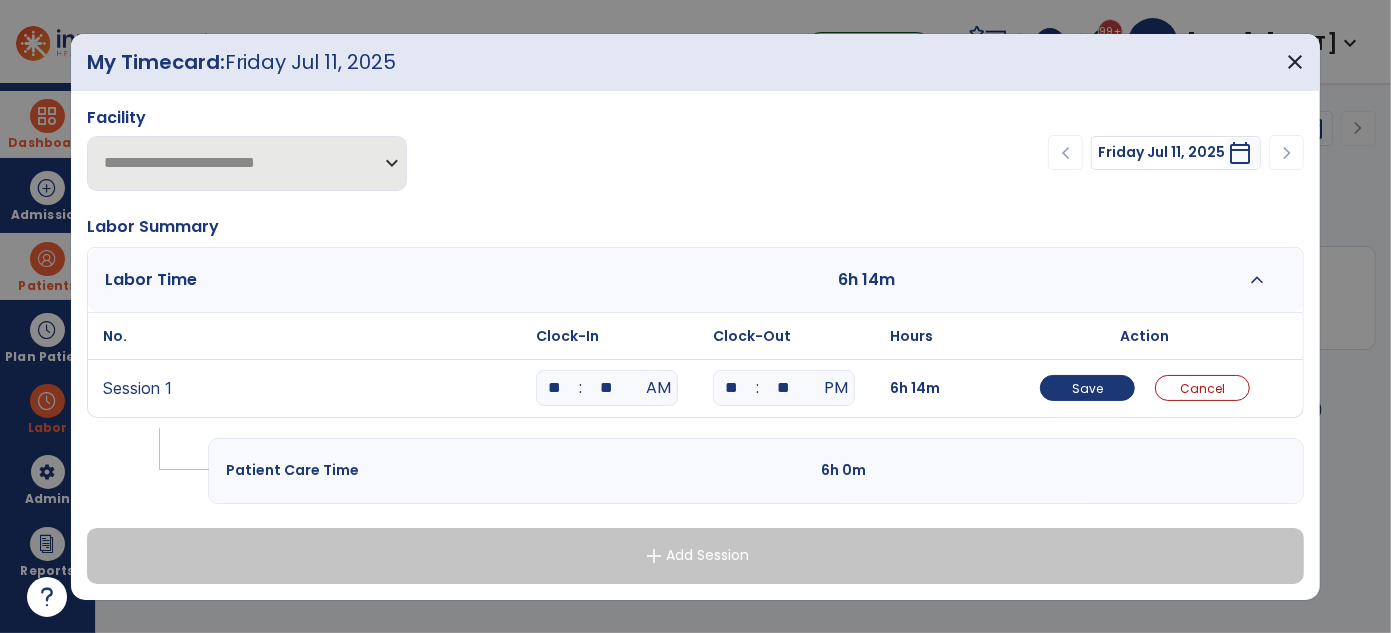 type on "*" 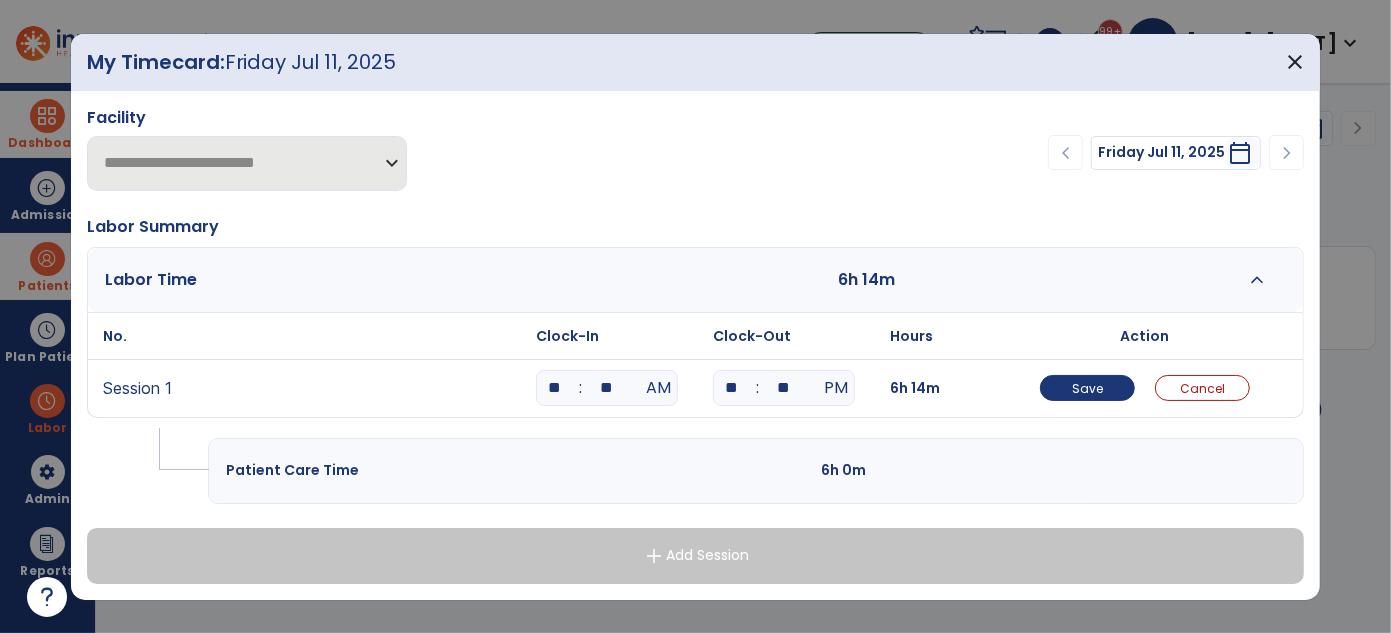 type on "**" 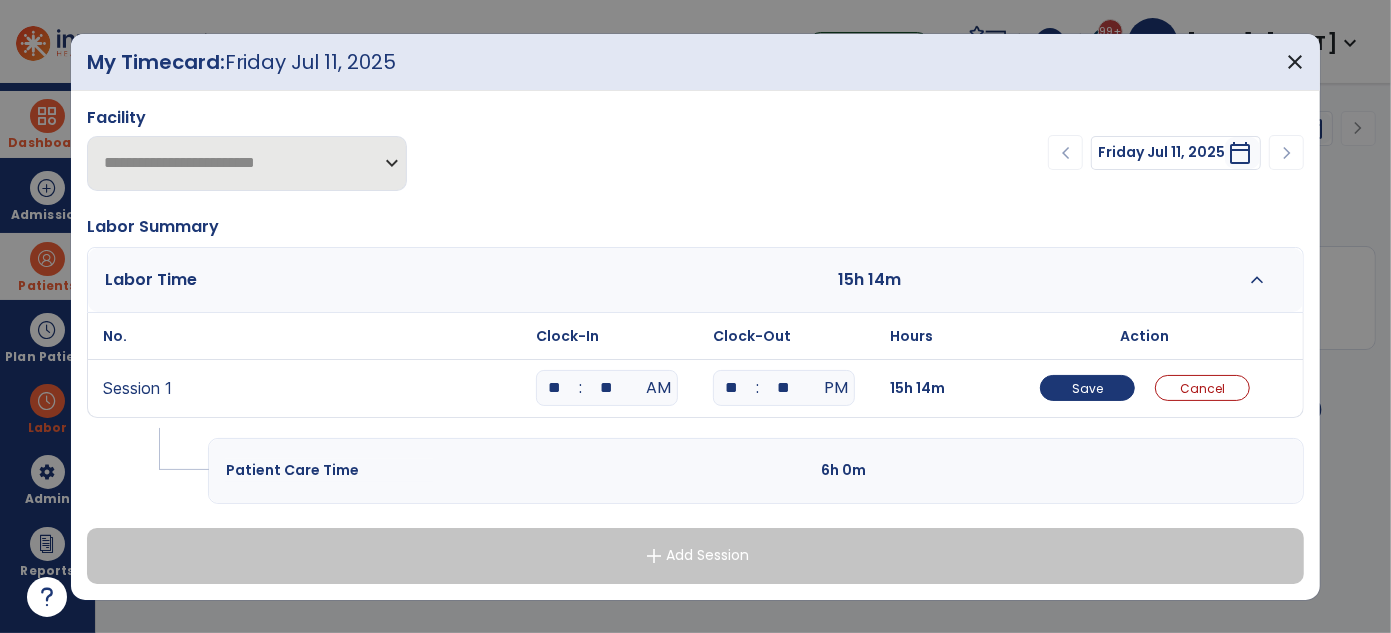 type on "*" 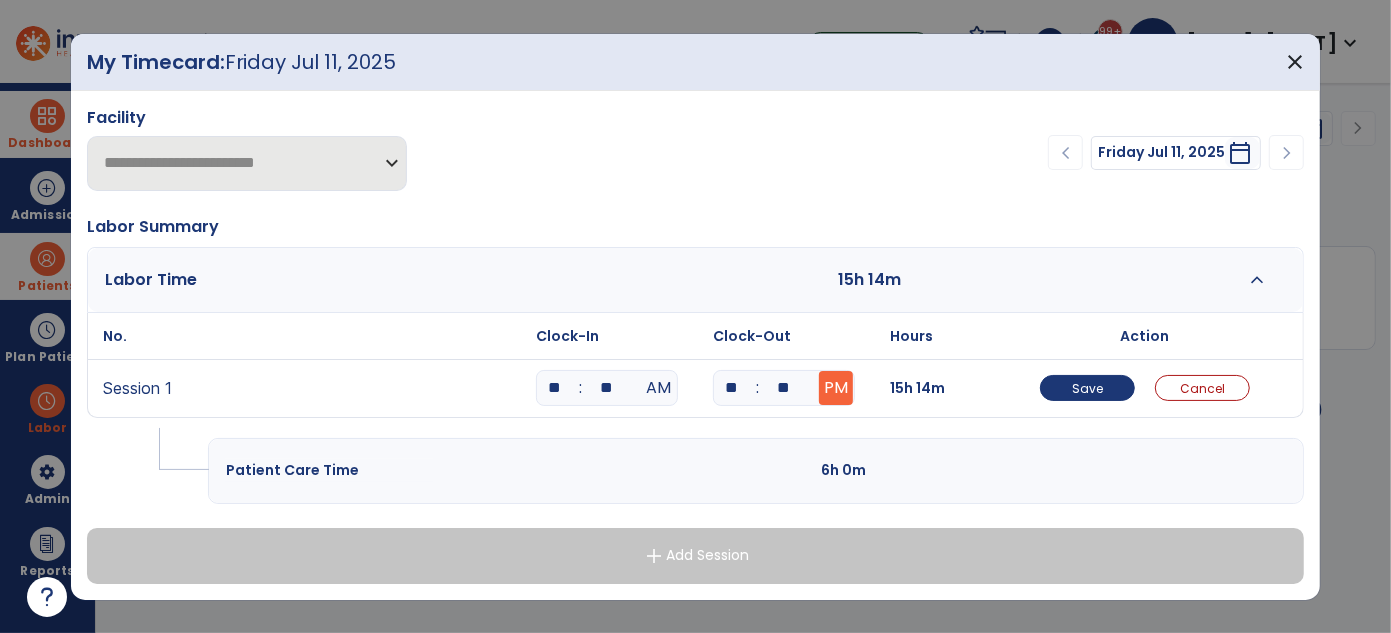 type on "**" 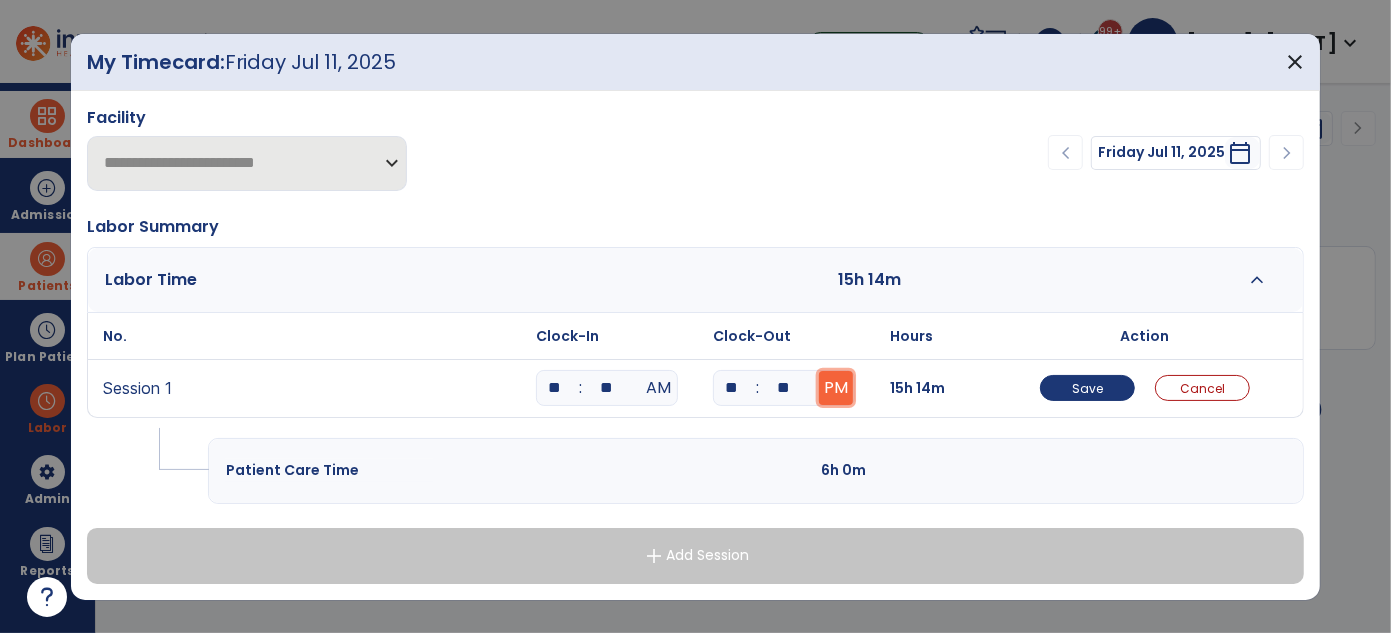 click on "PM" at bounding box center [836, 388] 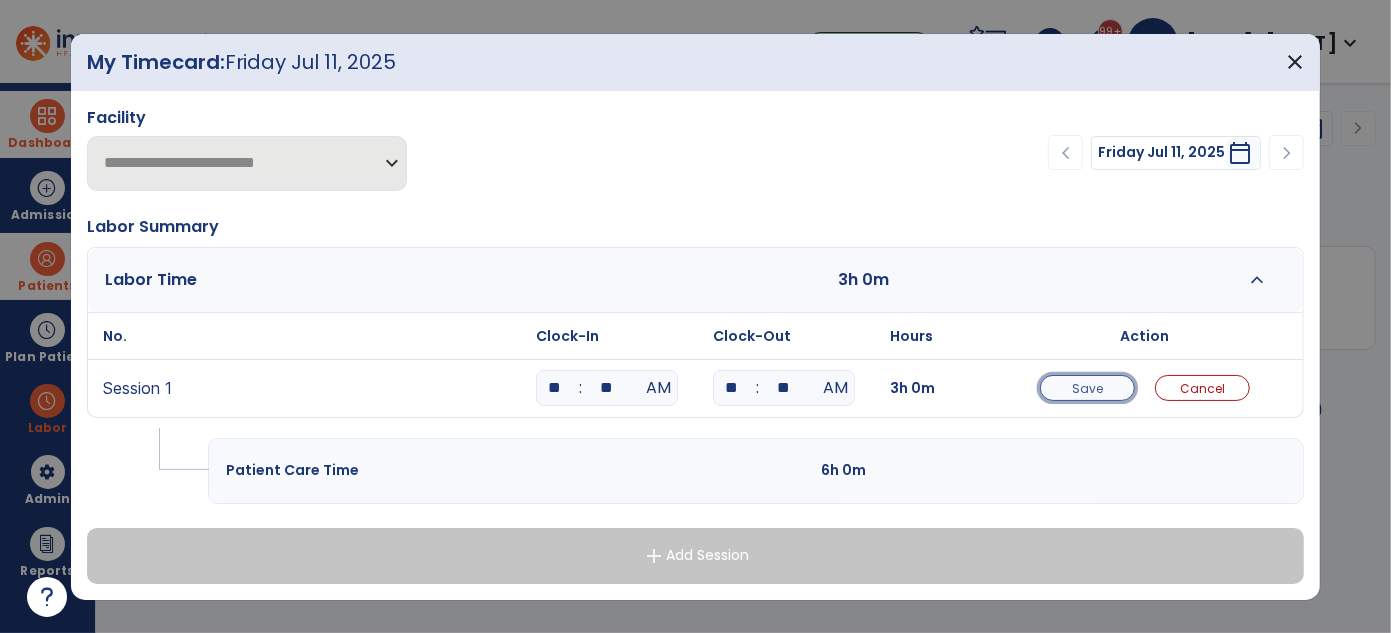click on "Save" at bounding box center (1087, 388) 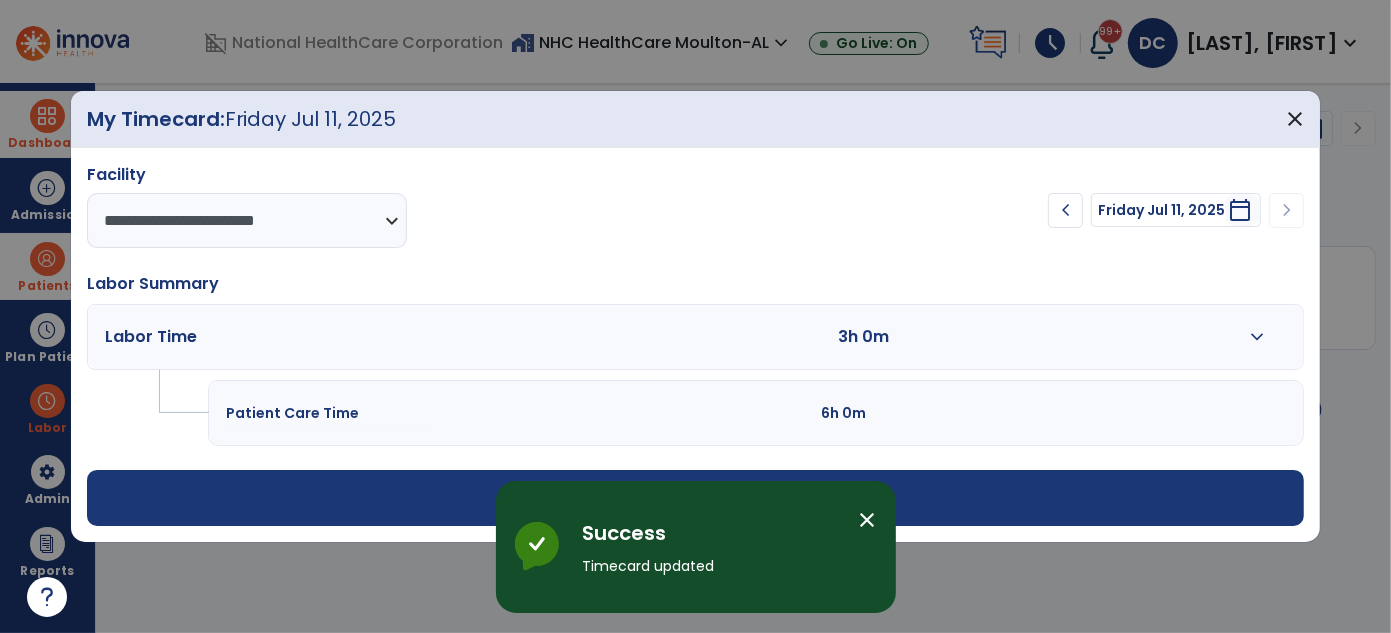 click on "add  Add Session" at bounding box center [696, 498] 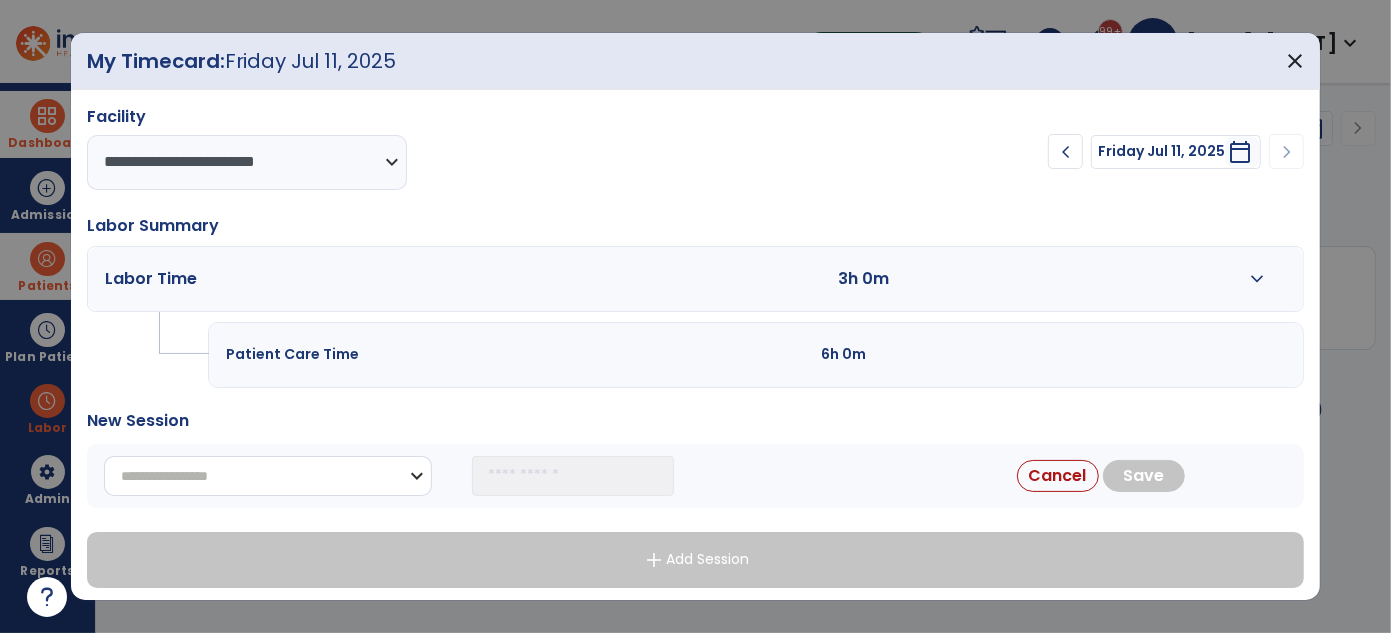 click on "**********" at bounding box center (268, 476) 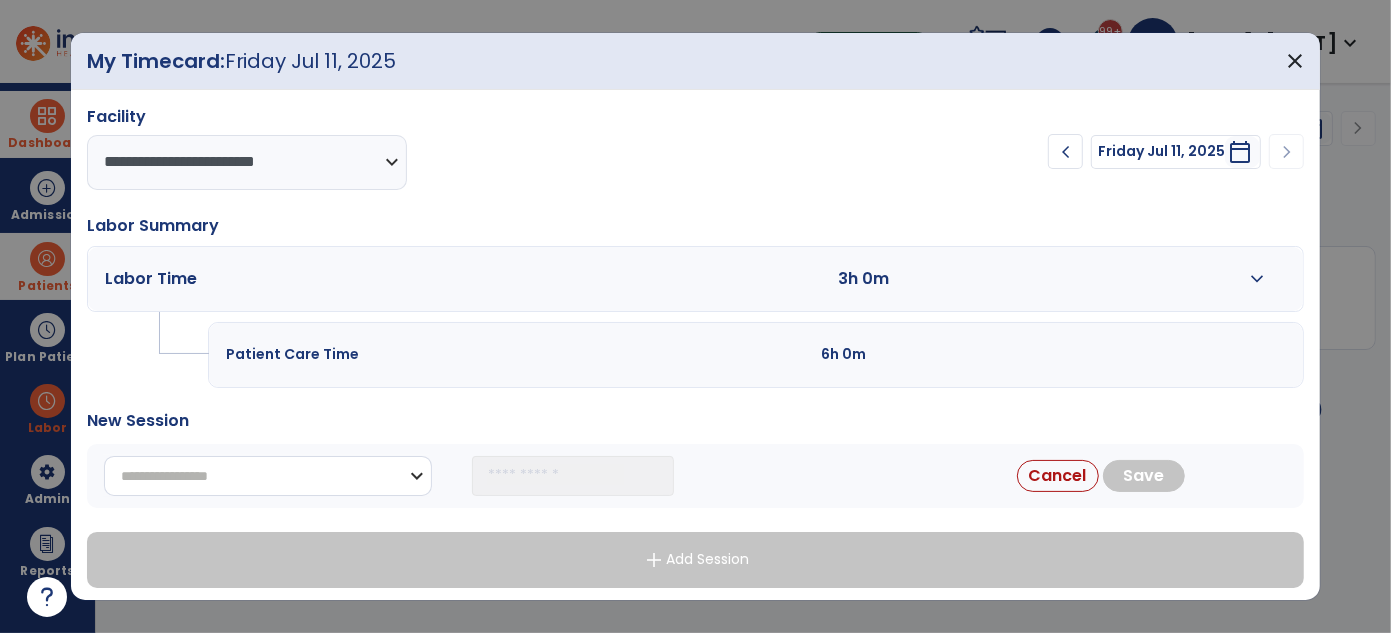 select on "**********" 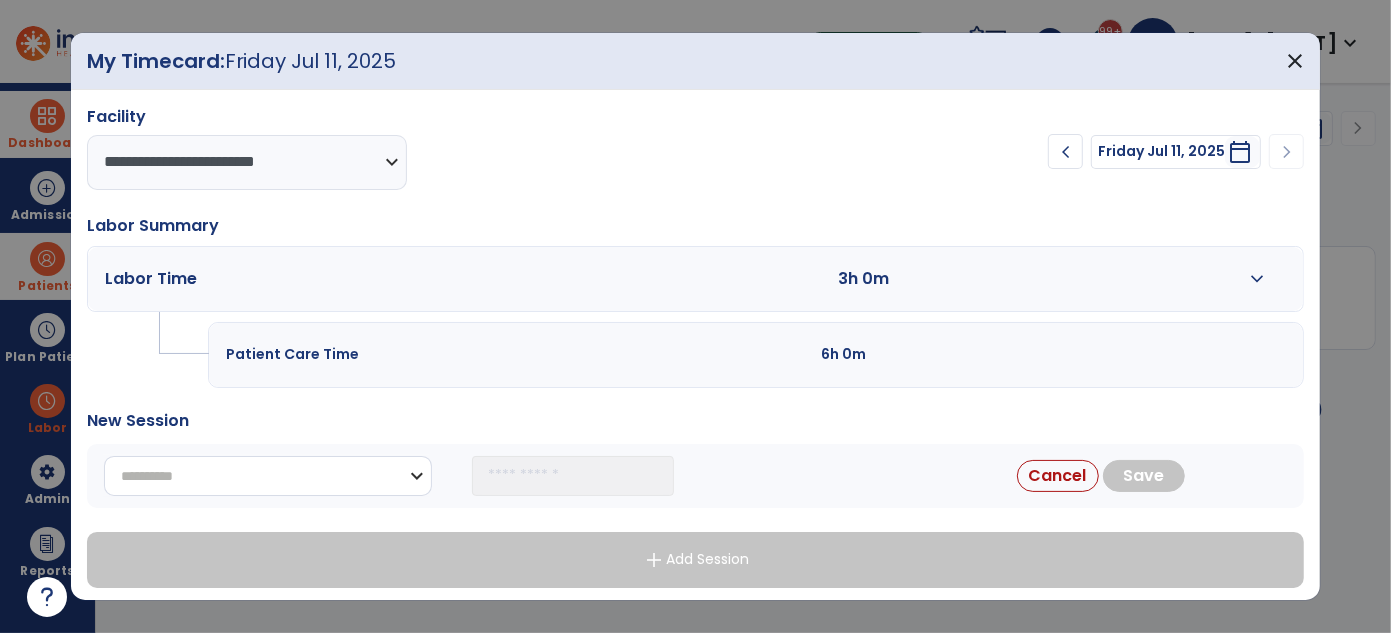 click on "**********" at bounding box center (268, 476) 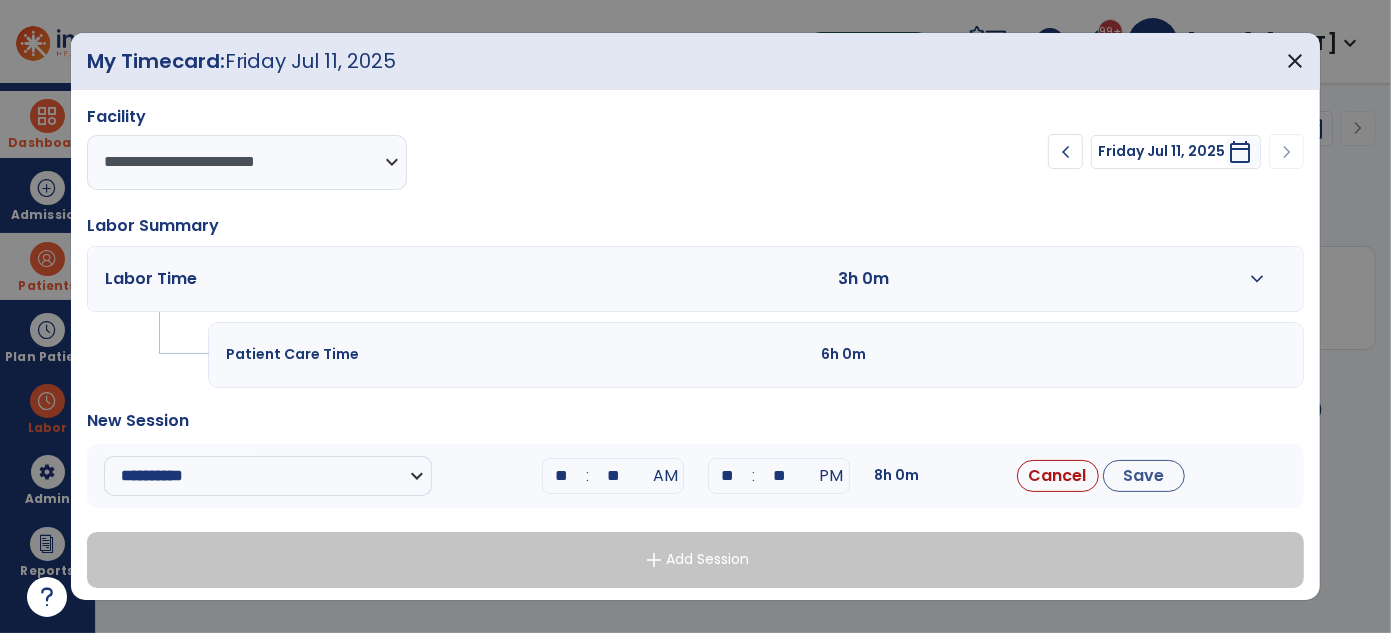 click on "**" at bounding box center (561, 476) 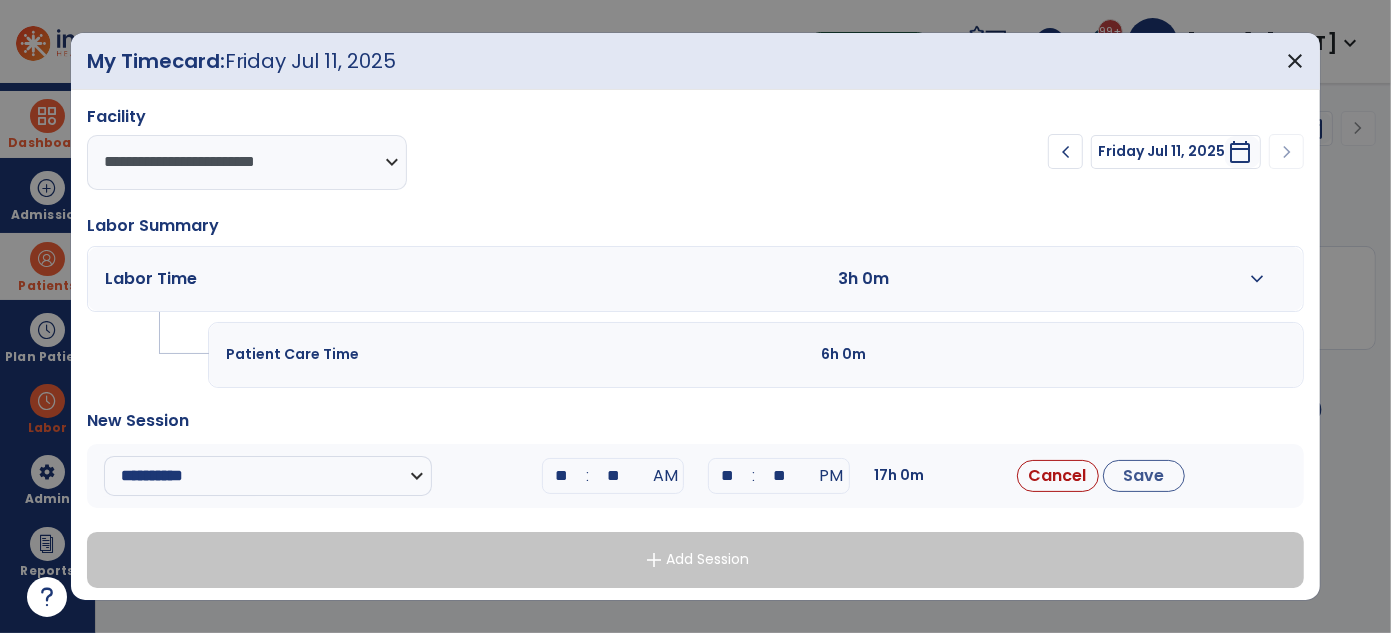 click on "**" at bounding box center [613, 476] 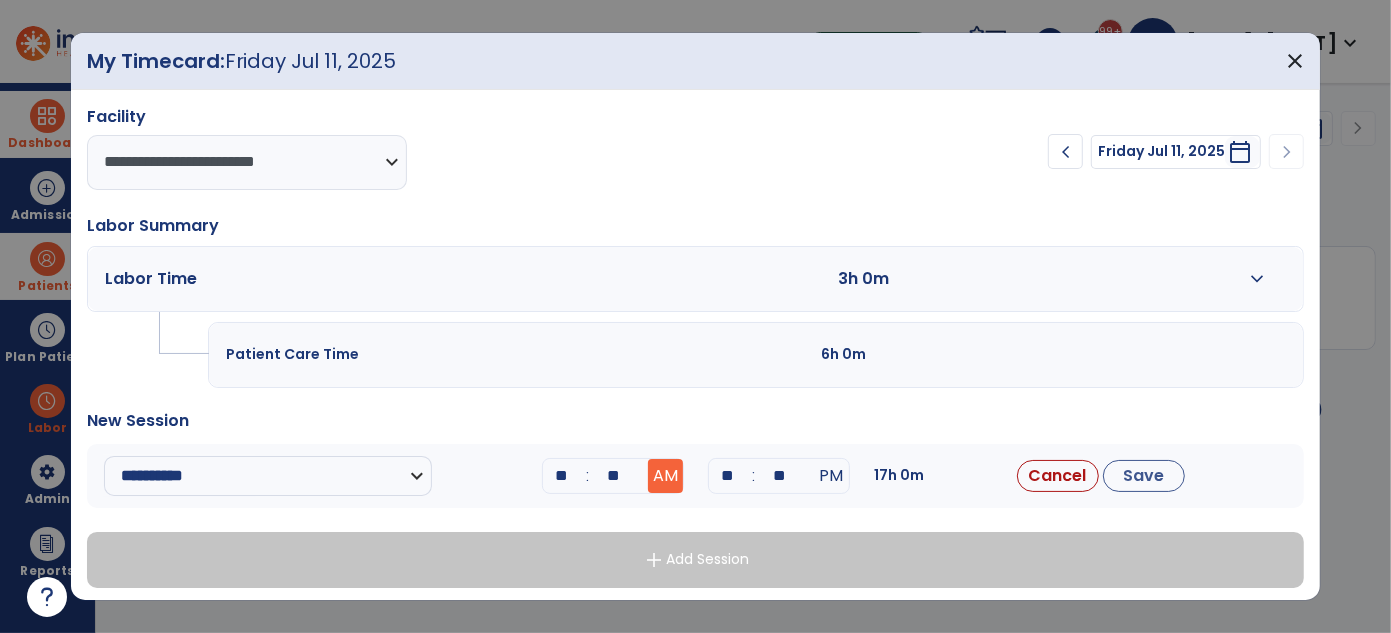 type on "**" 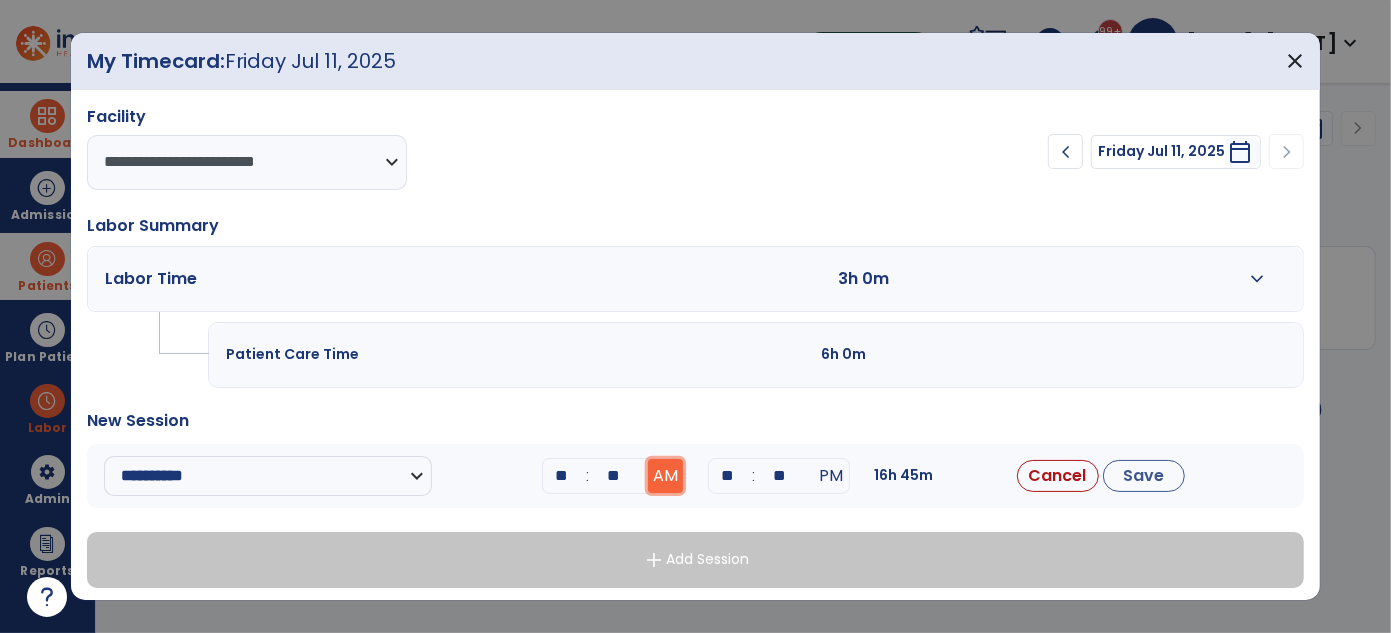 click on "AM" at bounding box center (665, 476) 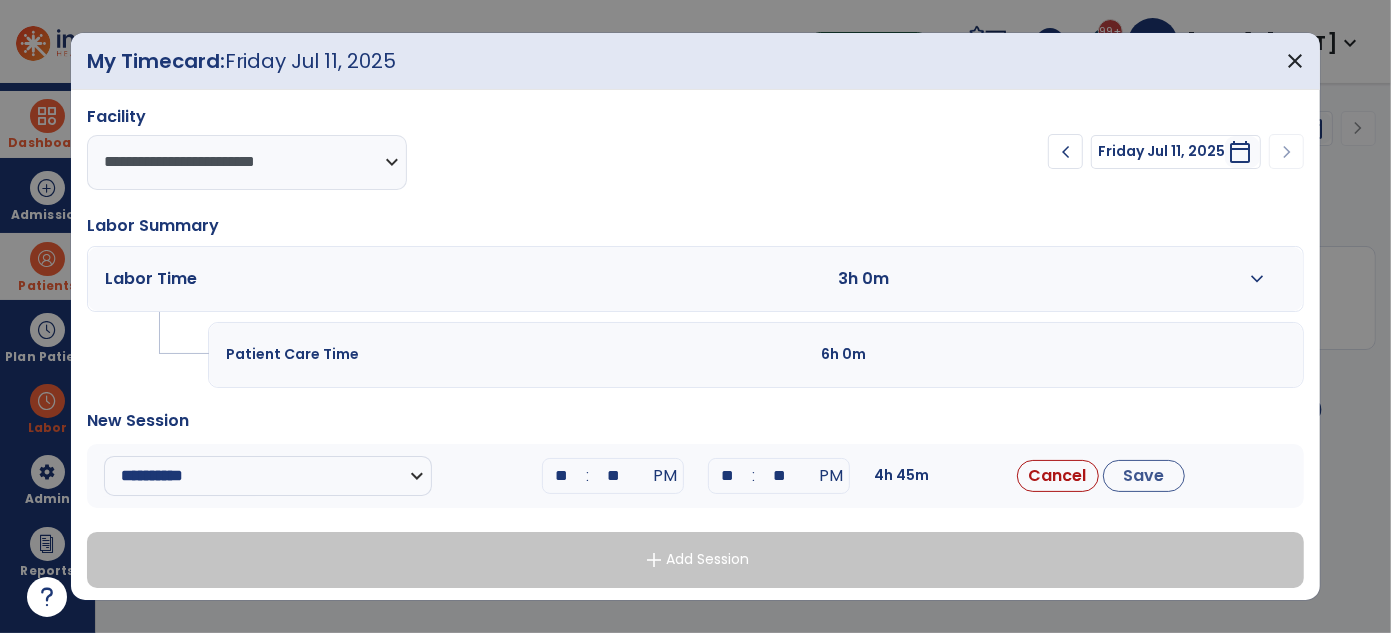 click on "**" at bounding box center (727, 476) 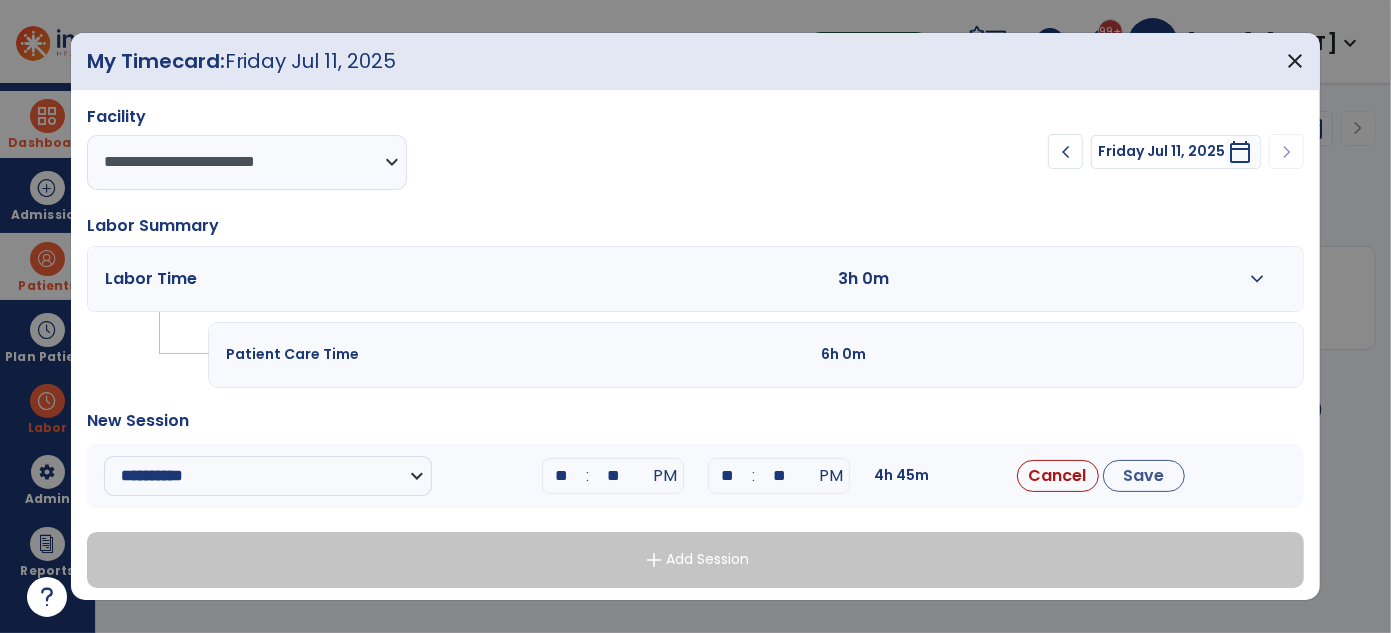 type on "**" 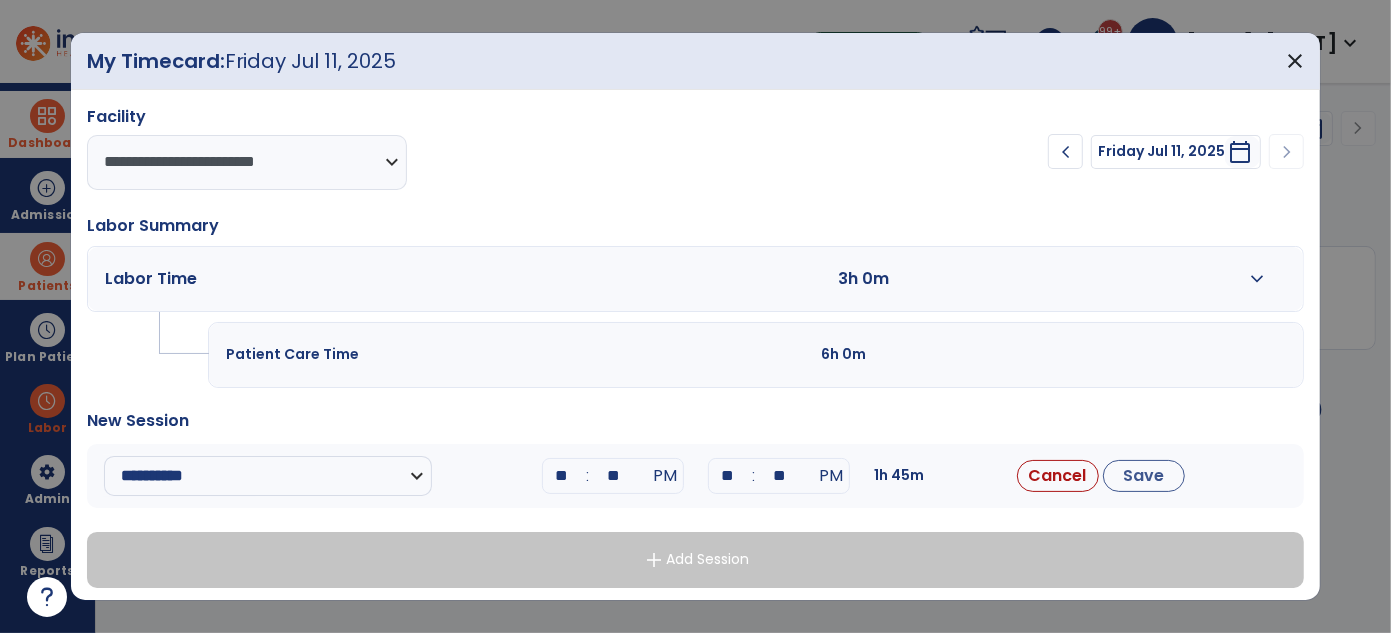 drag, startPoint x: 783, startPoint y: 466, endPoint x: 745, endPoint y: 399, distance: 77.02597 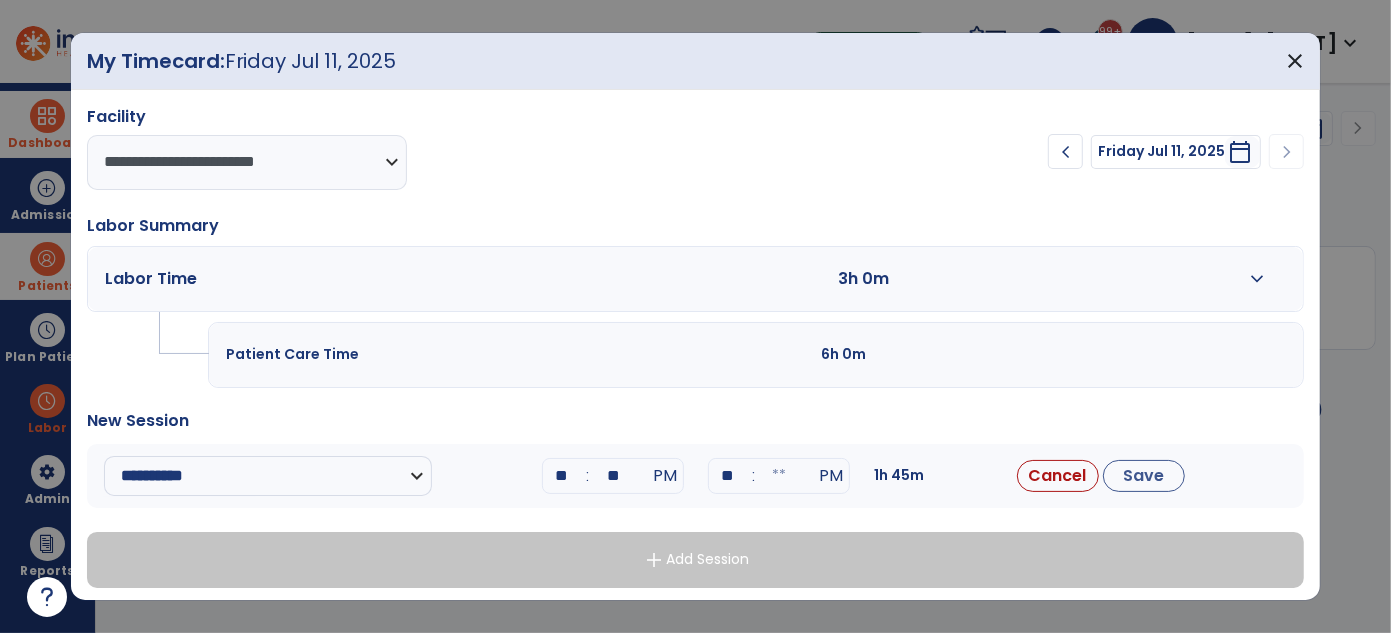 type 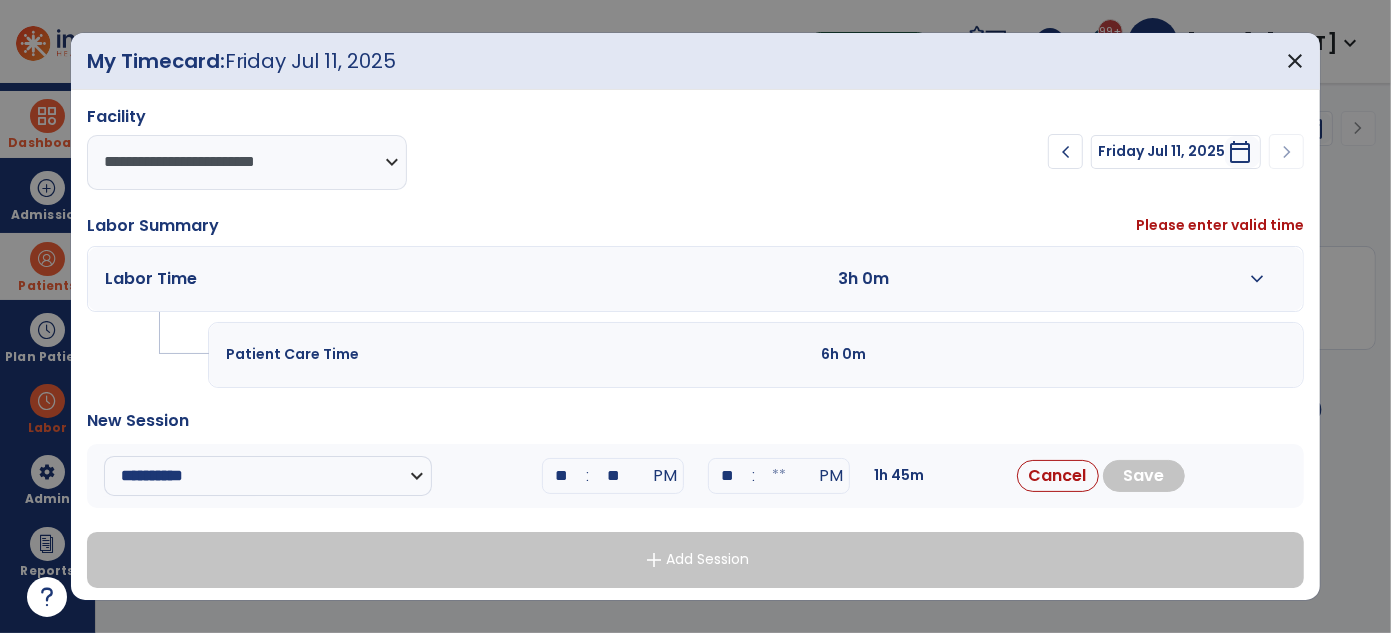 click on "**" at bounding box center [727, 476] 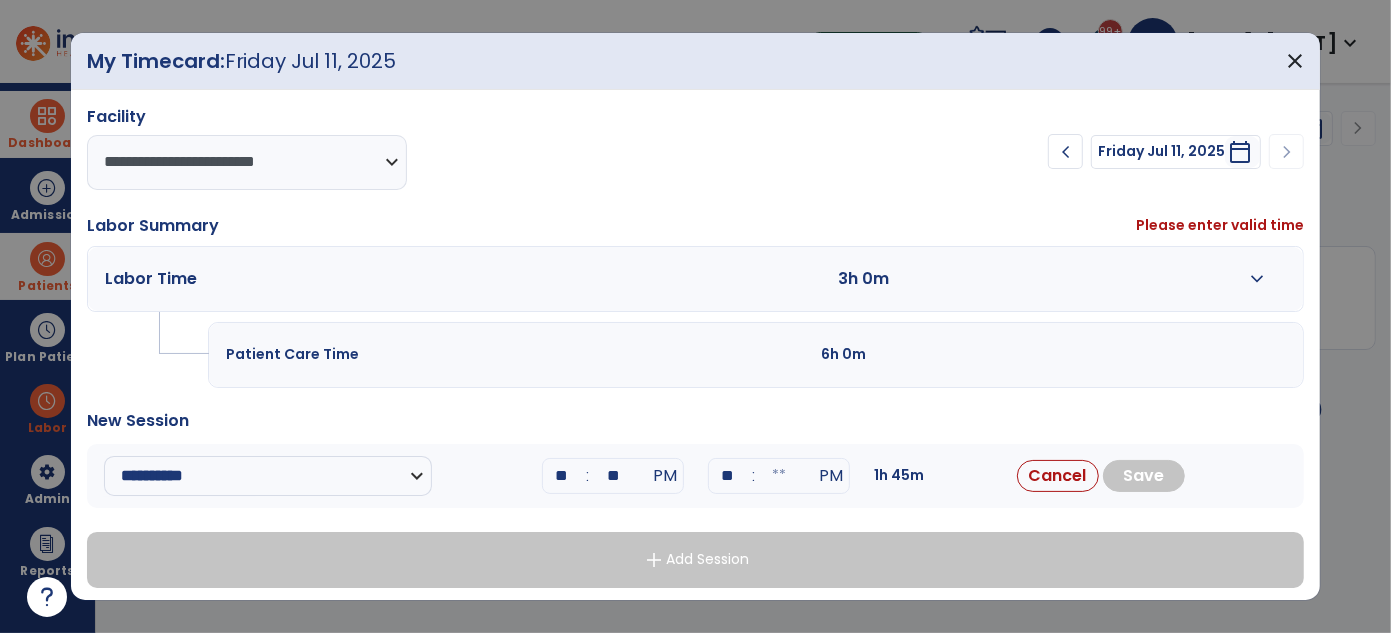 type on "**" 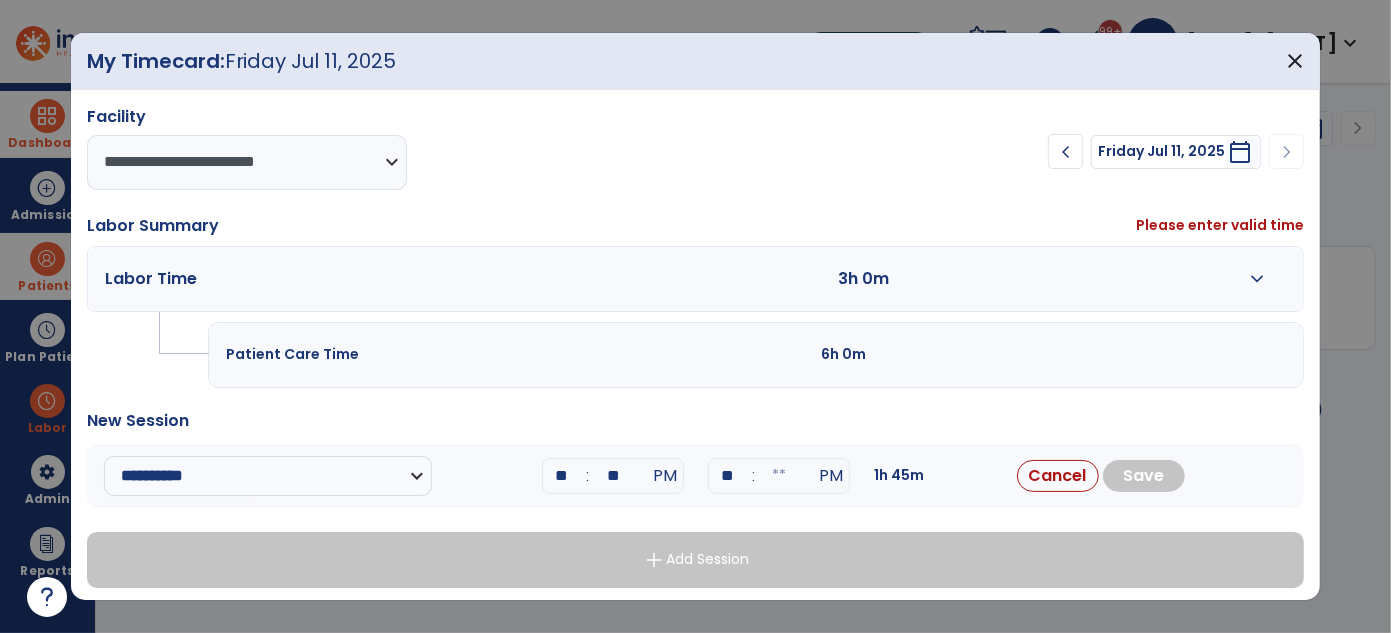 click at bounding box center (779, 476) 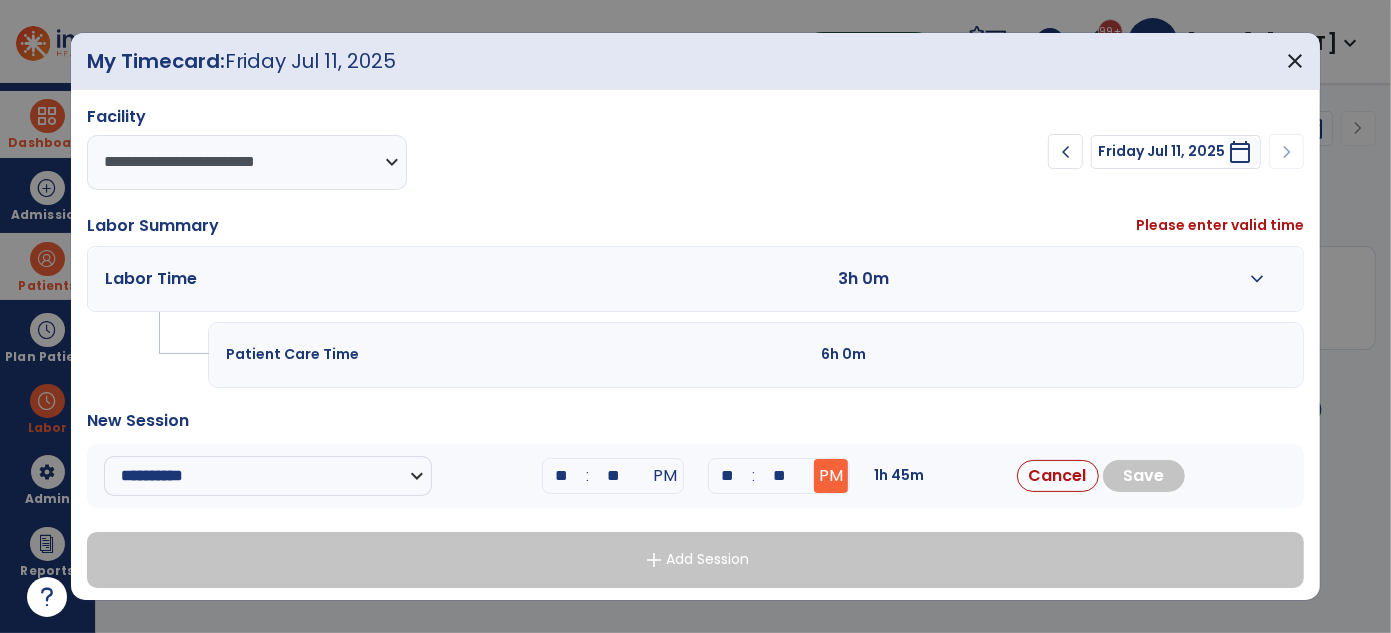 type on "**" 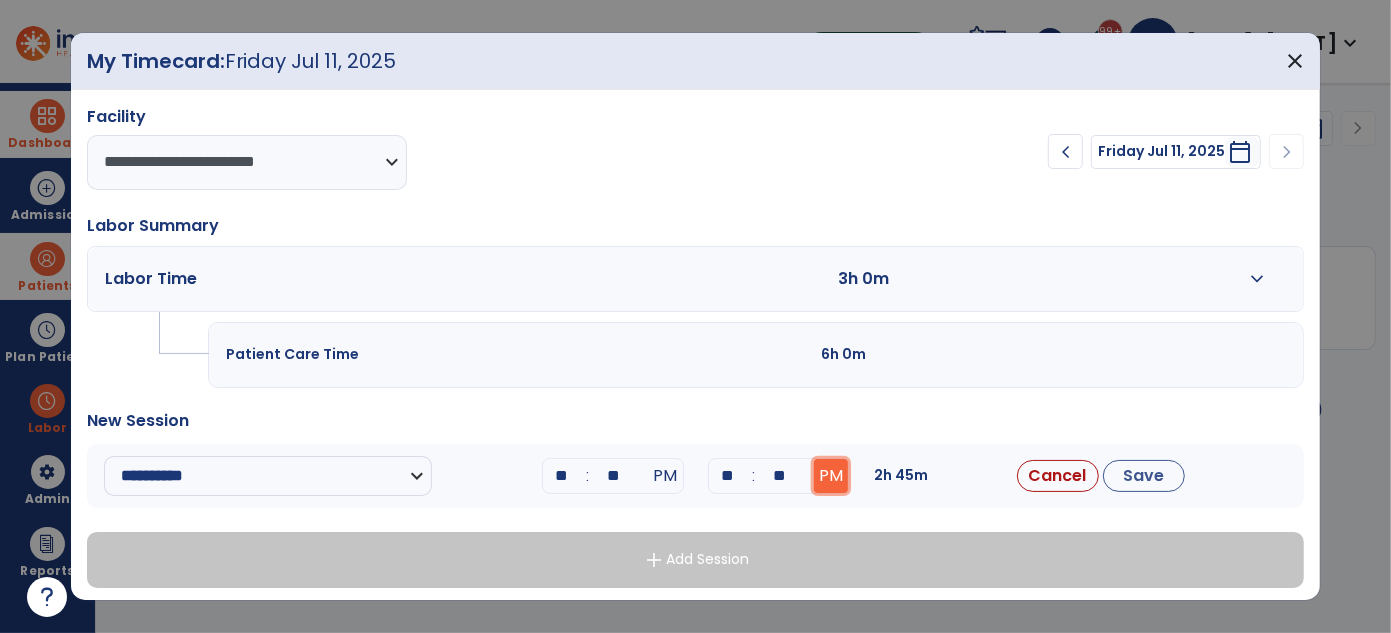 click on "PM" at bounding box center (831, 476) 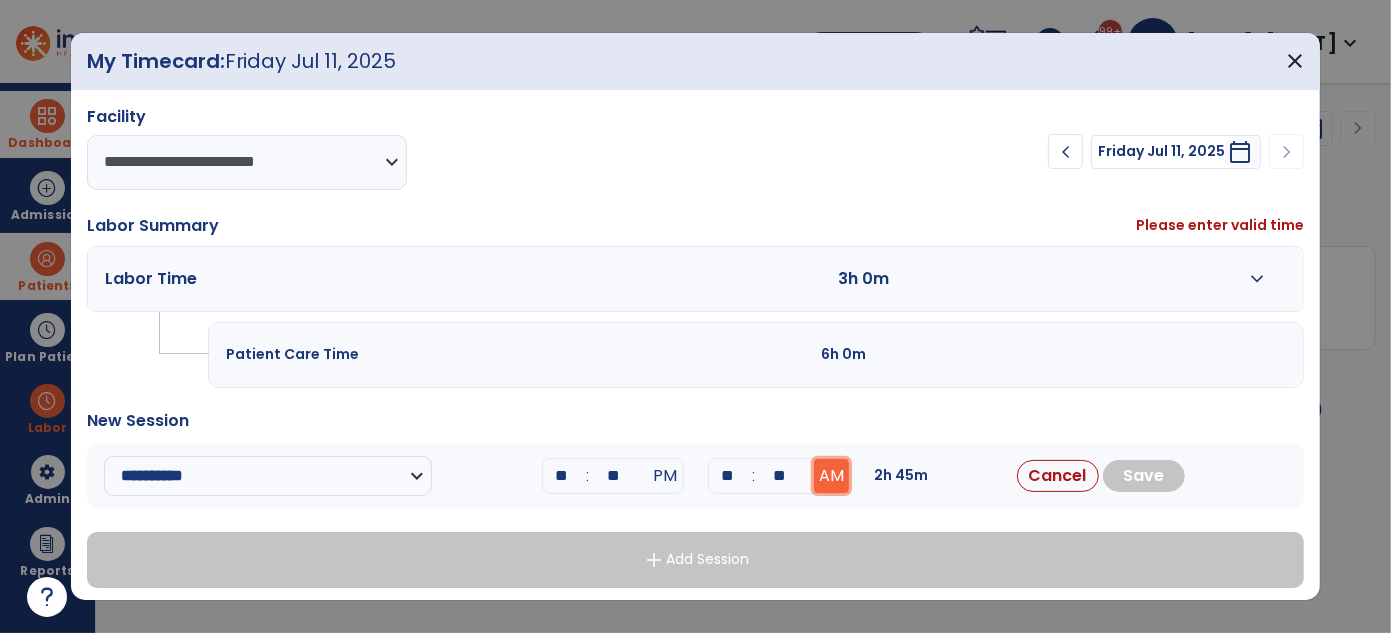 click on "AM" at bounding box center [831, 476] 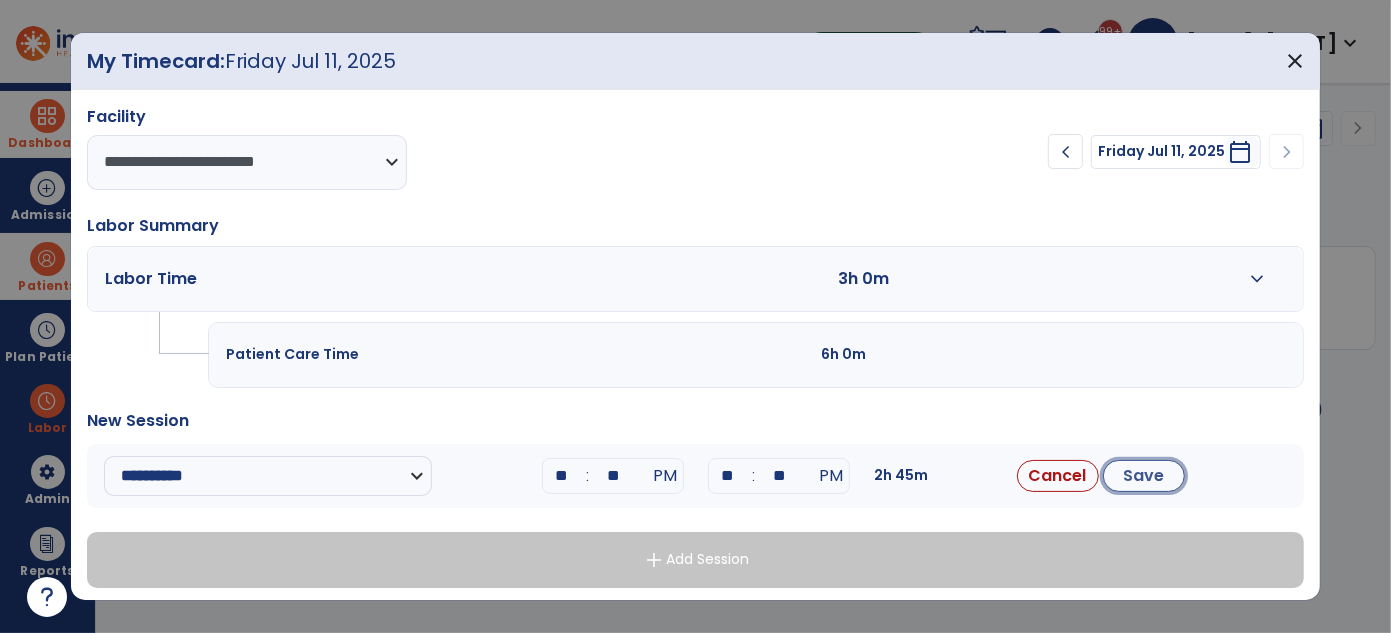 click on "Save" at bounding box center (1144, 476) 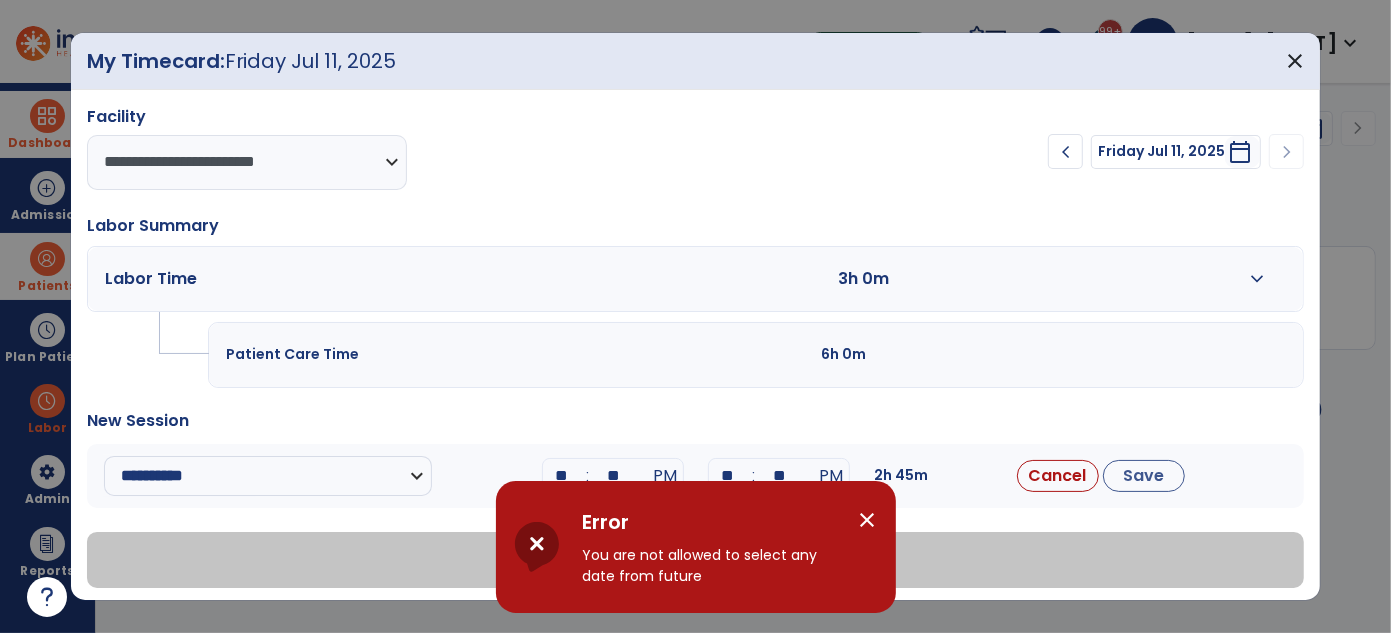 click on "close" at bounding box center (868, 520) 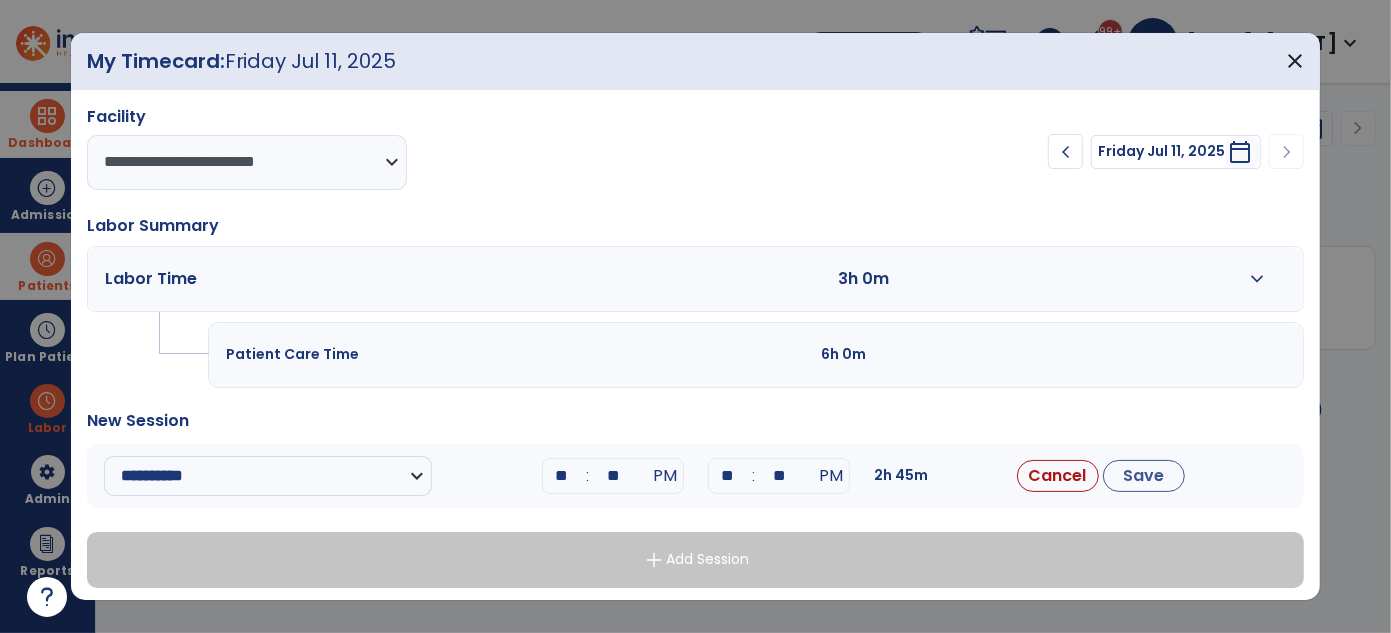 click on "expand_more" at bounding box center (1258, 279) 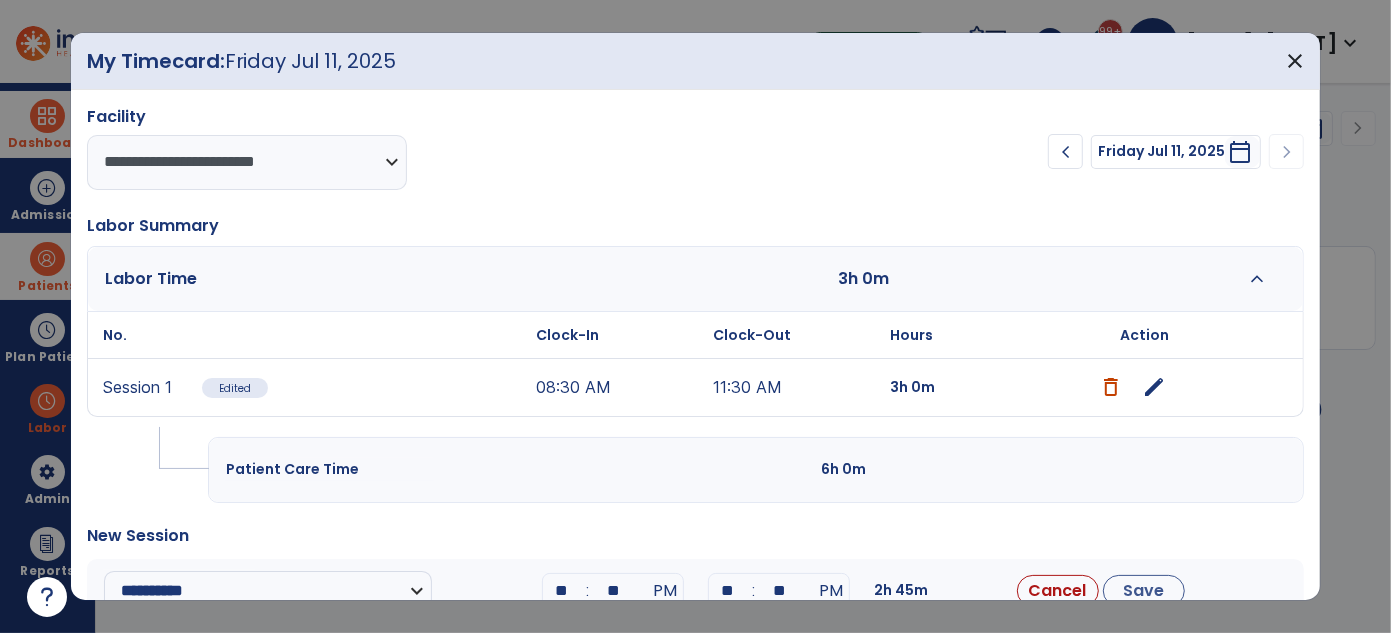 click on "New Session" at bounding box center [696, 536] 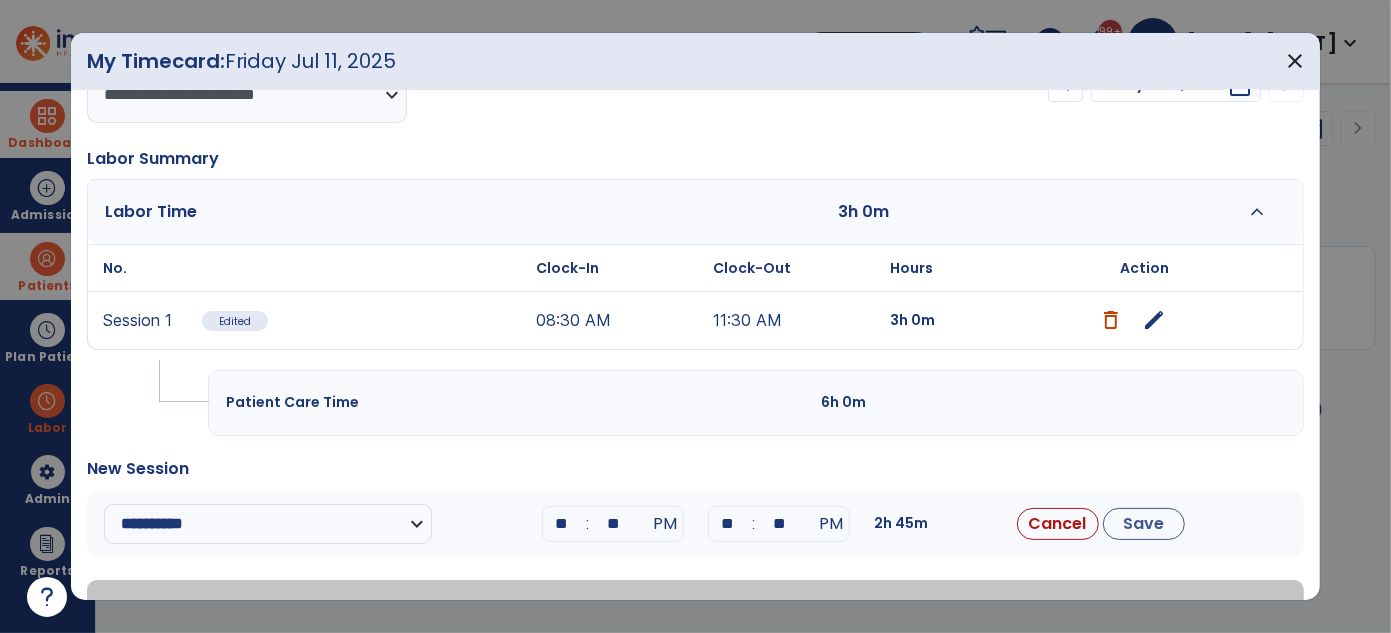 scroll, scrollTop: 72, scrollLeft: 0, axis: vertical 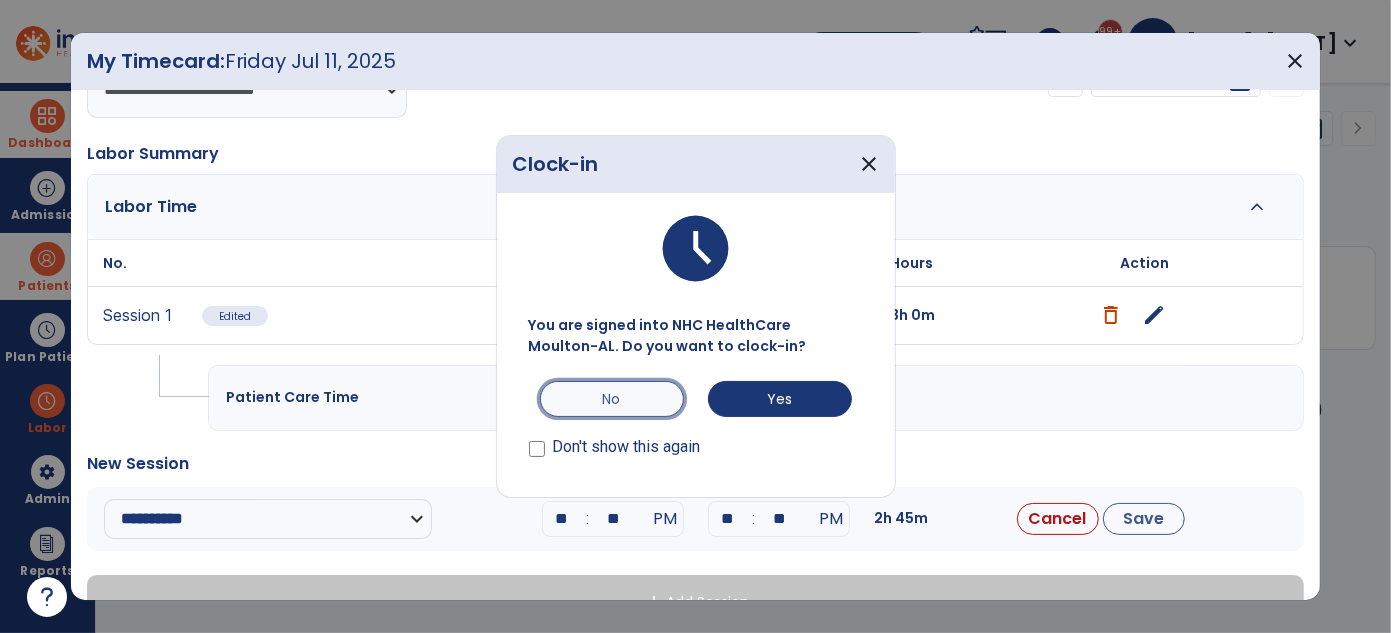 click on "No" at bounding box center [612, 399] 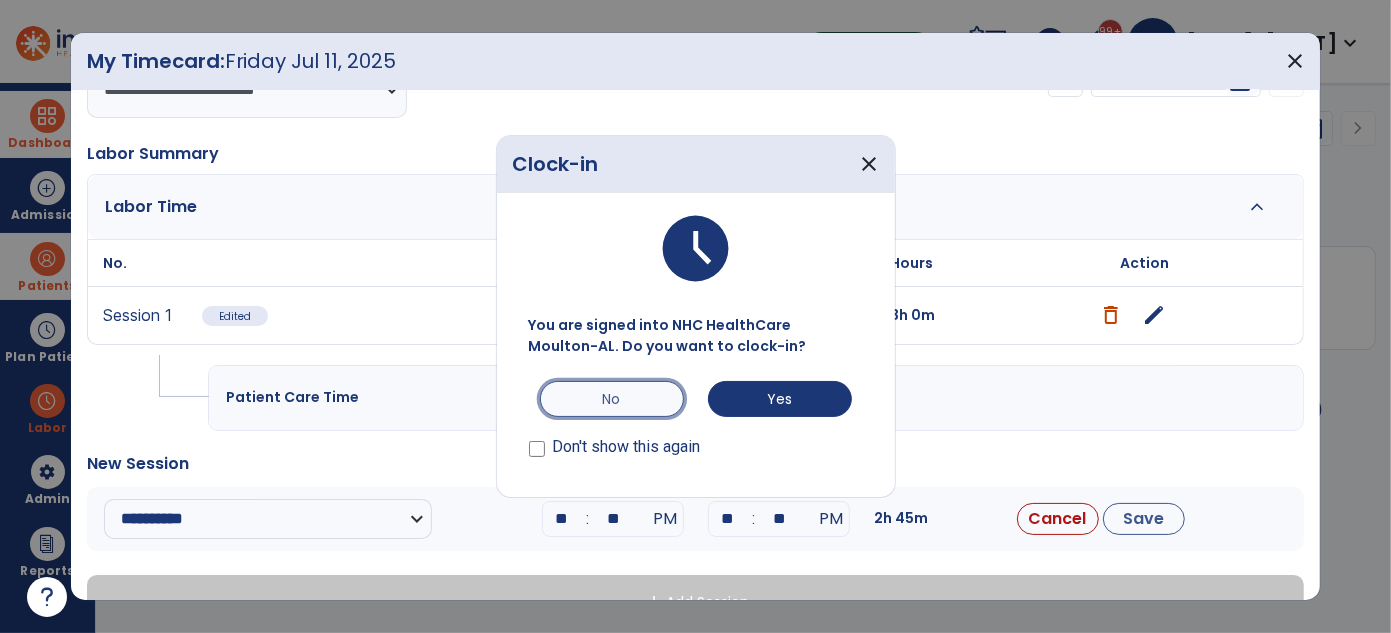click on "No" at bounding box center (612, 399) 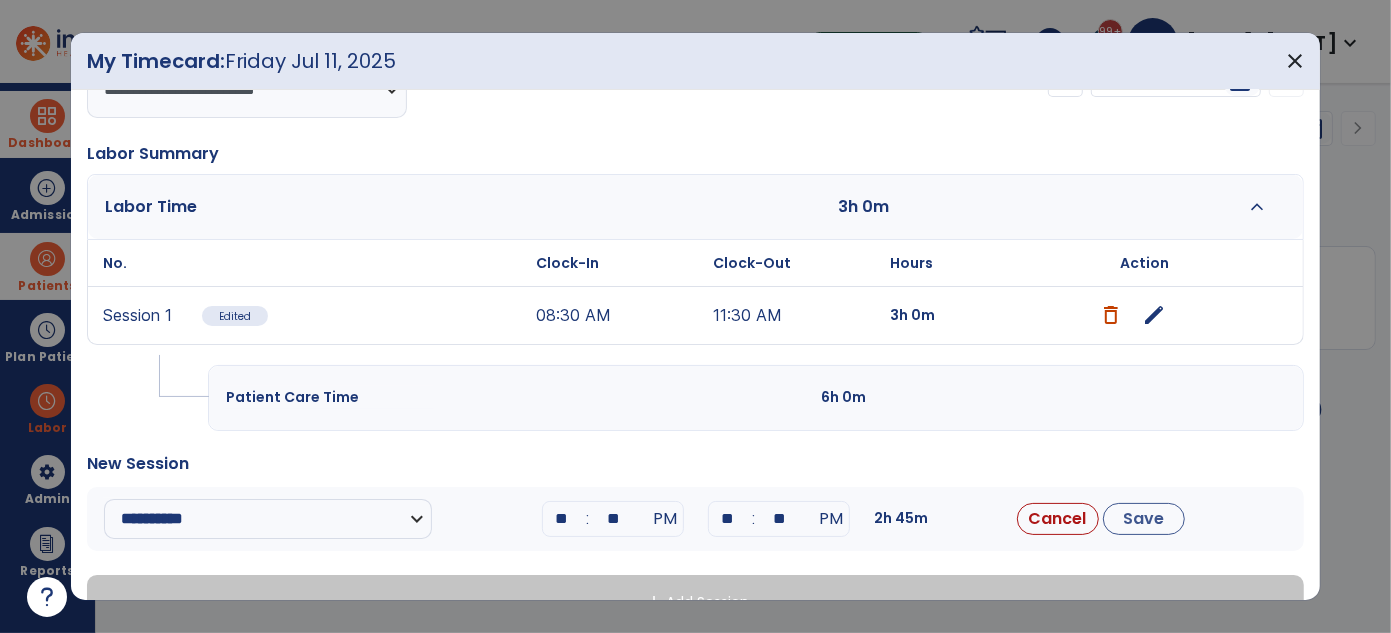 click on "**" at bounding box center [727, 519] 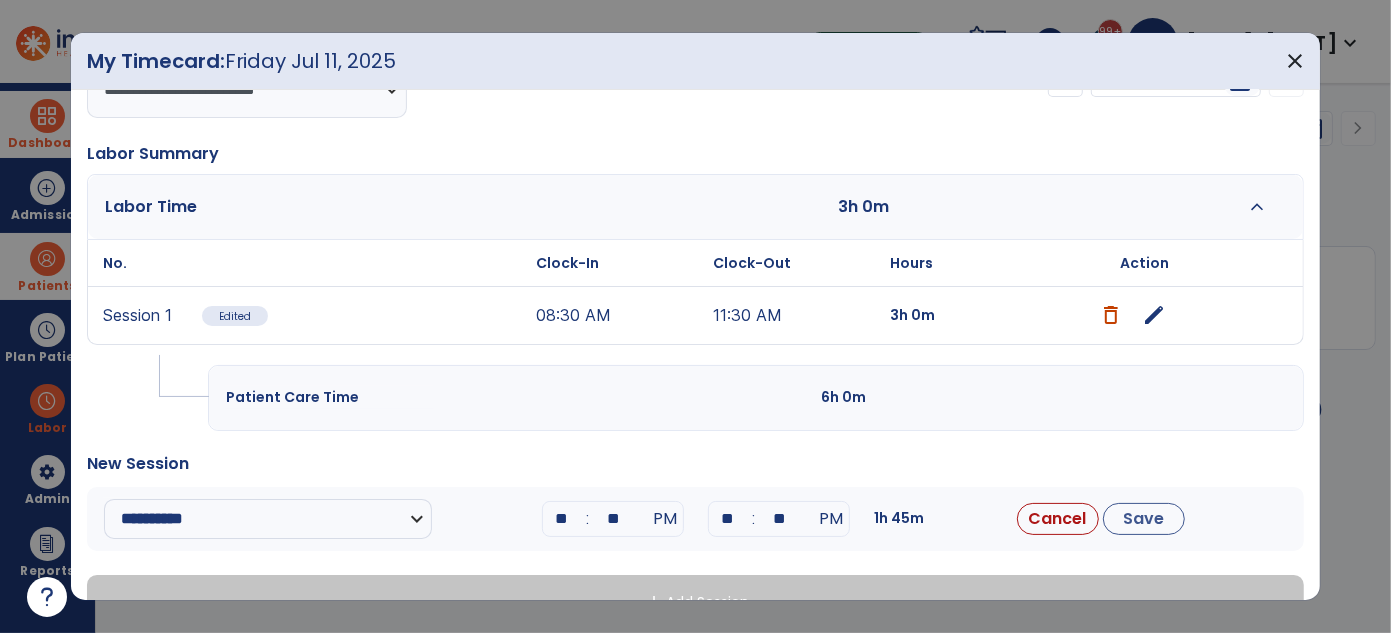 click on "**" at bounding box center [779, 519] 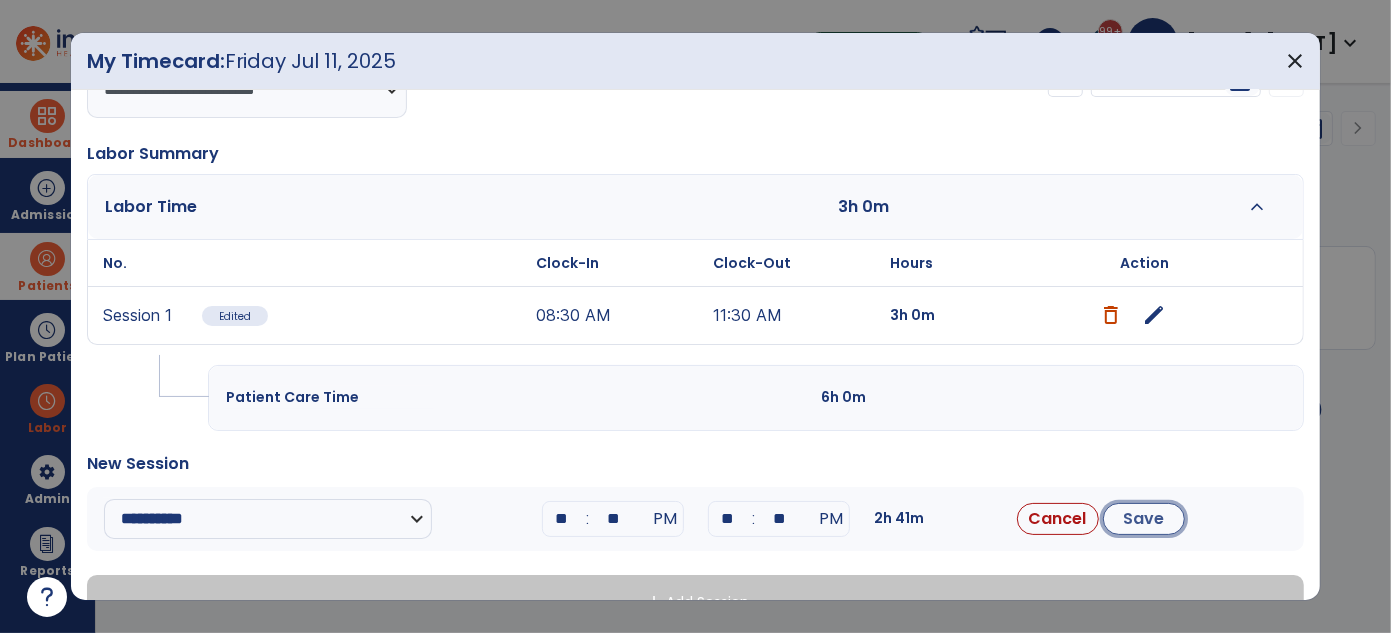 click on "Save" at bounding box center (1144, 519) 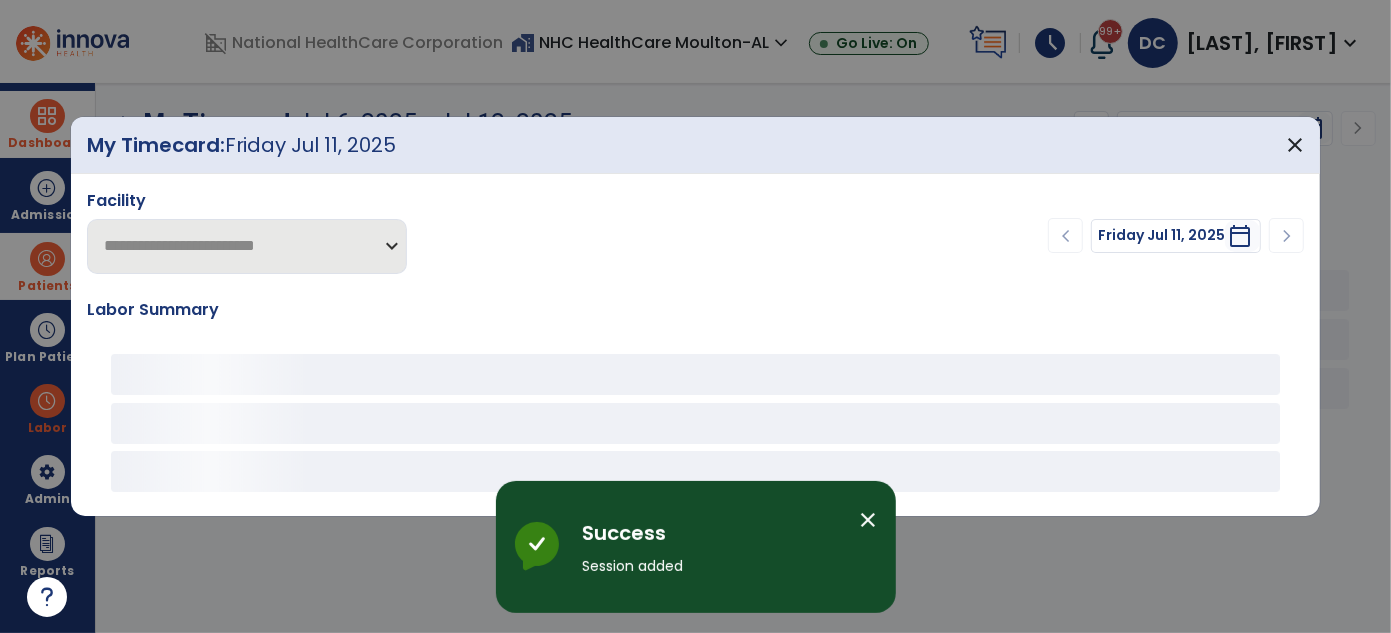 scroll, scrollTop: 0, scrollLeft: 0, axis: both 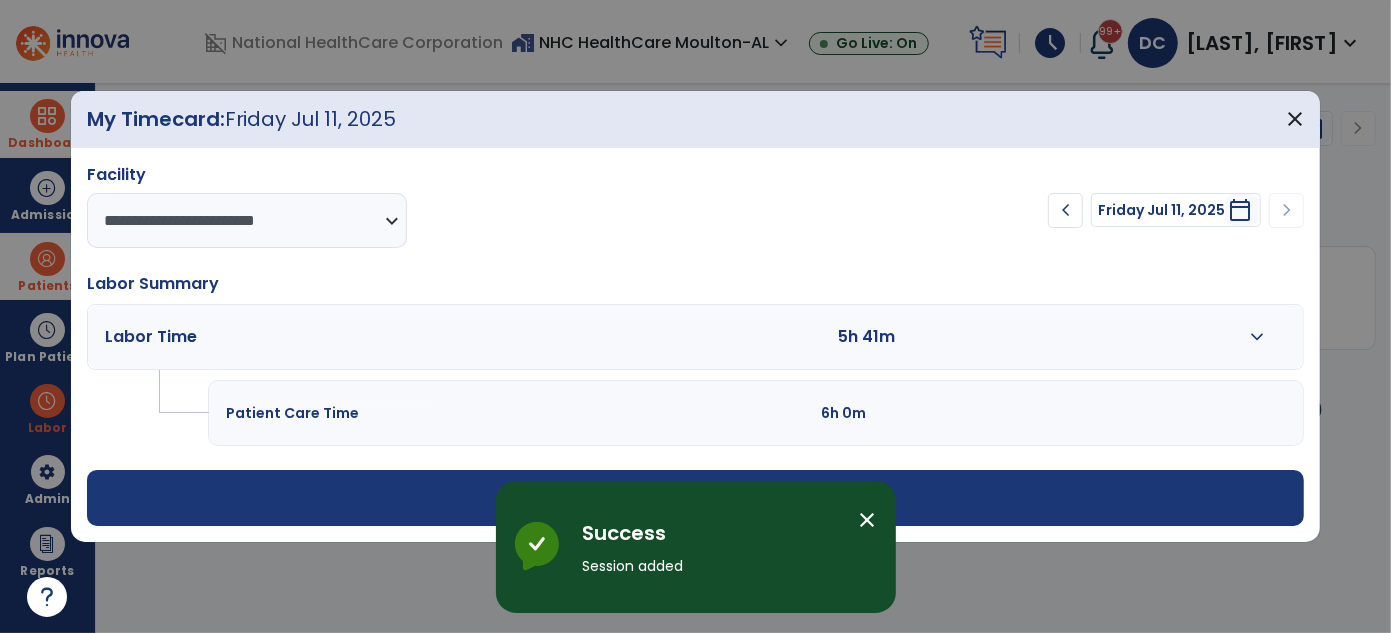 click on "close" at bounding box center [868, 520] 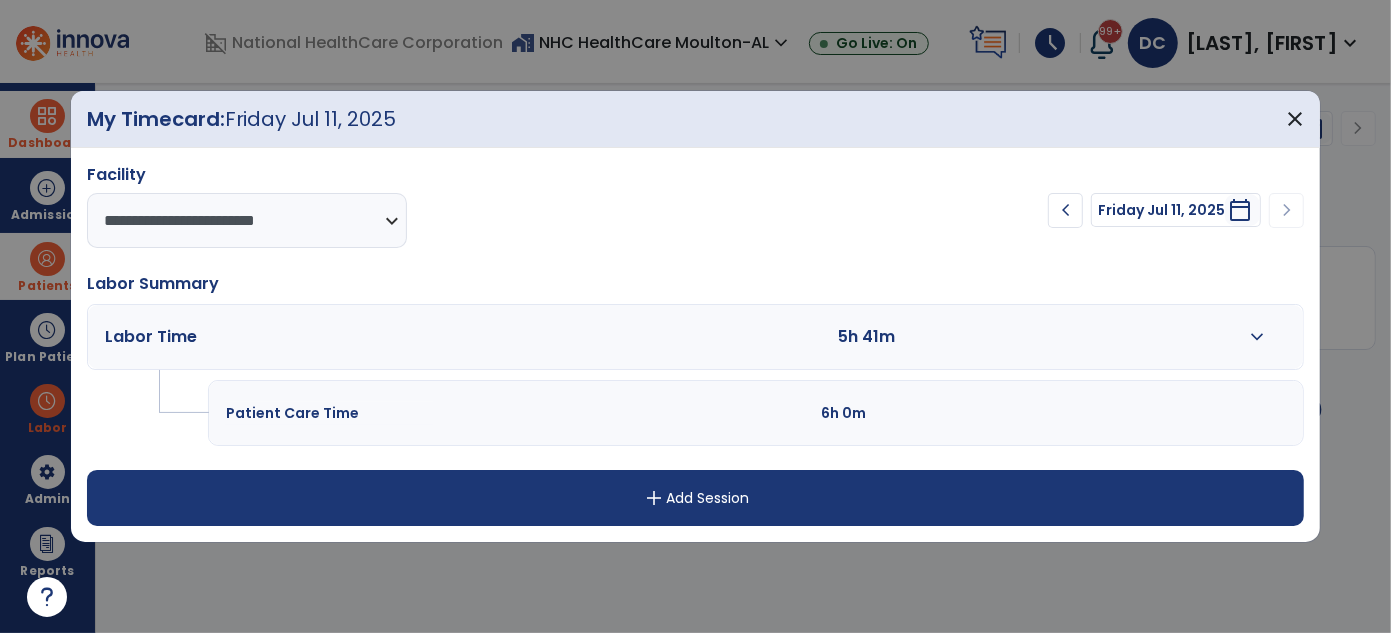 click on "expand_more" at bounding box center (1258, 337) 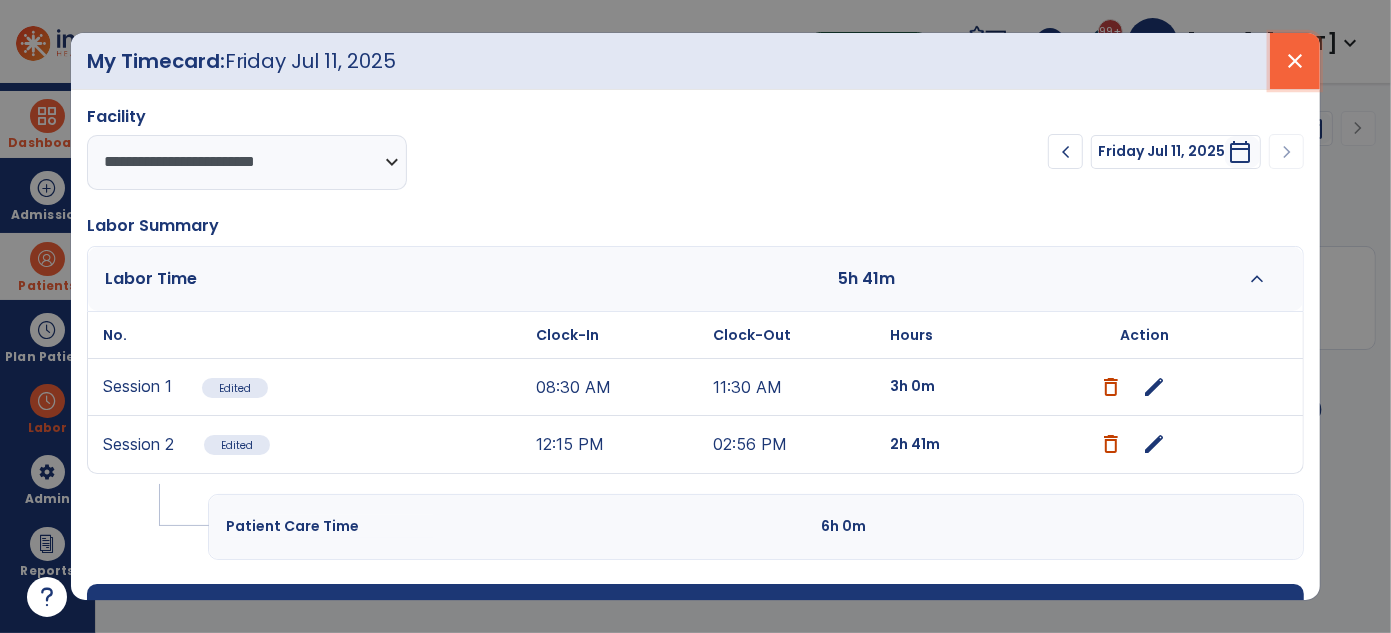 click on "close" at bounding box center [1295, 61] 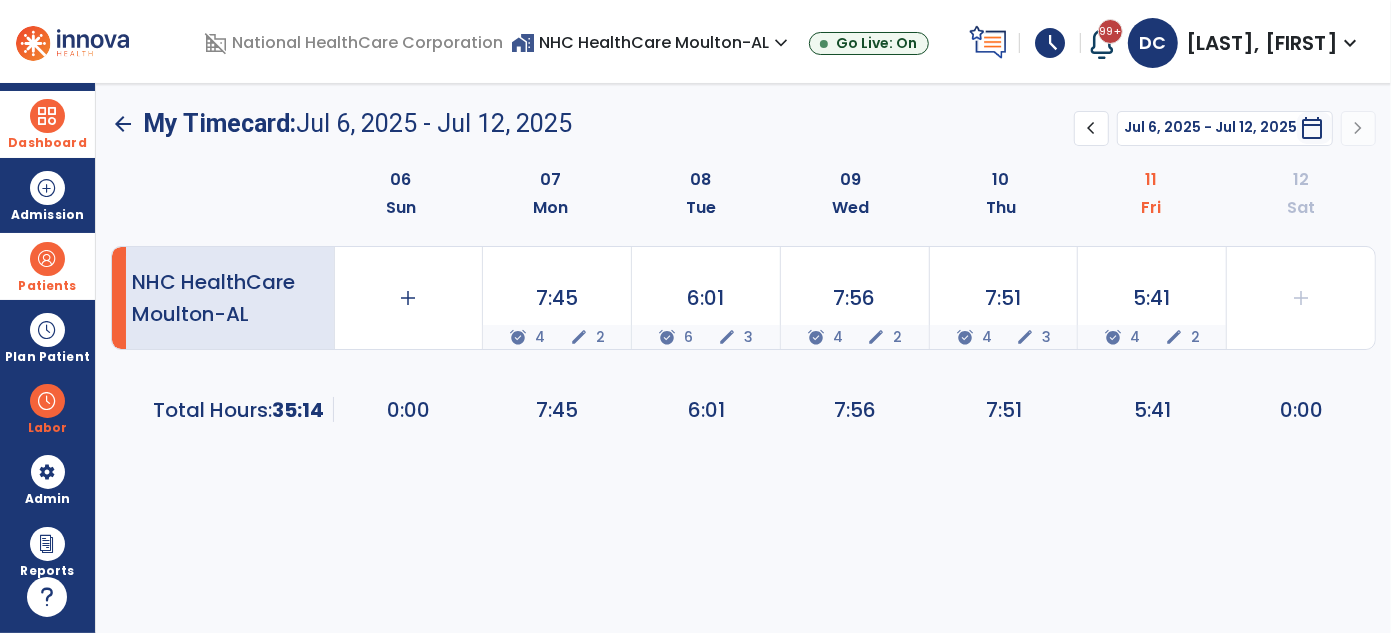 click on "arrow_back" 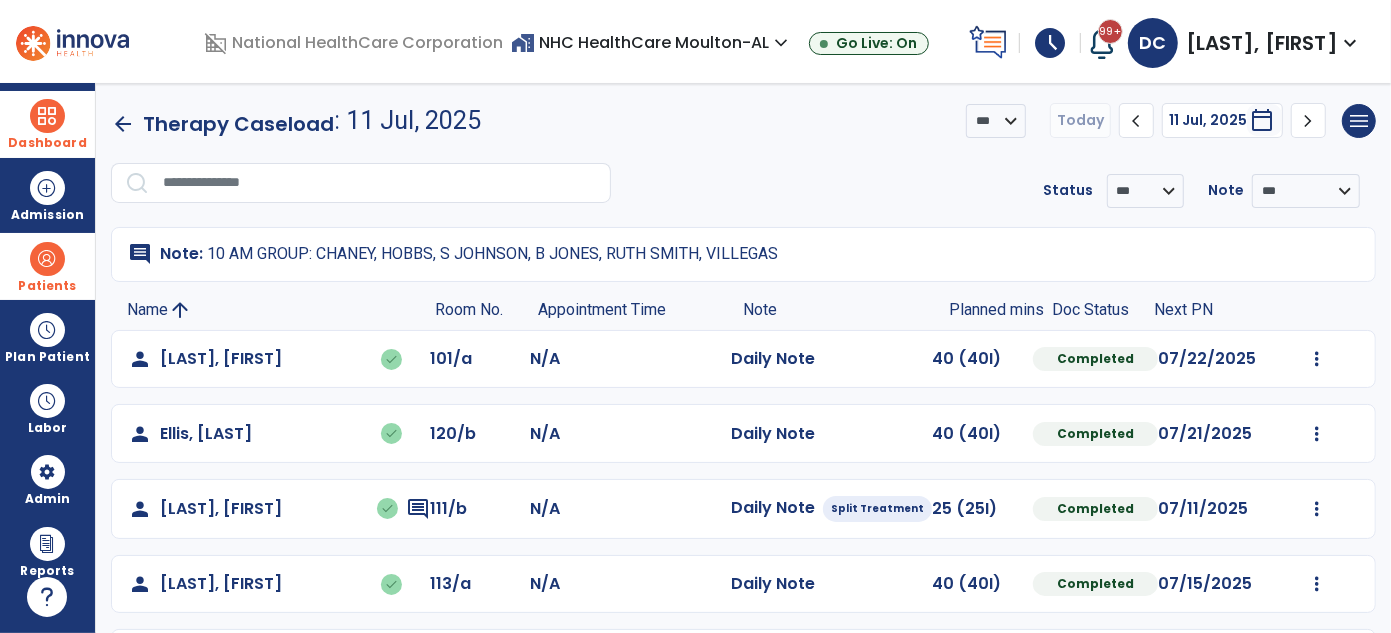 click on "arrow_back" 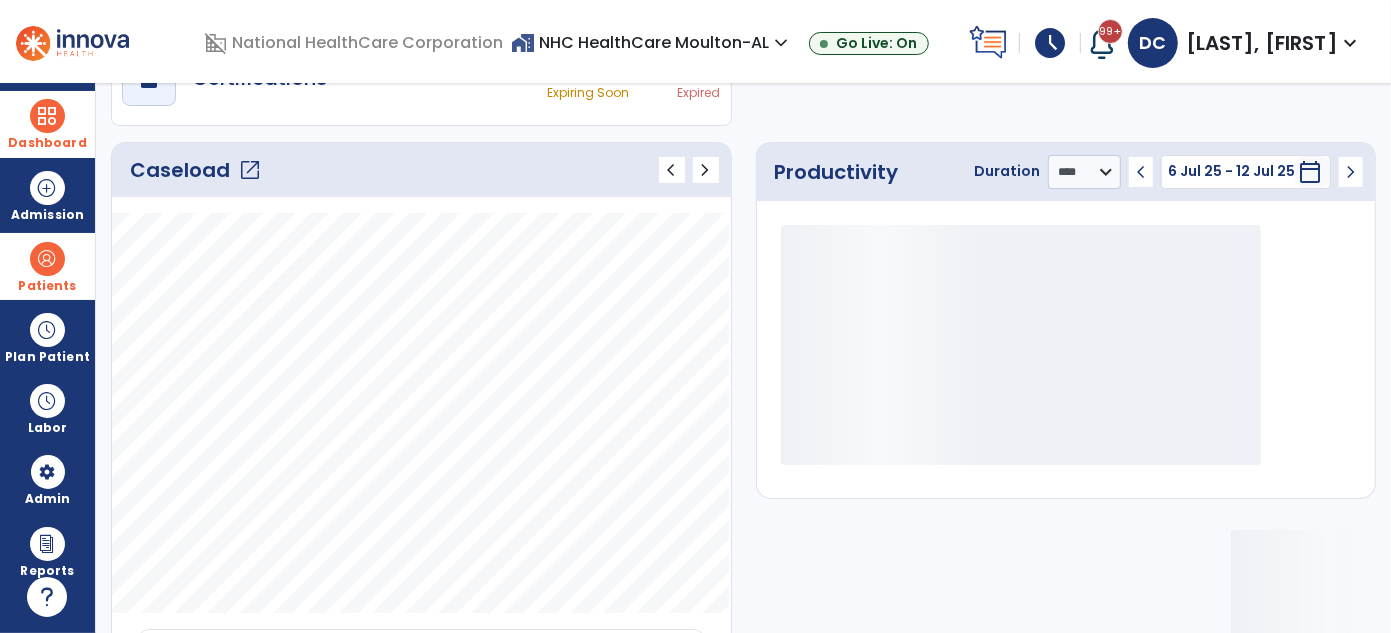 scroll, scrollTop: 240, scrollLeft: 0, axis: vertical 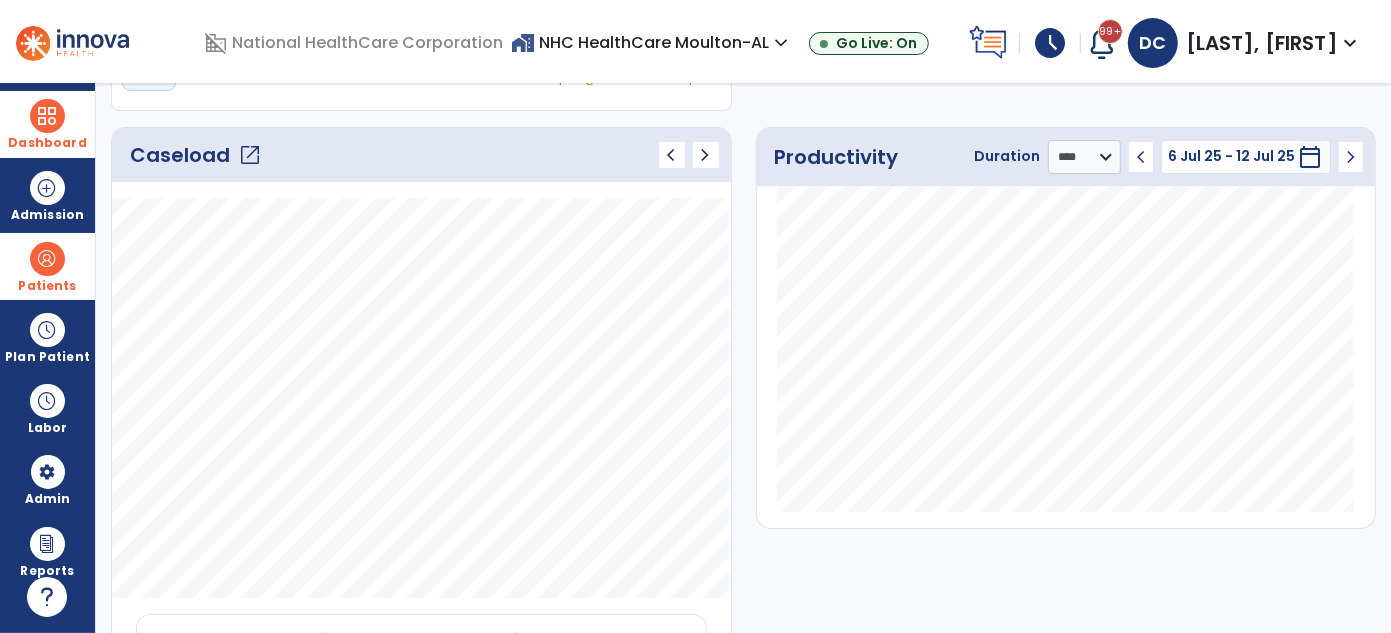 click on "[LAST], [FIRST]" at bounding box center (1262, 43) 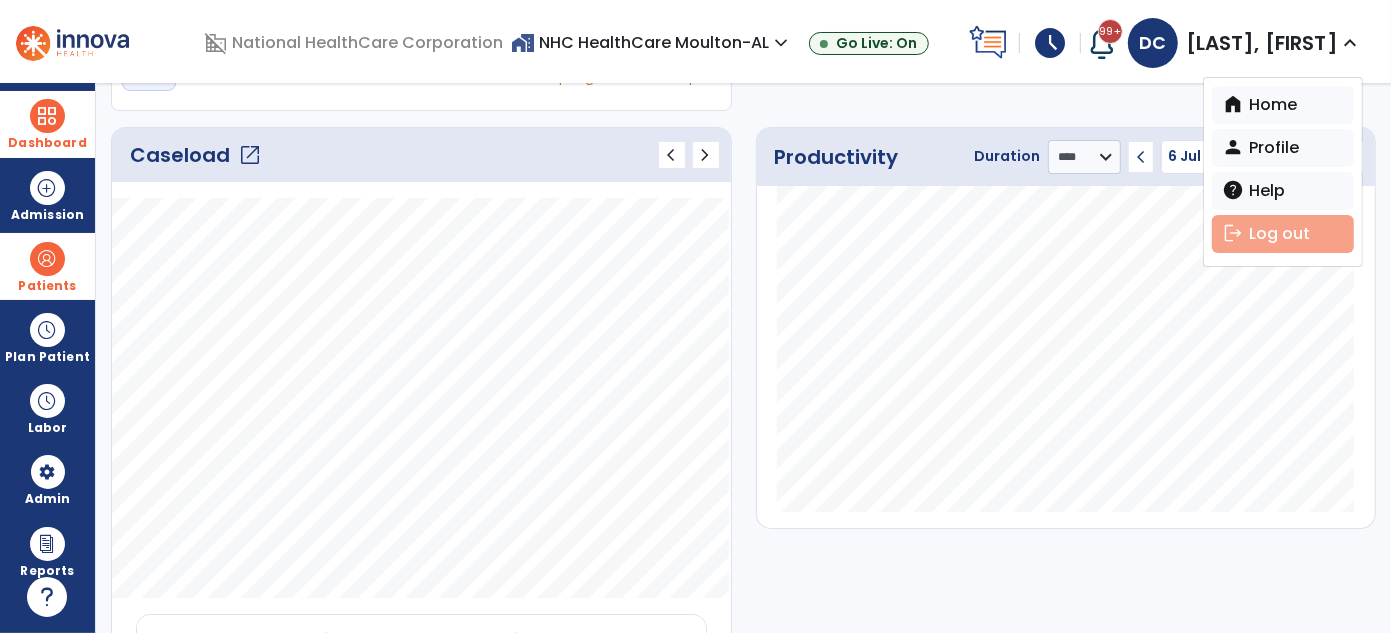 click on "logout   Log out" at bounding box center [1283, 234] 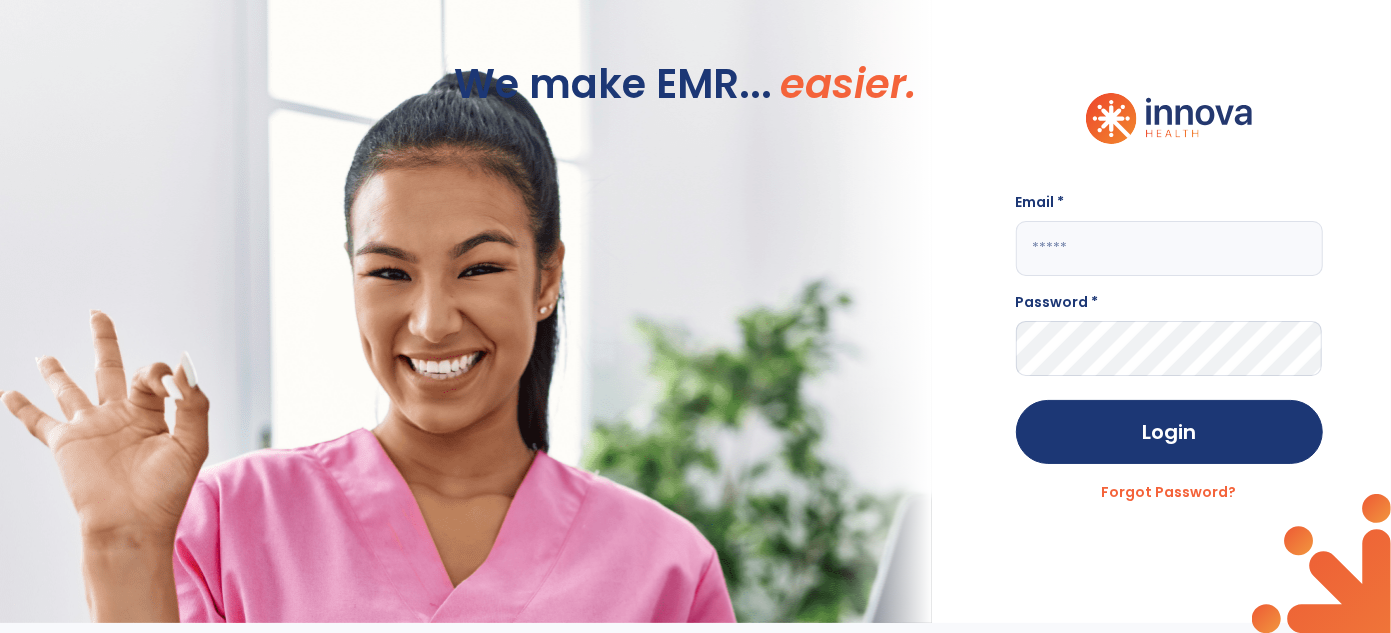 scroll, scrollTop: 0, scrollLeft: 0, axis: both 